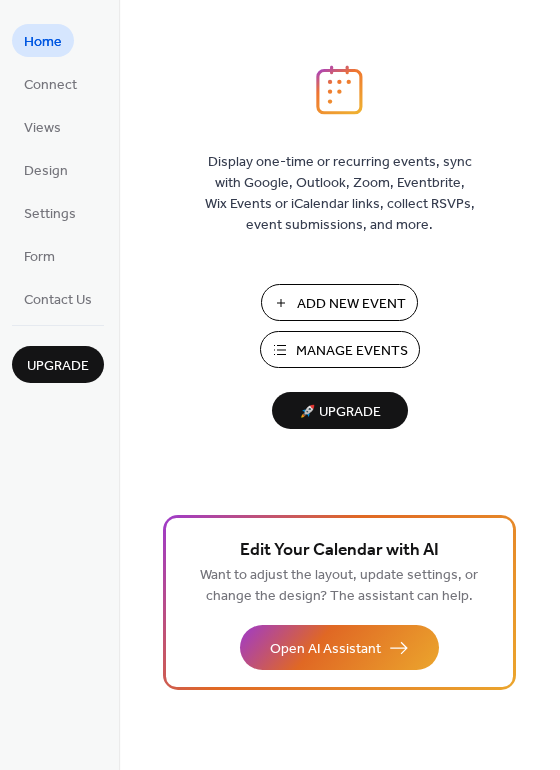 scroll, scrollTop: 0, scrollLeft: 0, axis: both 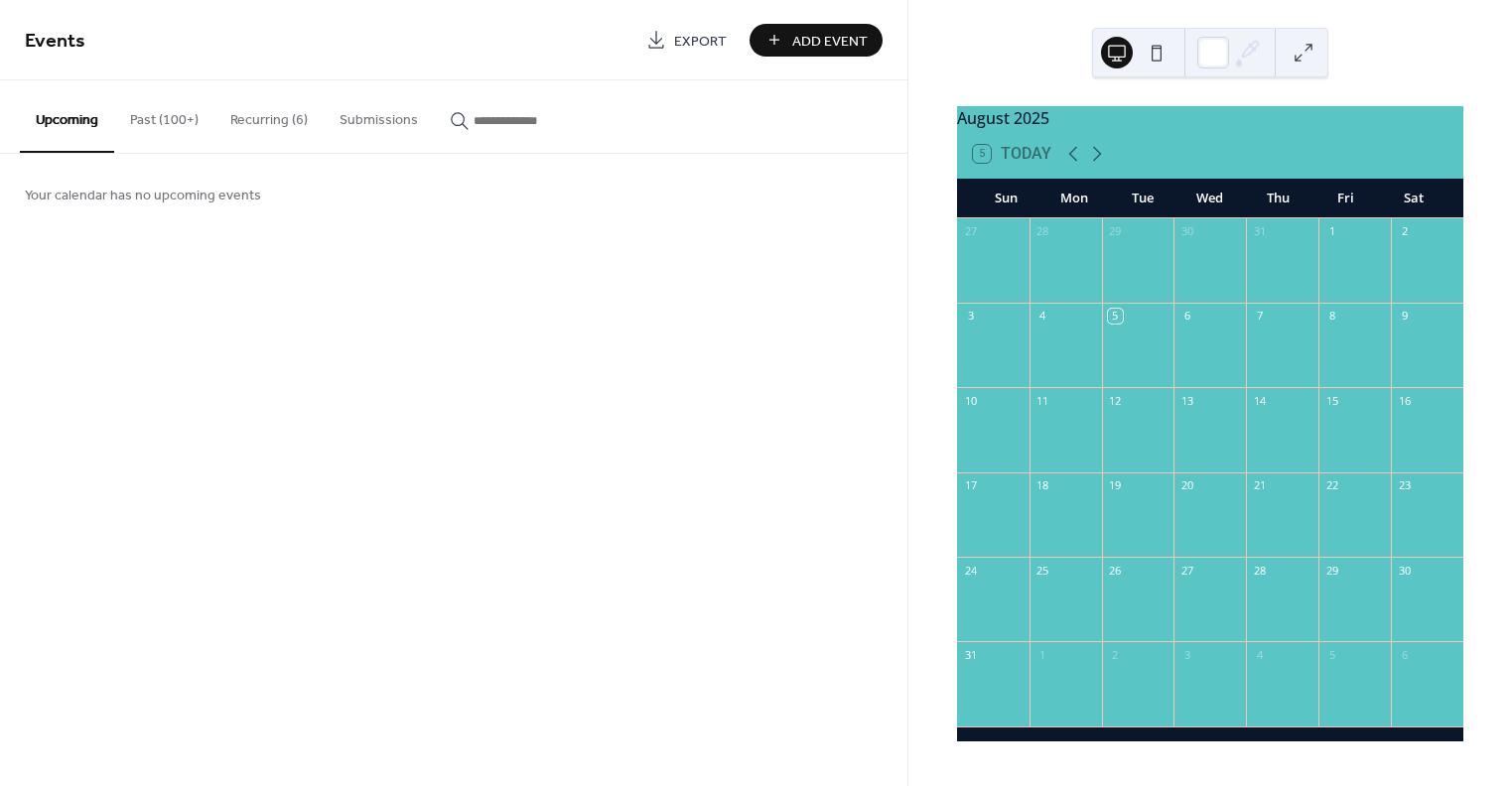 click on "Past (100+)" at bounding box center [164, 115] 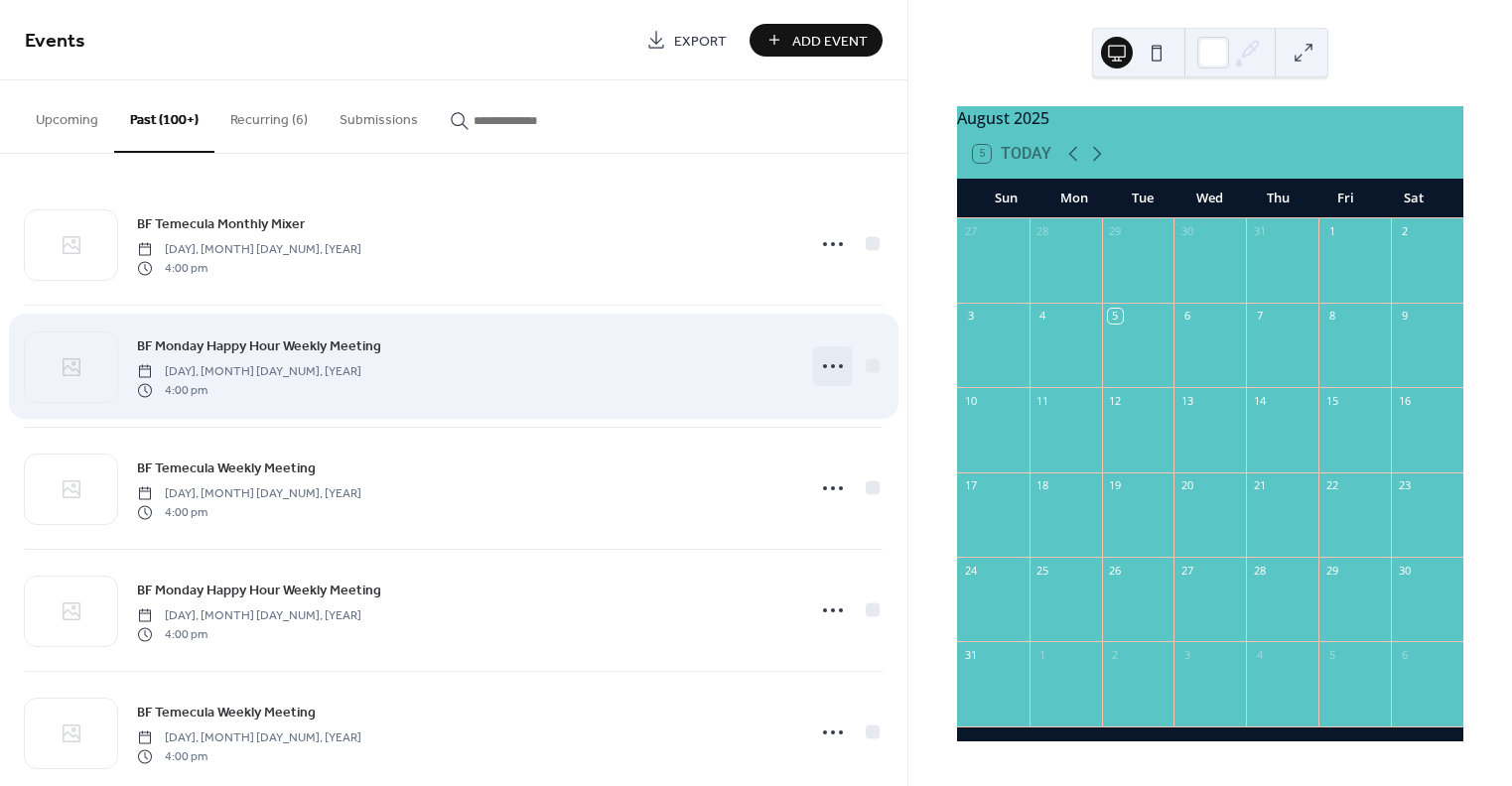 click 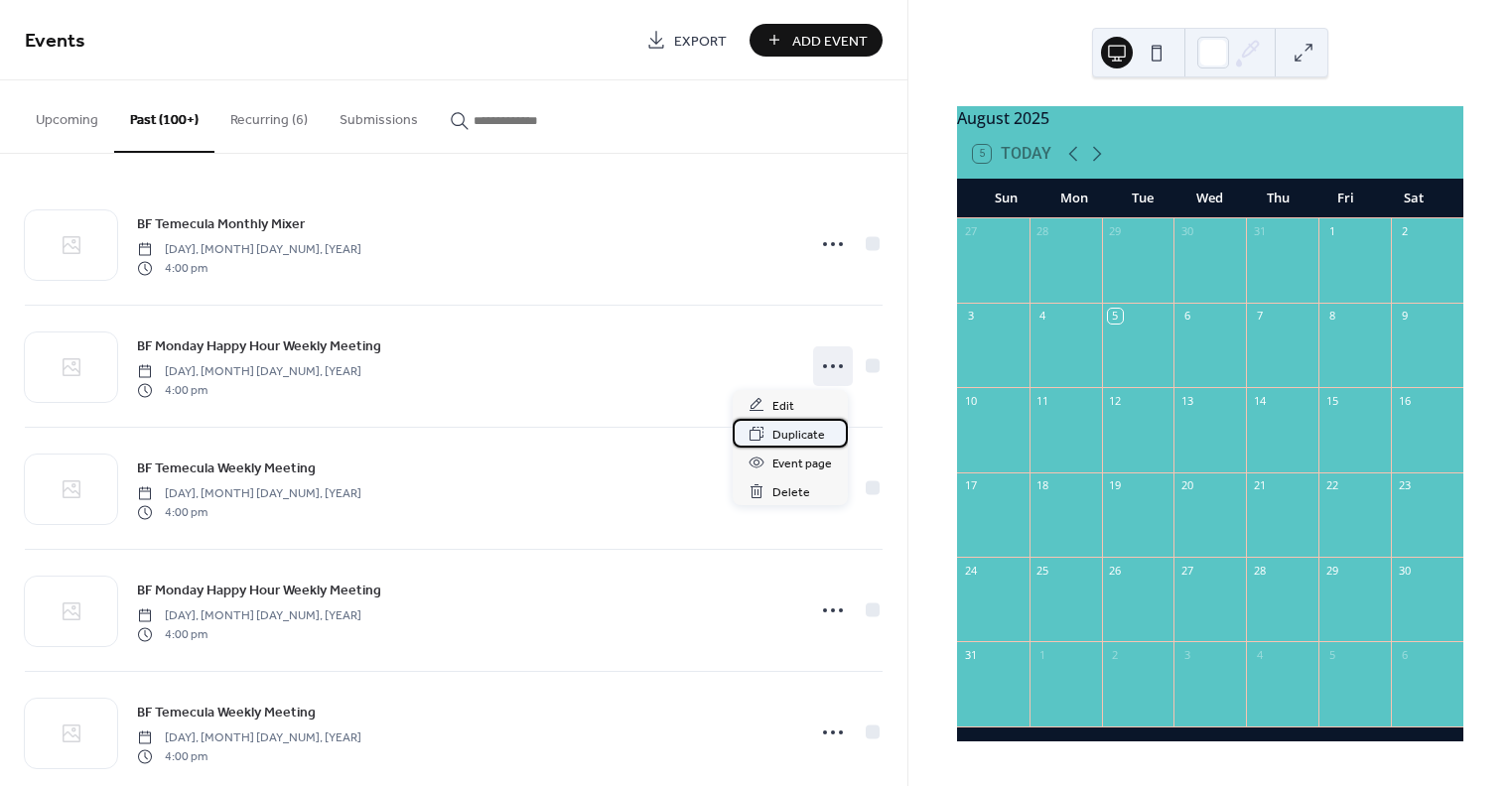 click on "Duplicate" at bounding box center (798, 435) 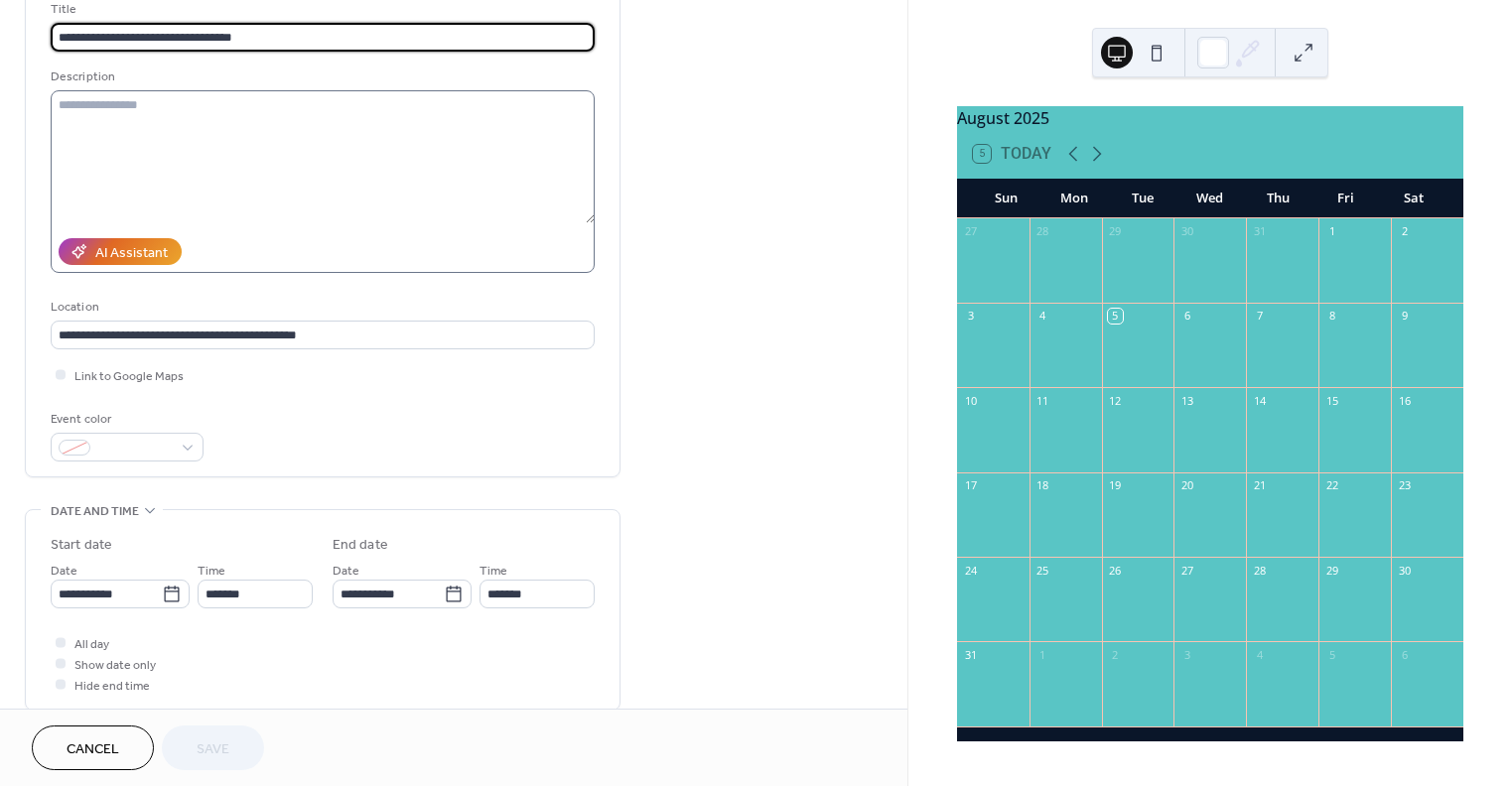 scroll, scrollTop: 198, scrollLeft: 0, axis: vertical 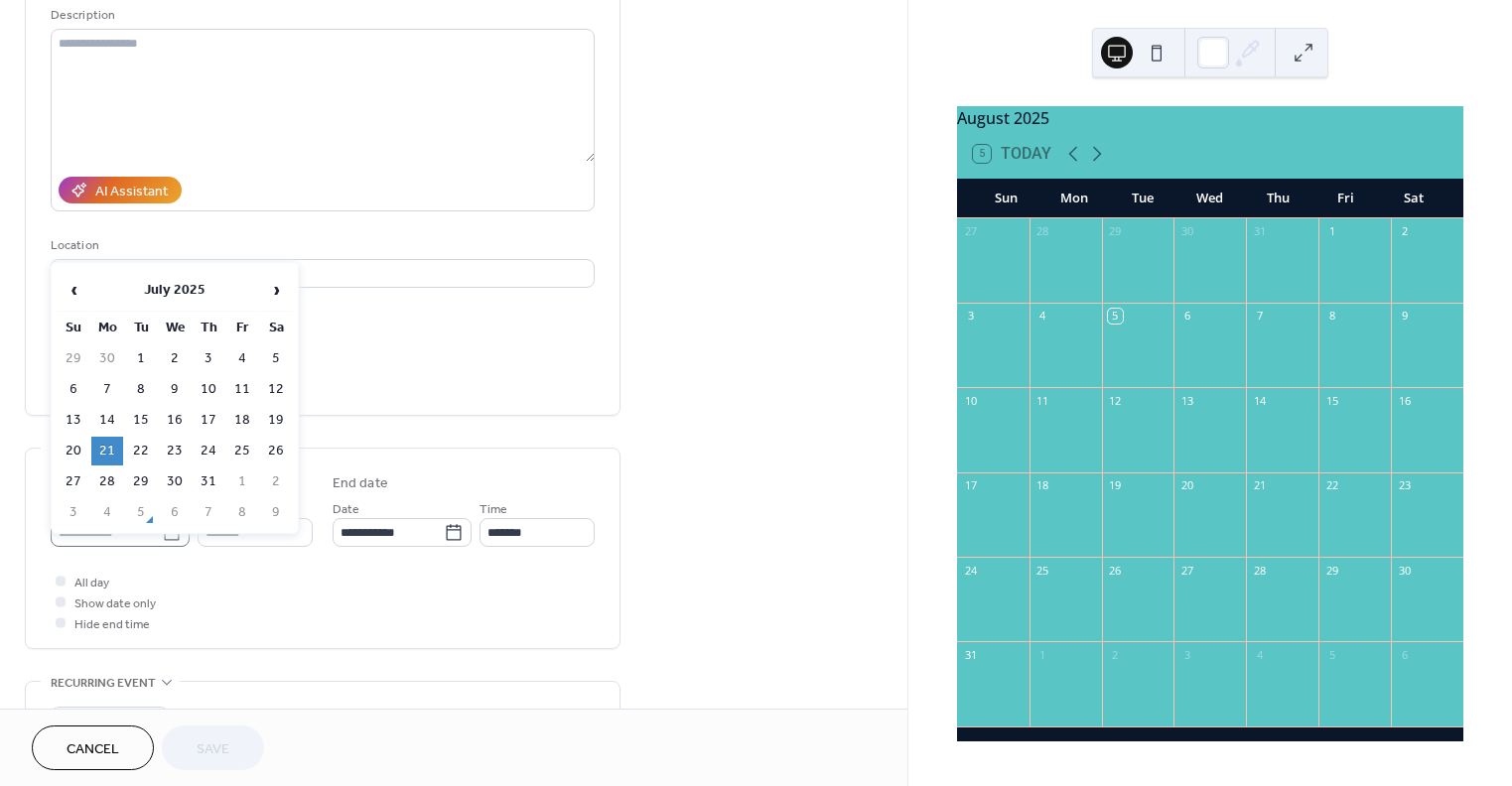 click 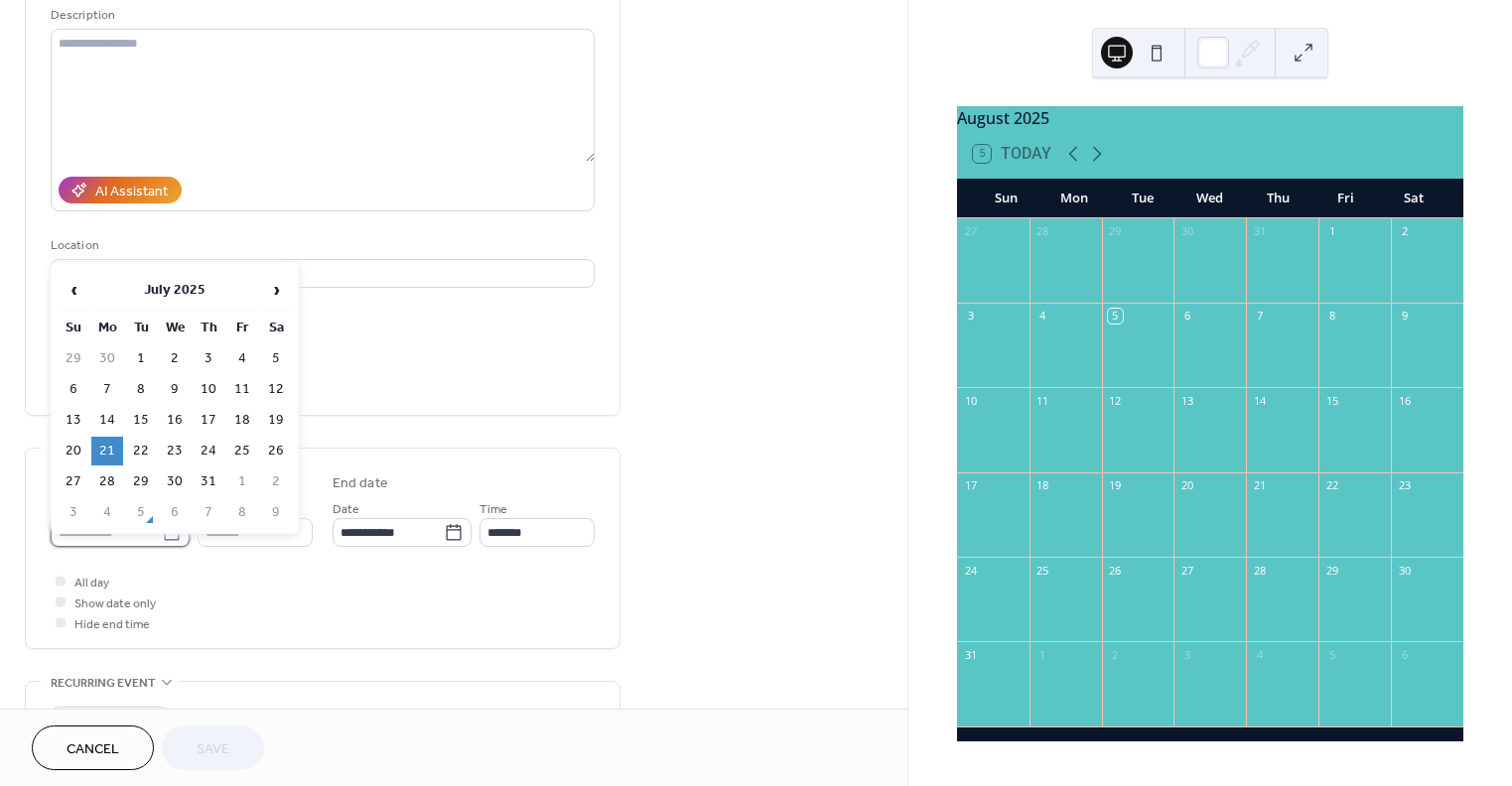 click on "**********" at bounding box center [106, 532] 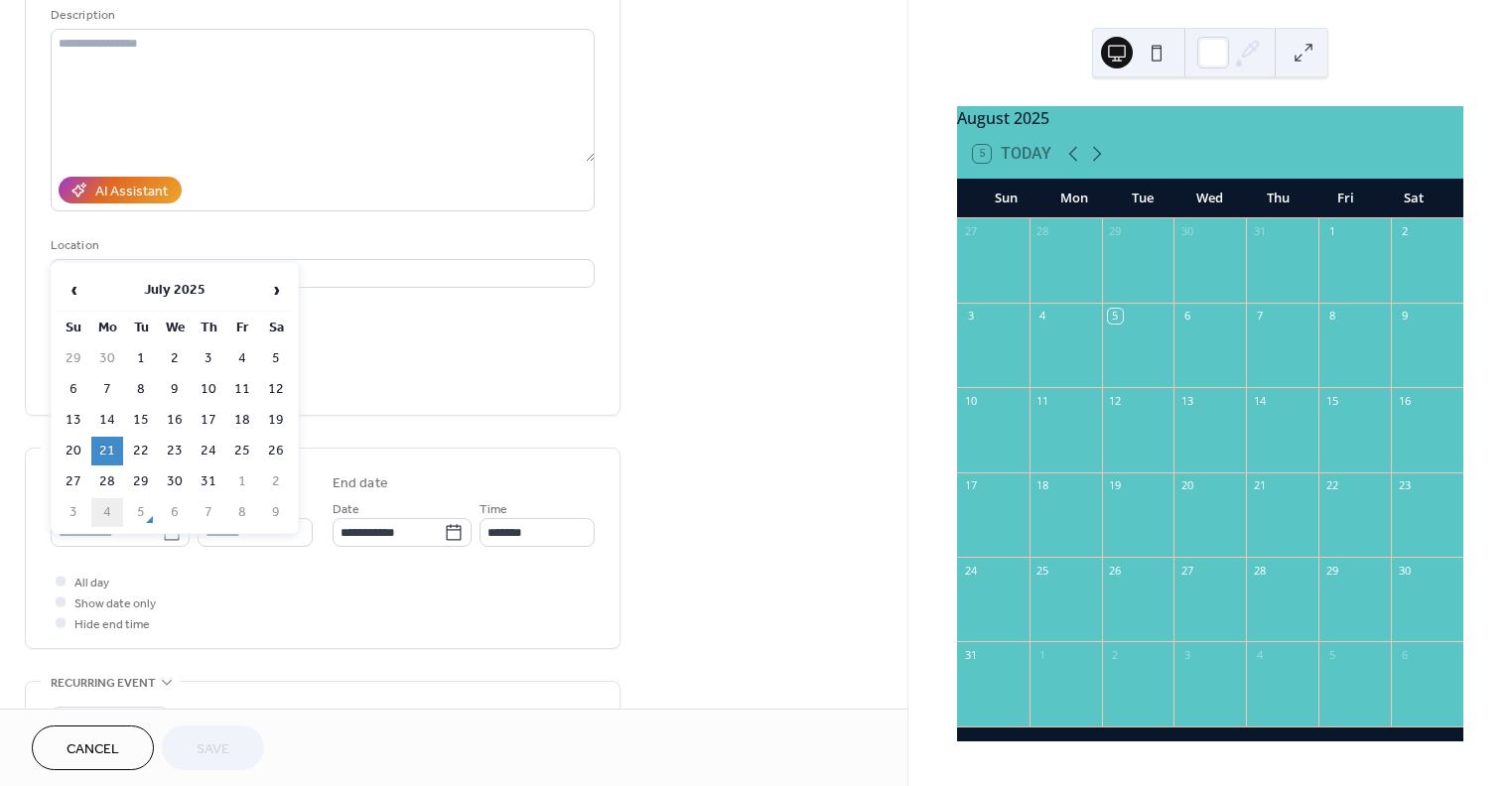click on "4" at bounding box center [107, 512] 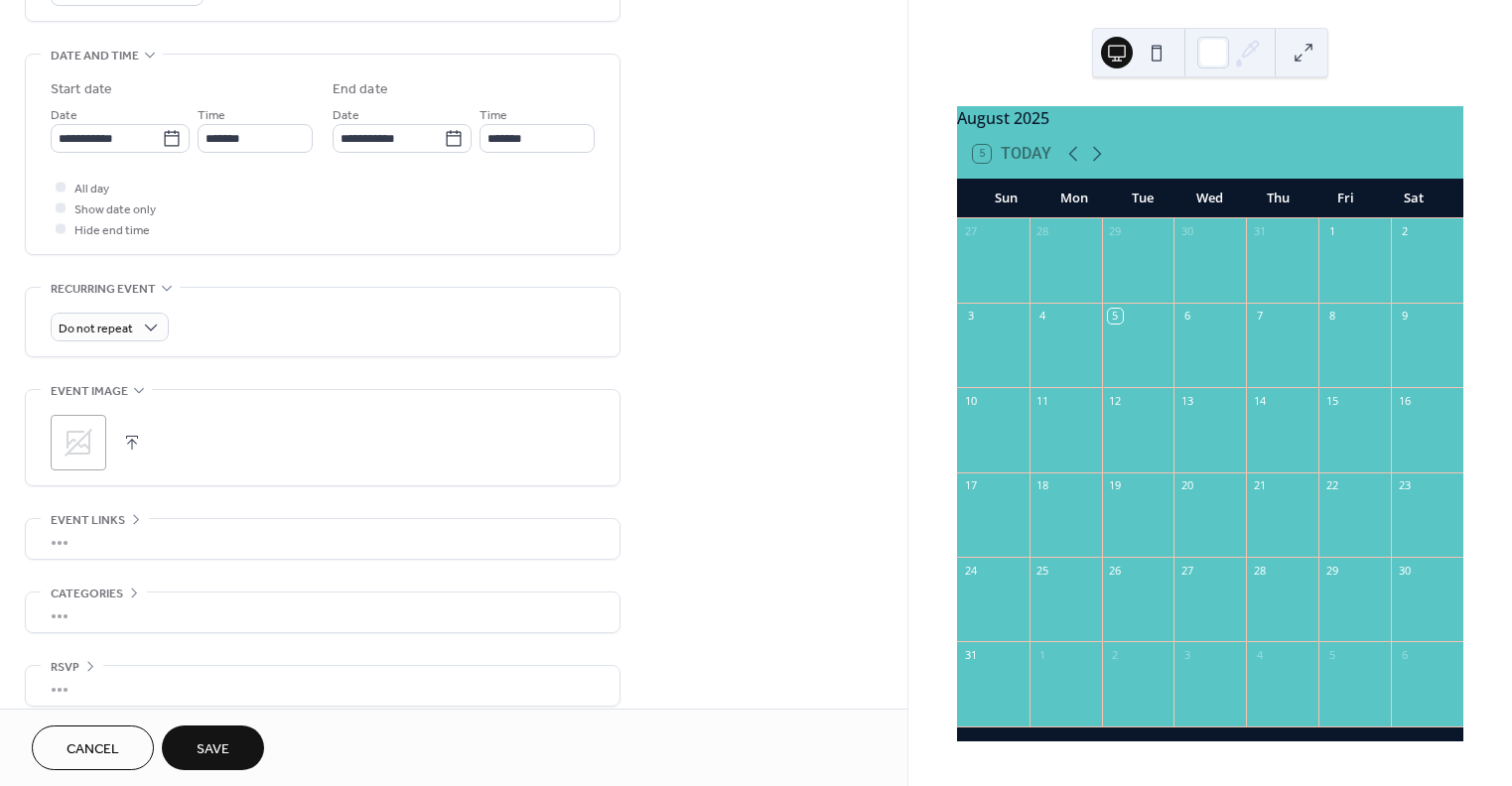 scroll, scrollTop: 595, scrollLeft: 0, axis: vertical 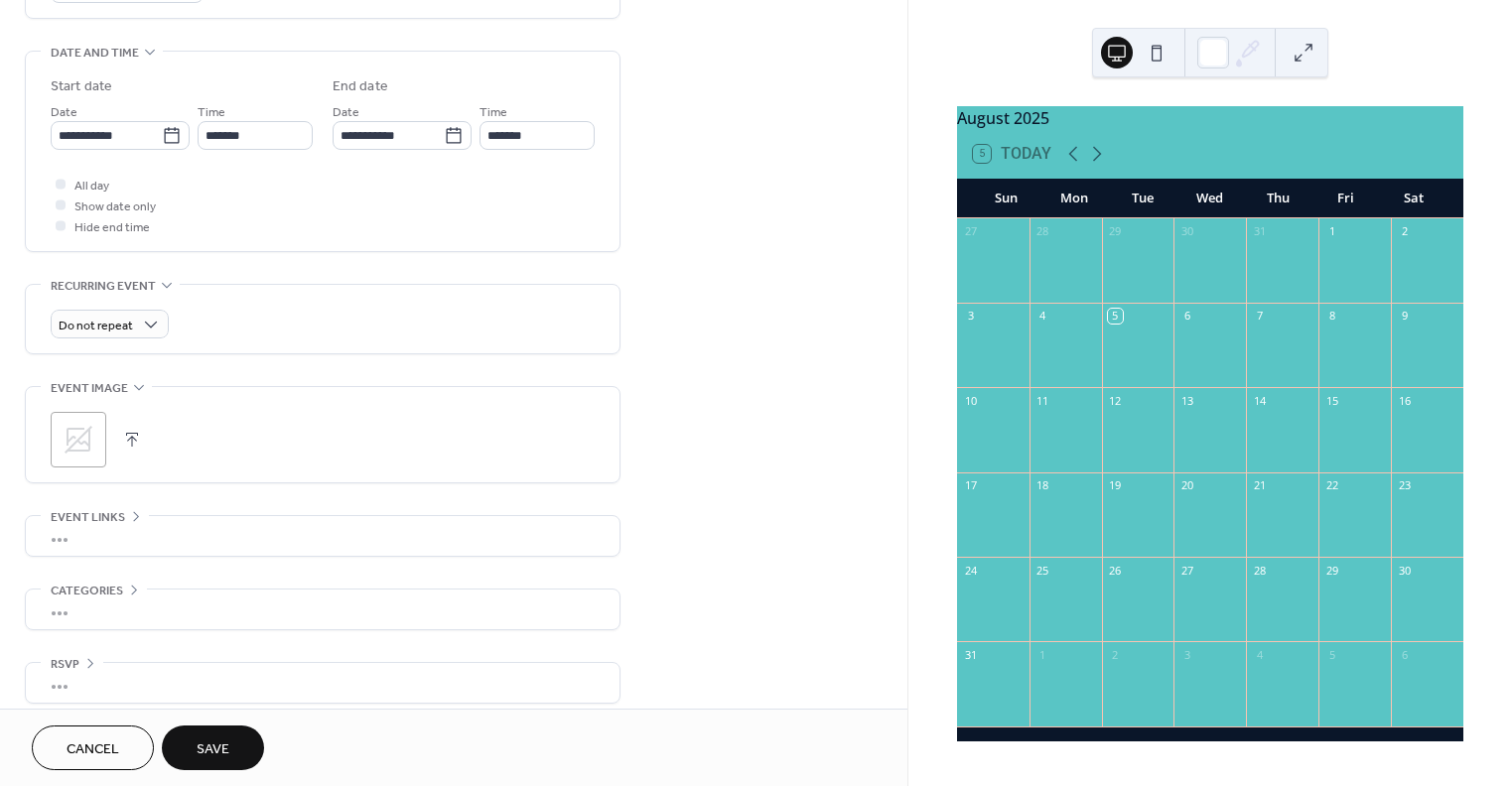 click on "Save" at bounding box center [212, 749] 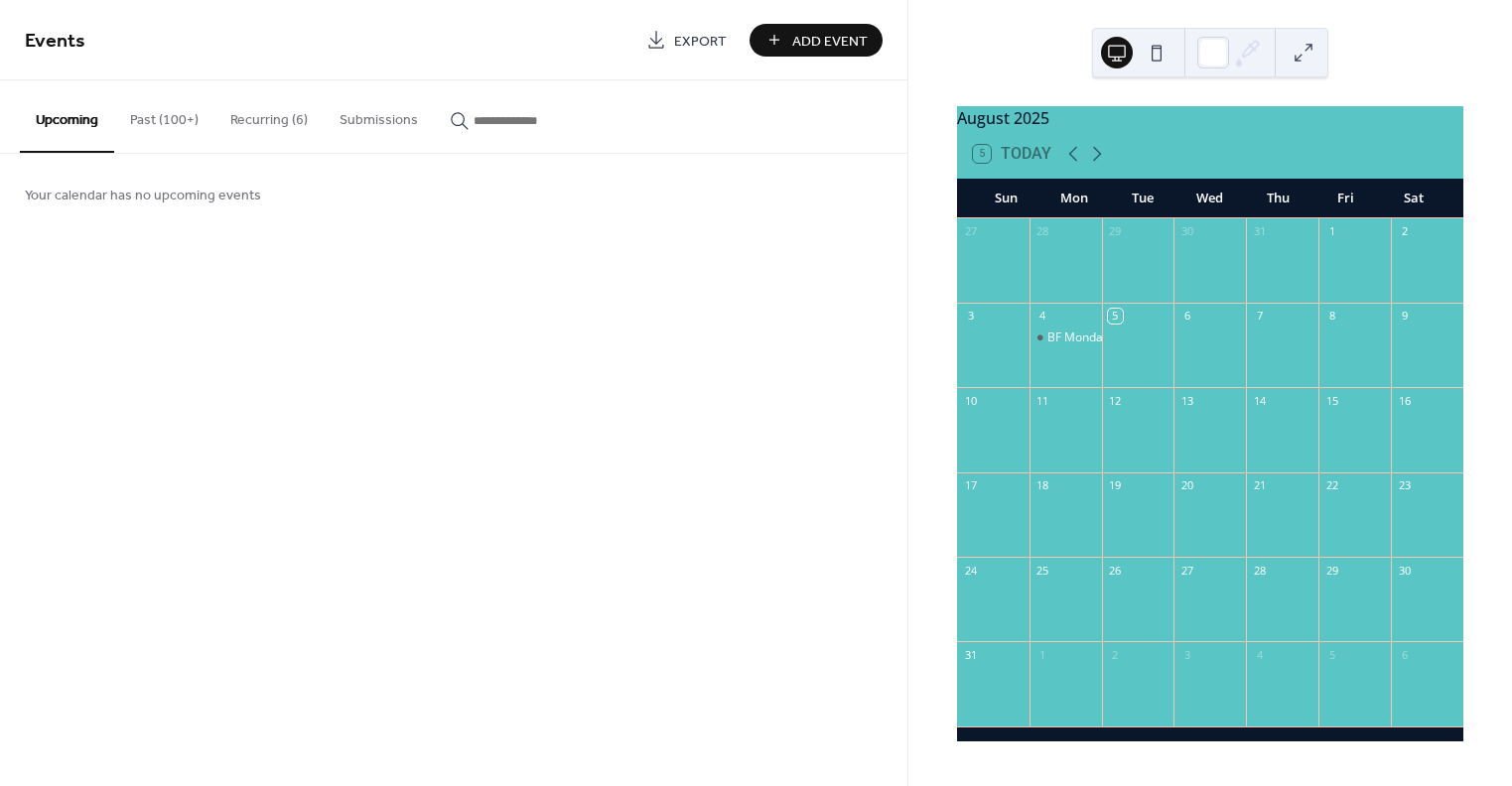 click on "Past (100+)" at bounding box center (164, 115) 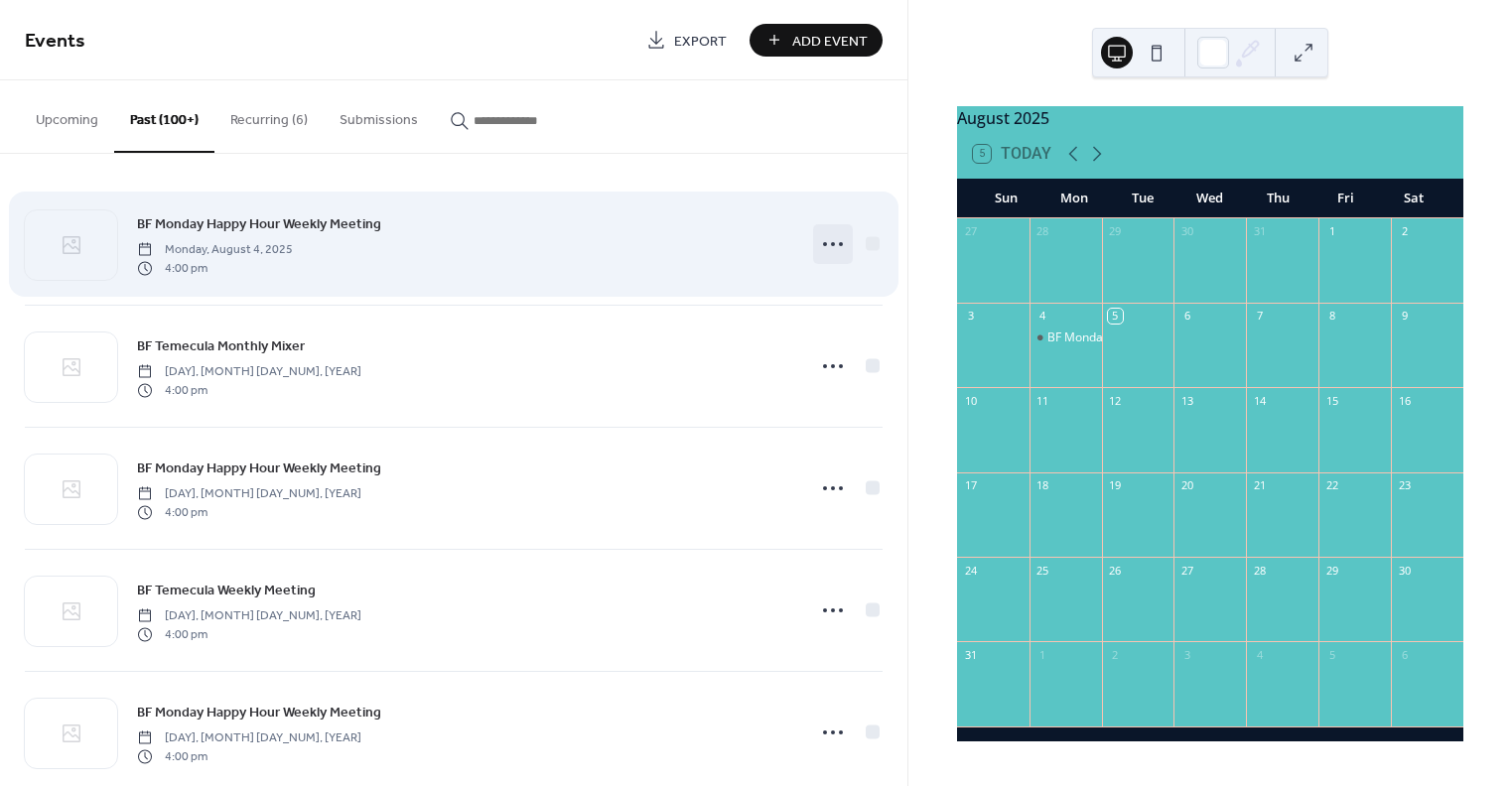 click 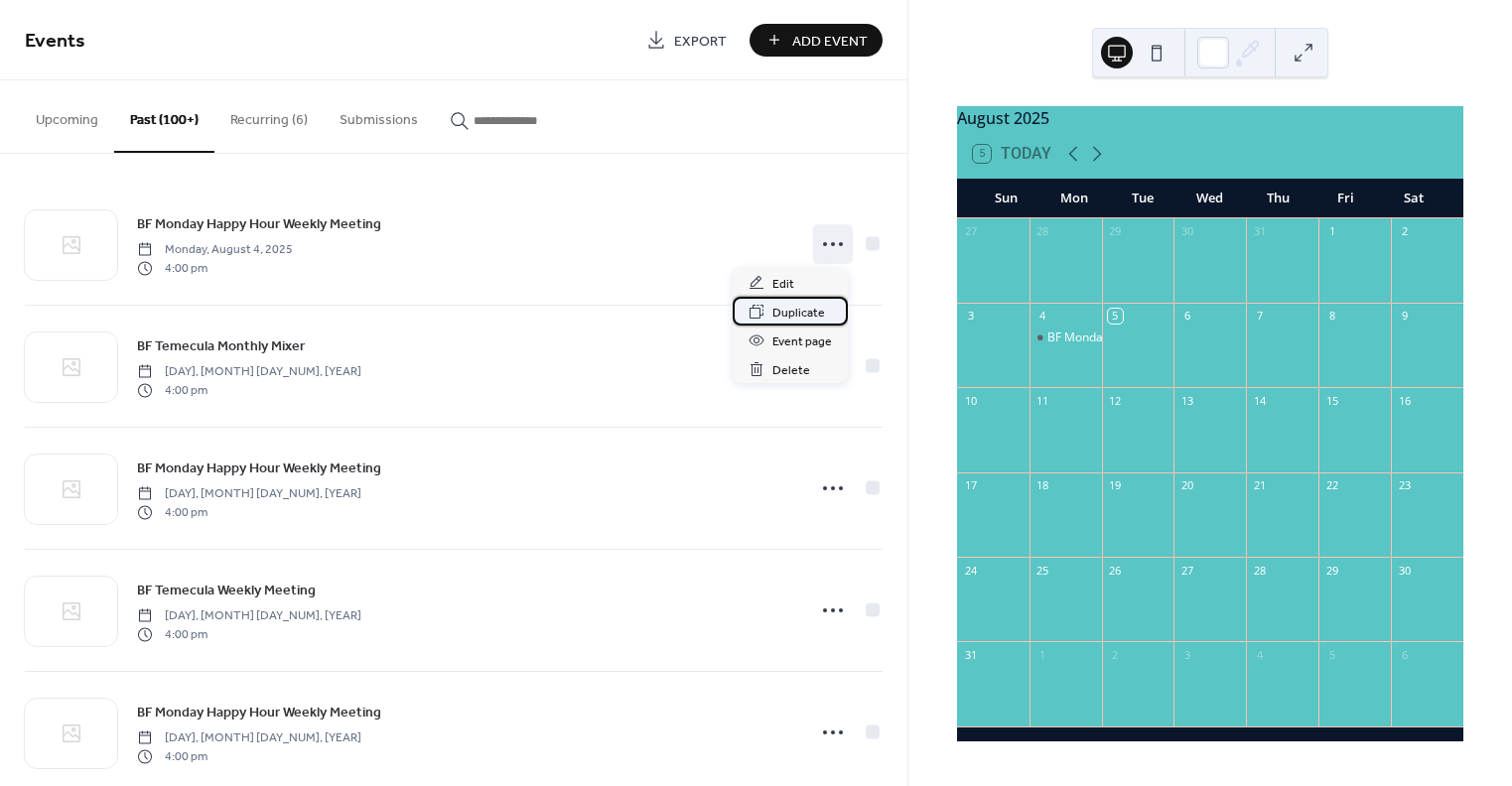click on "Duplicate" at bounding box center [798, 313] 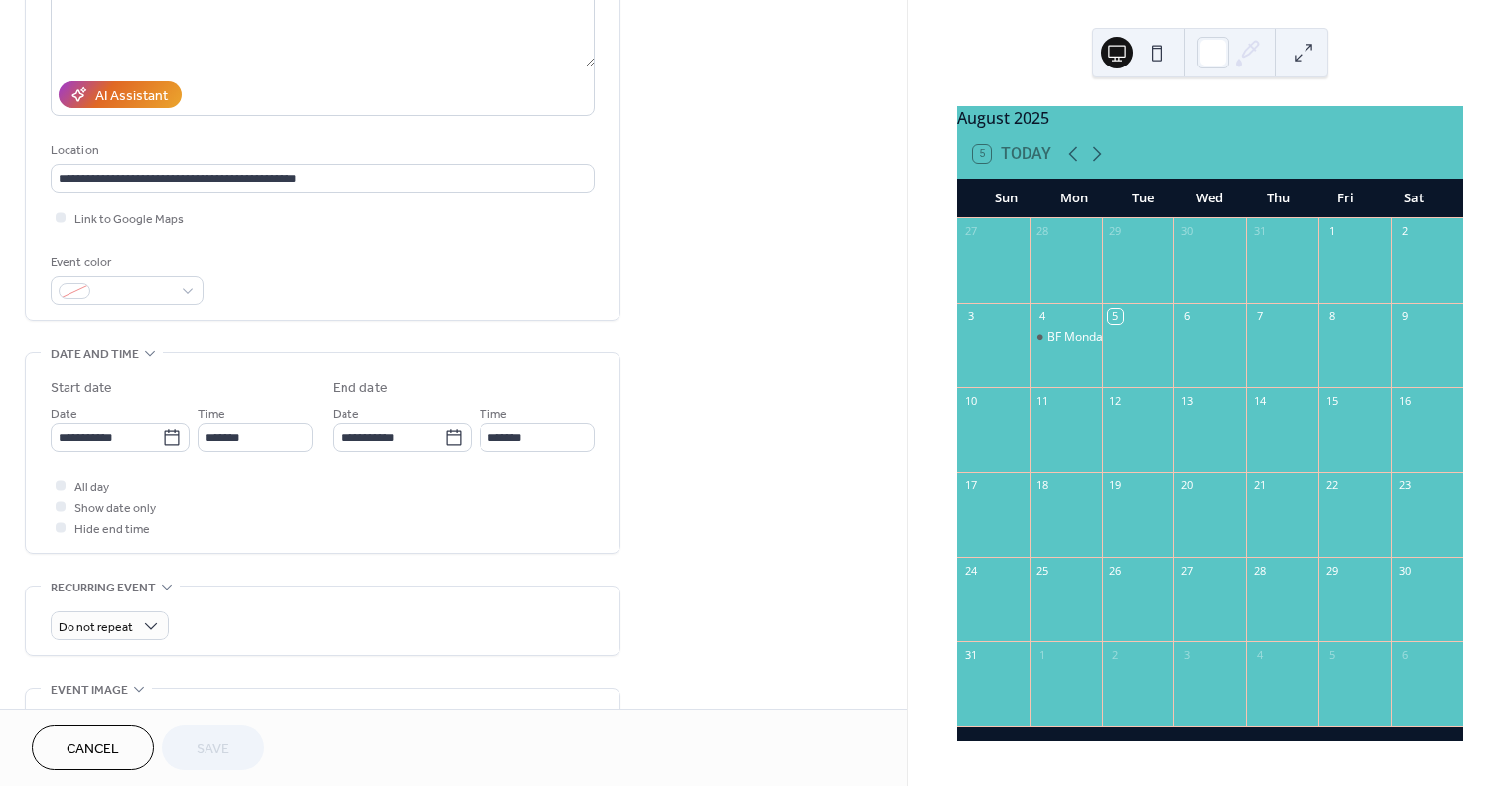 scroll, scrollTop: 298, scrollLeft: 0, axis: vertical 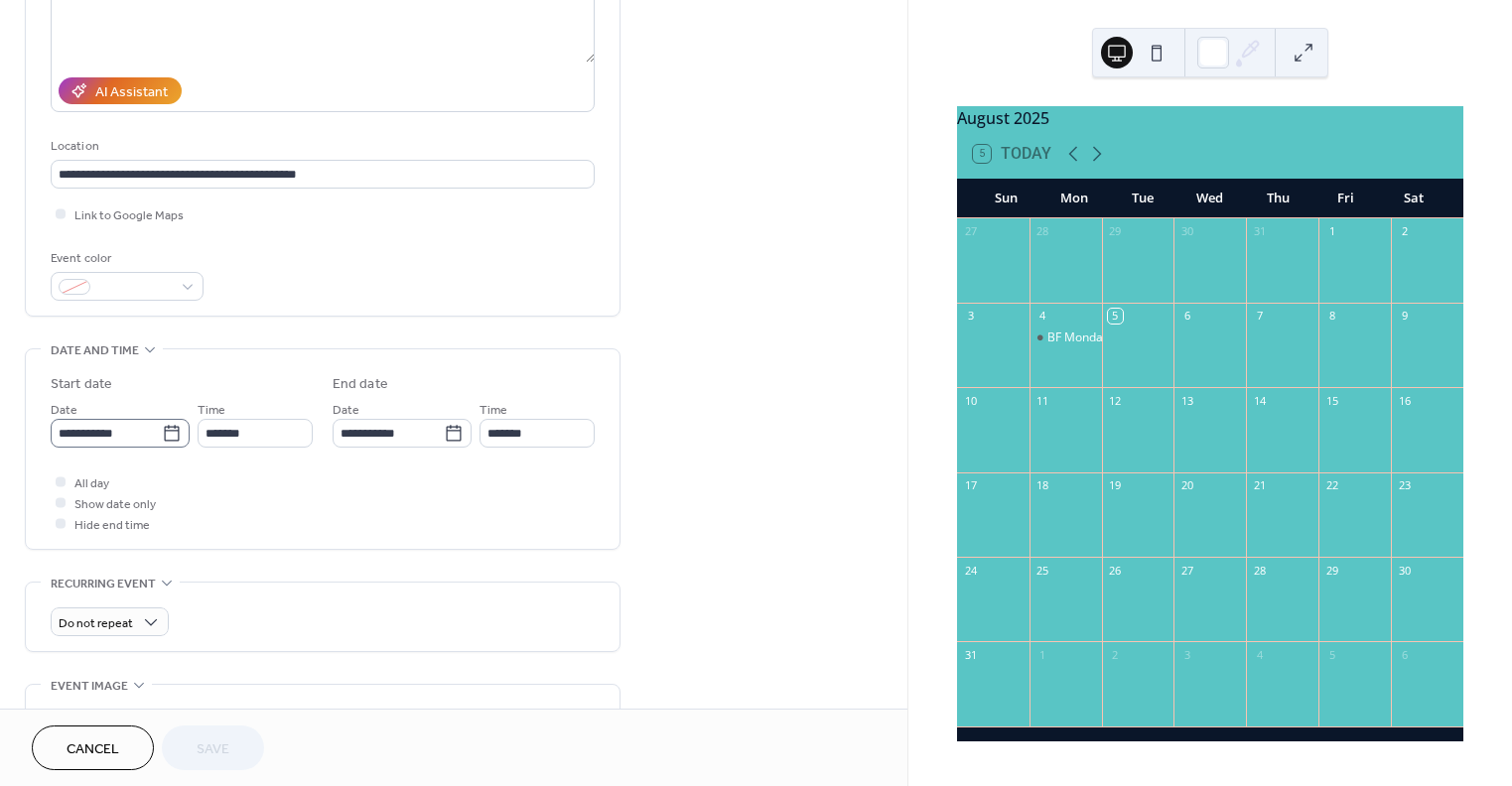 click 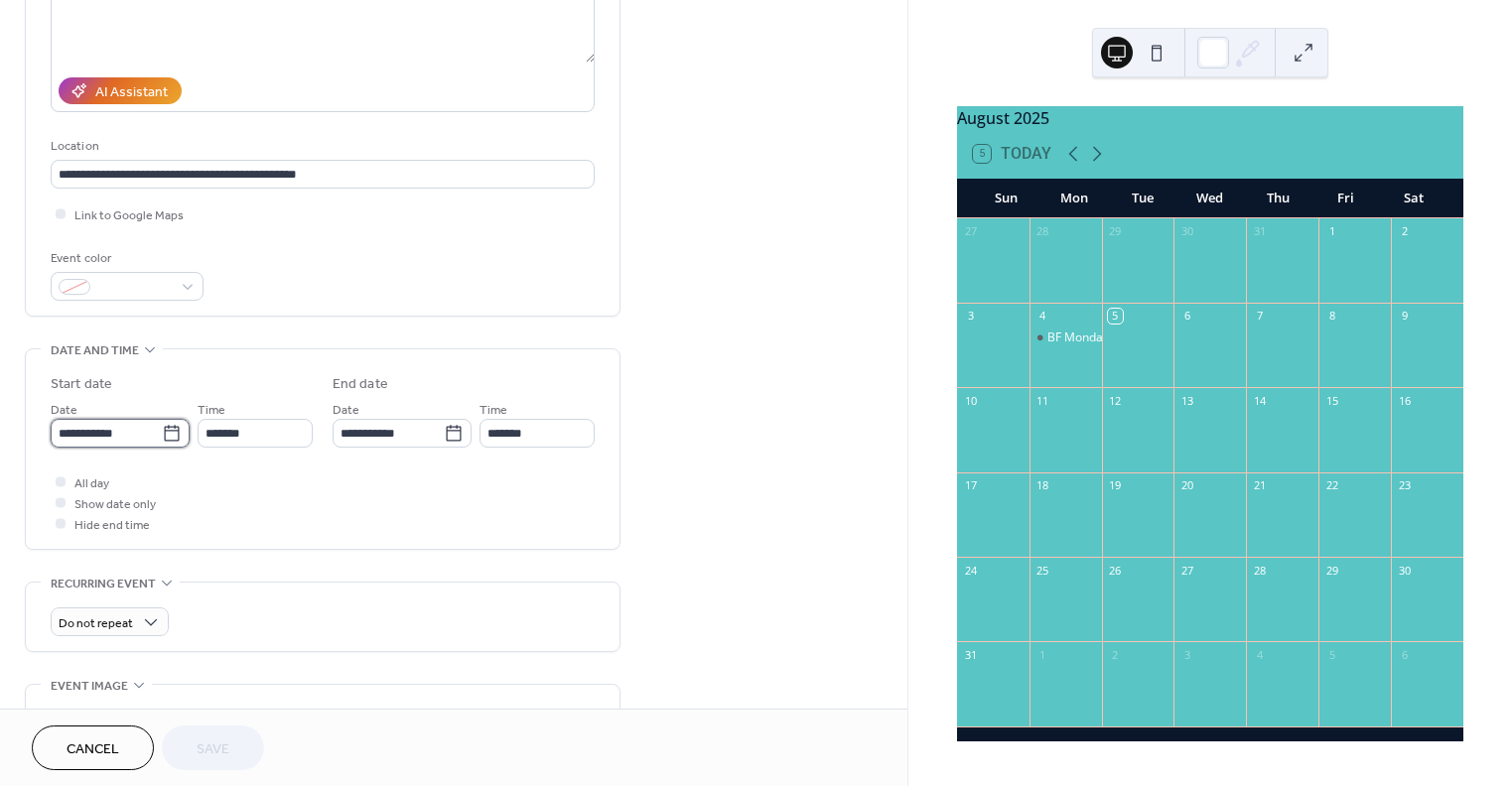 click on "**********" at bounding box center (106, 433) 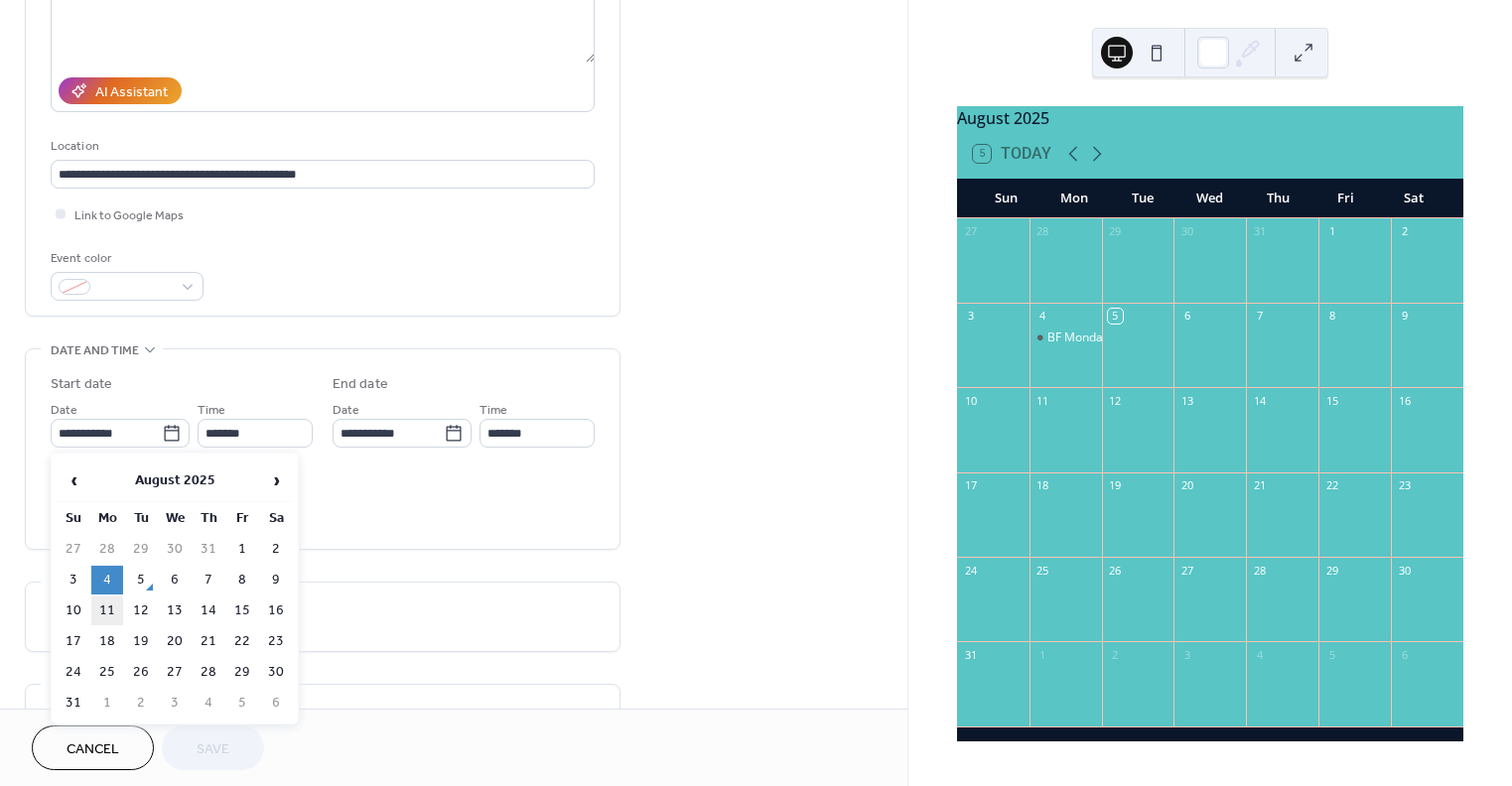 click on "11" at bounding box center [107, 610] 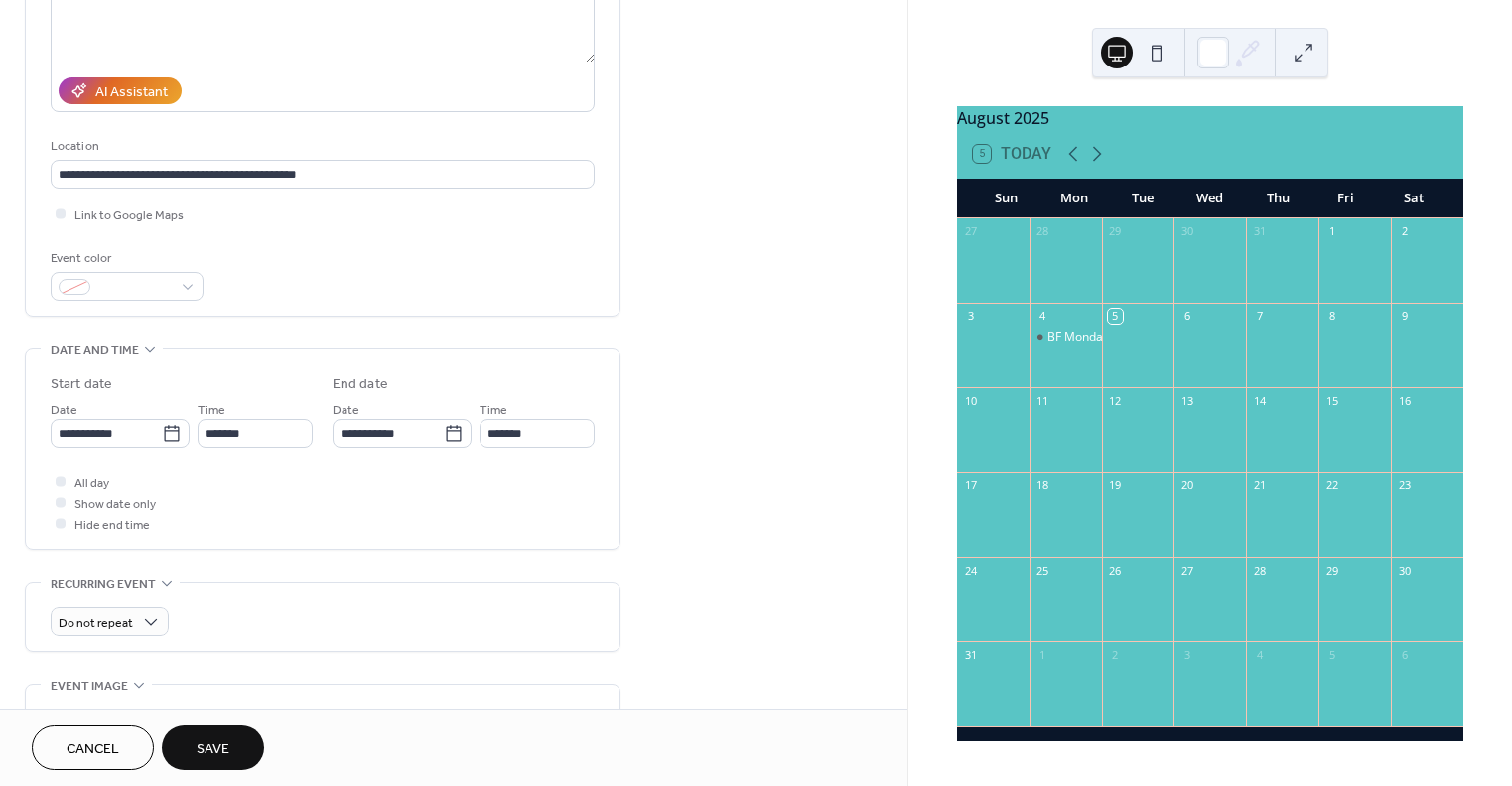 click on "Save" at bounding box center (212, 749) 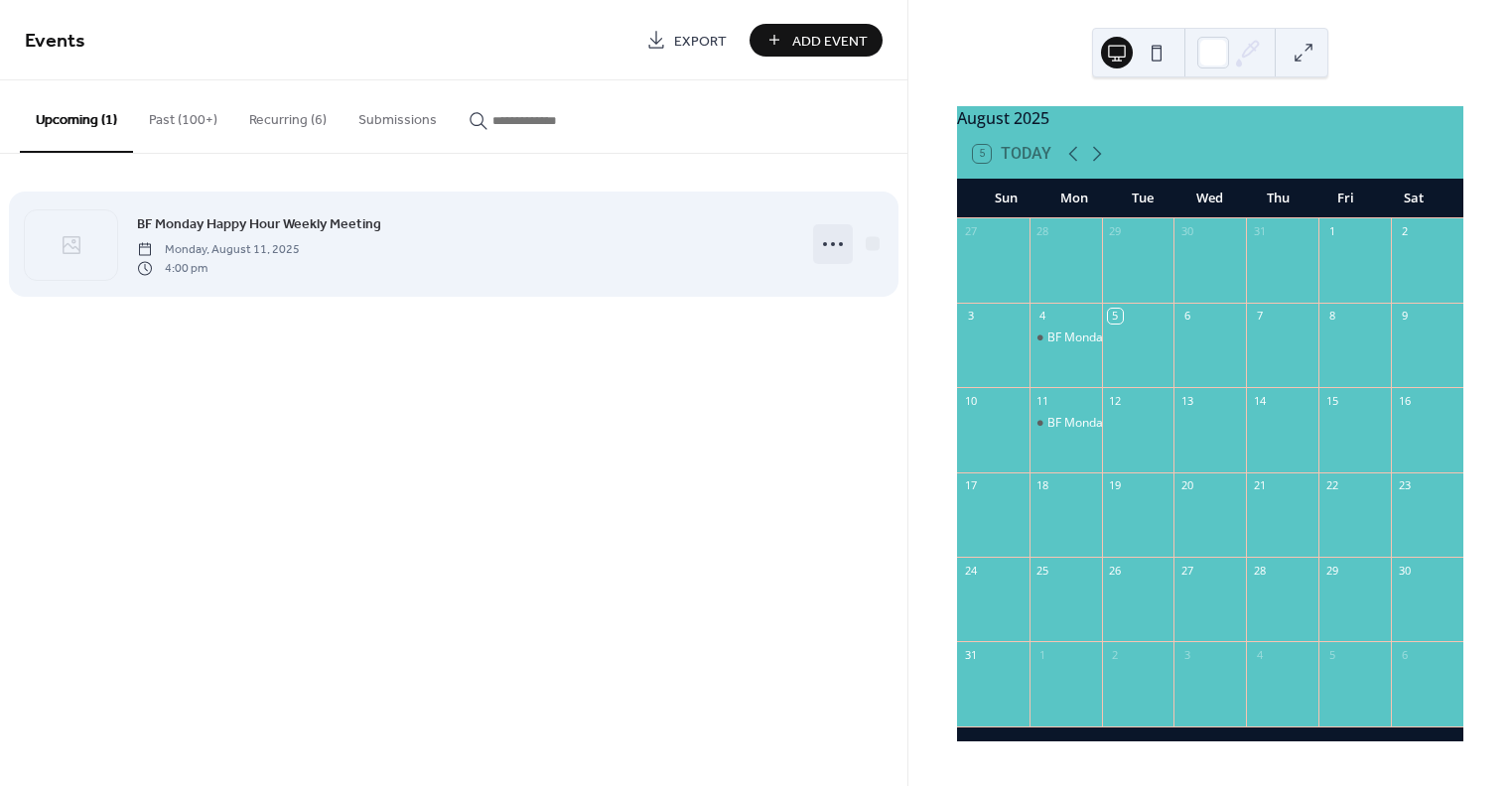 click 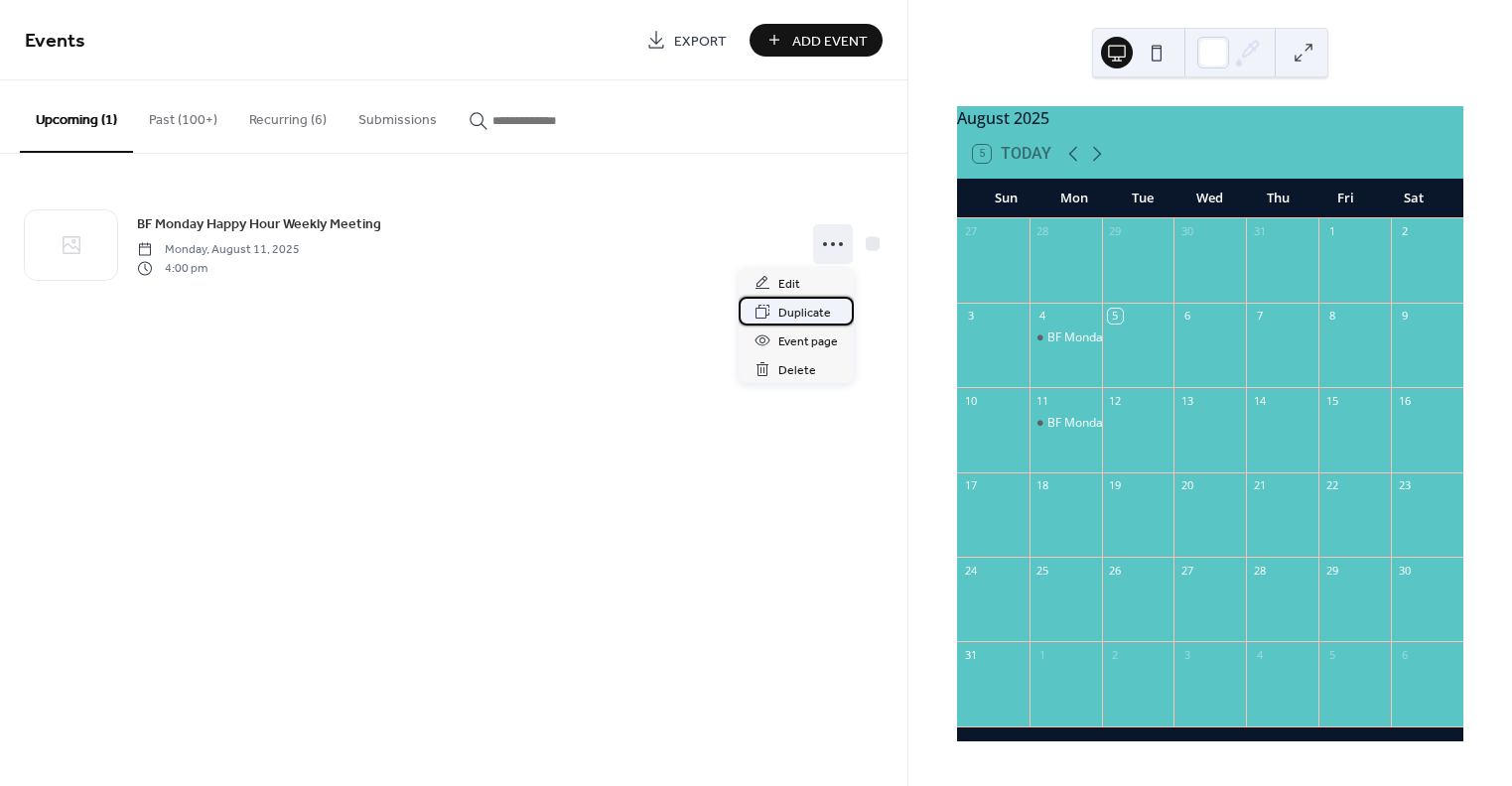 click on "Duplicate" at bounding box center (804, 313) 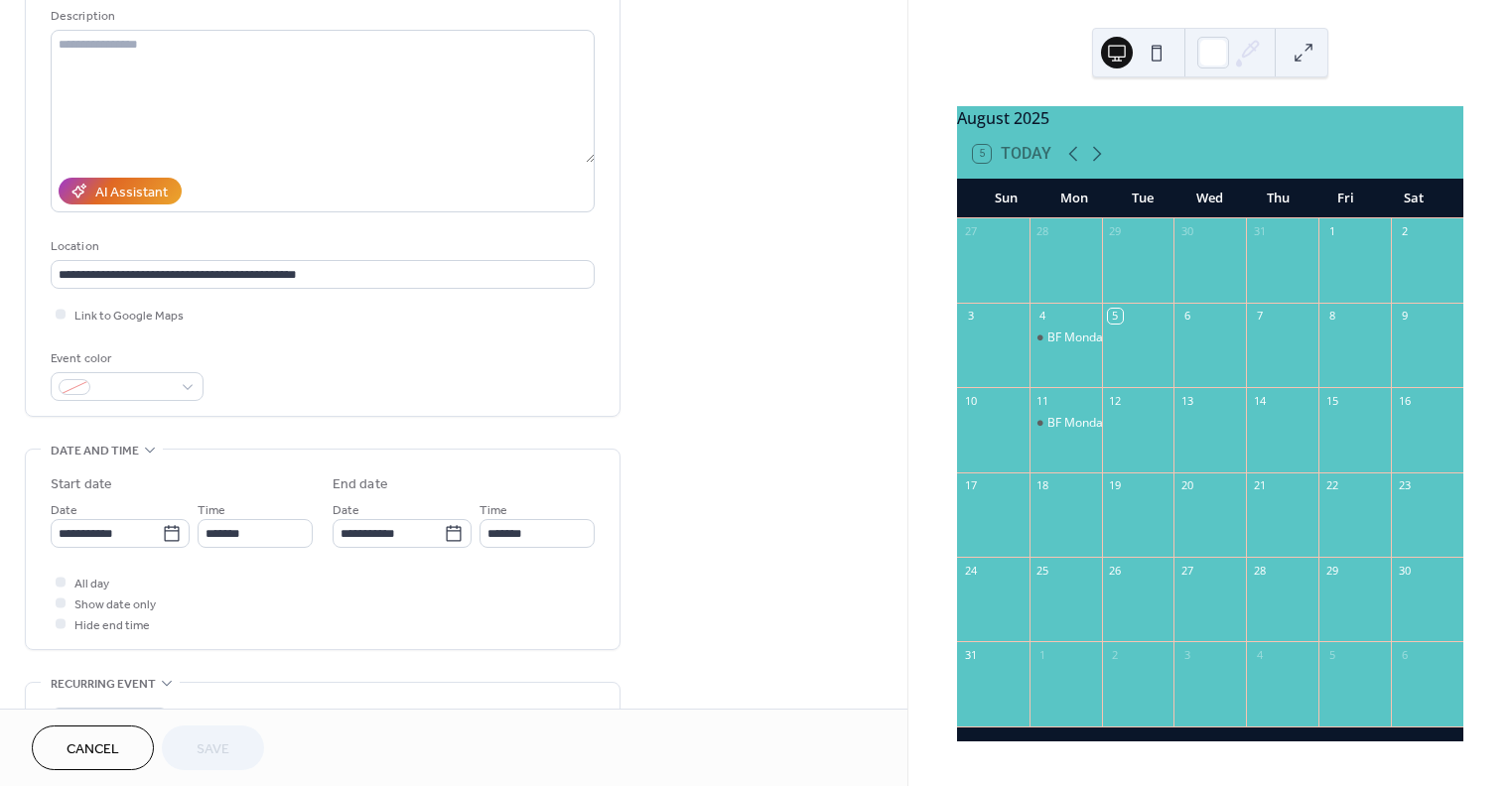 scroll, scrollTop: 198, scrollLeft: 0, axis: vertical 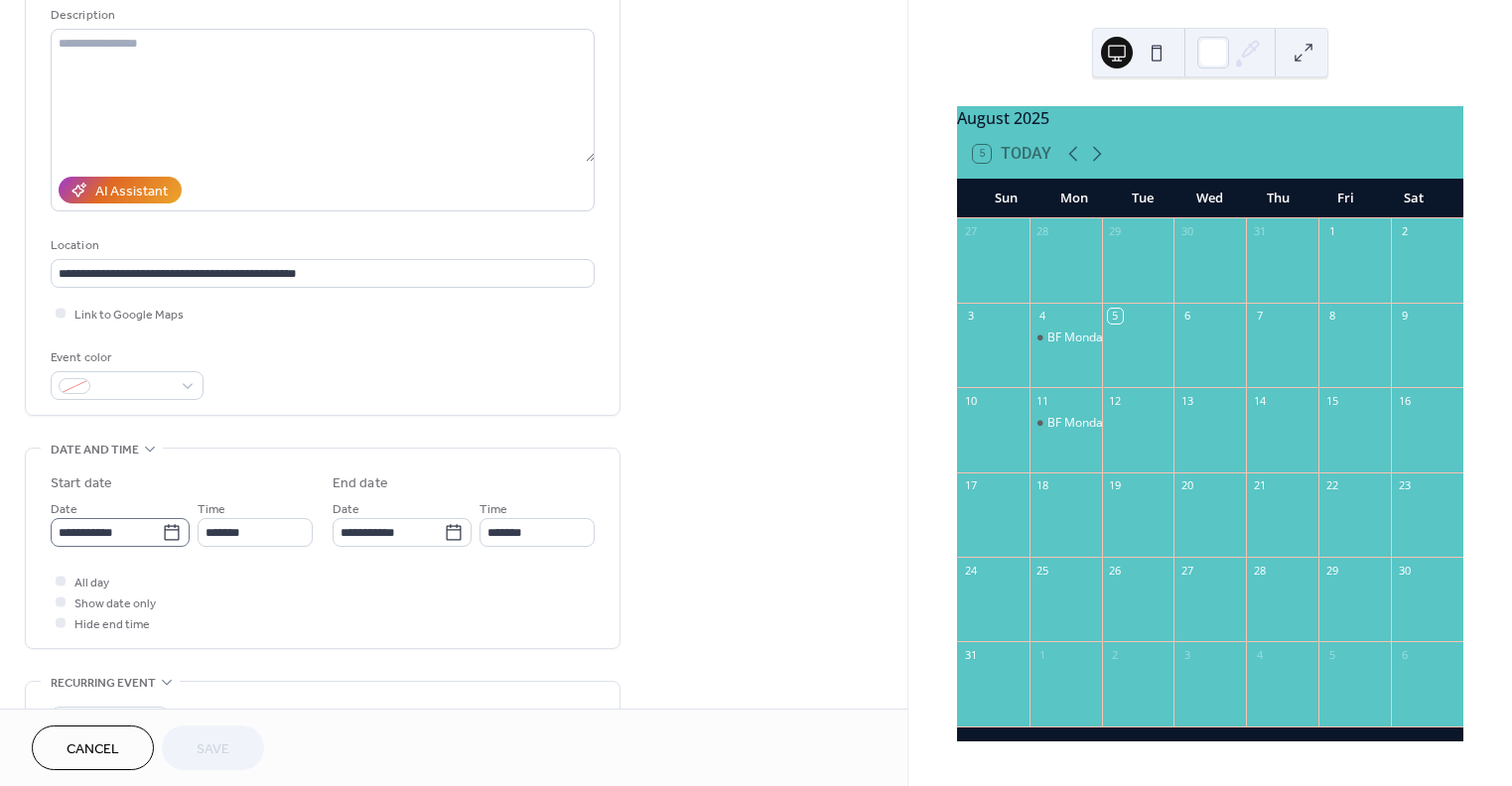 click 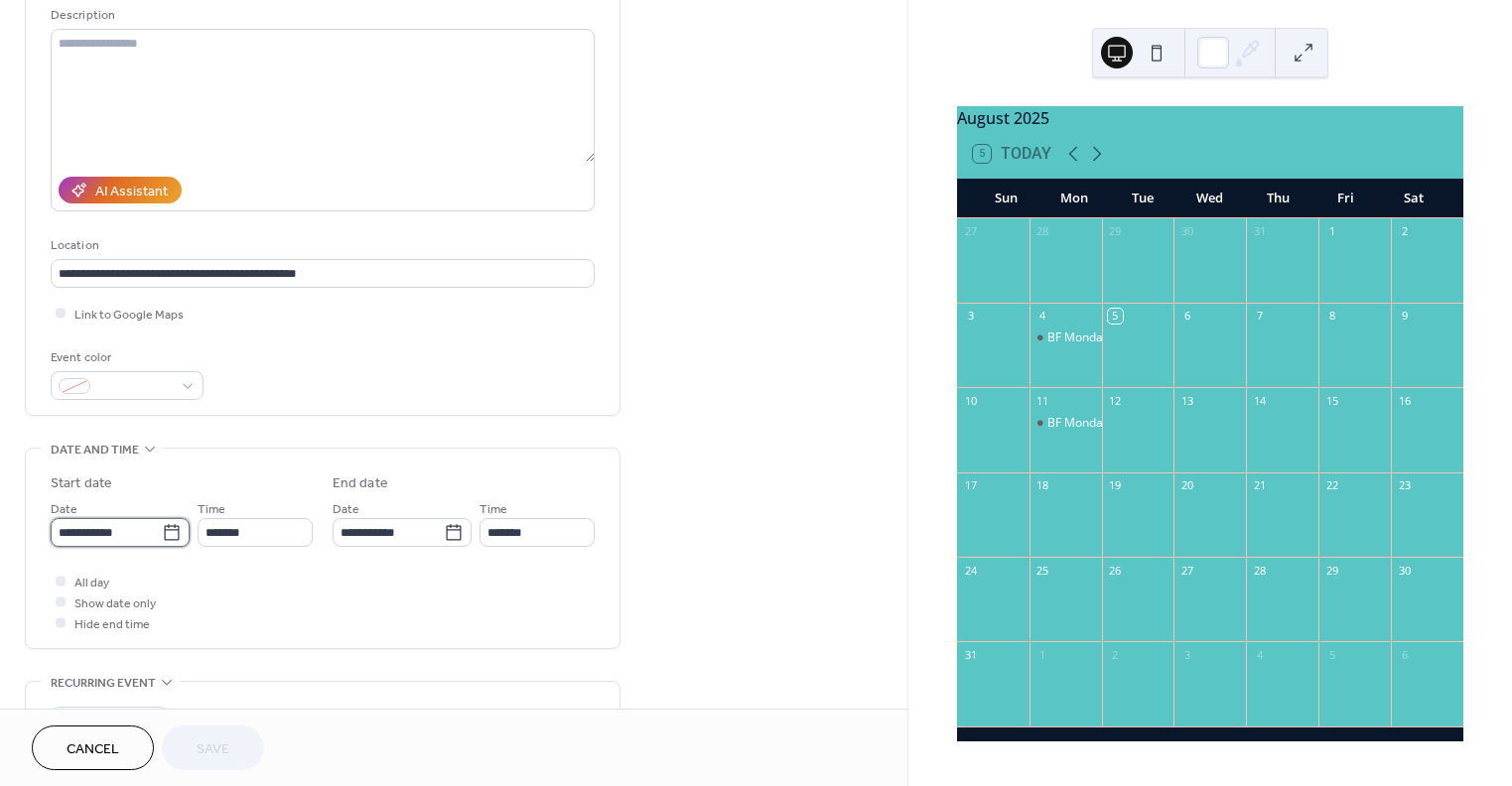 click on "**********" at bounding box center [106, 532] 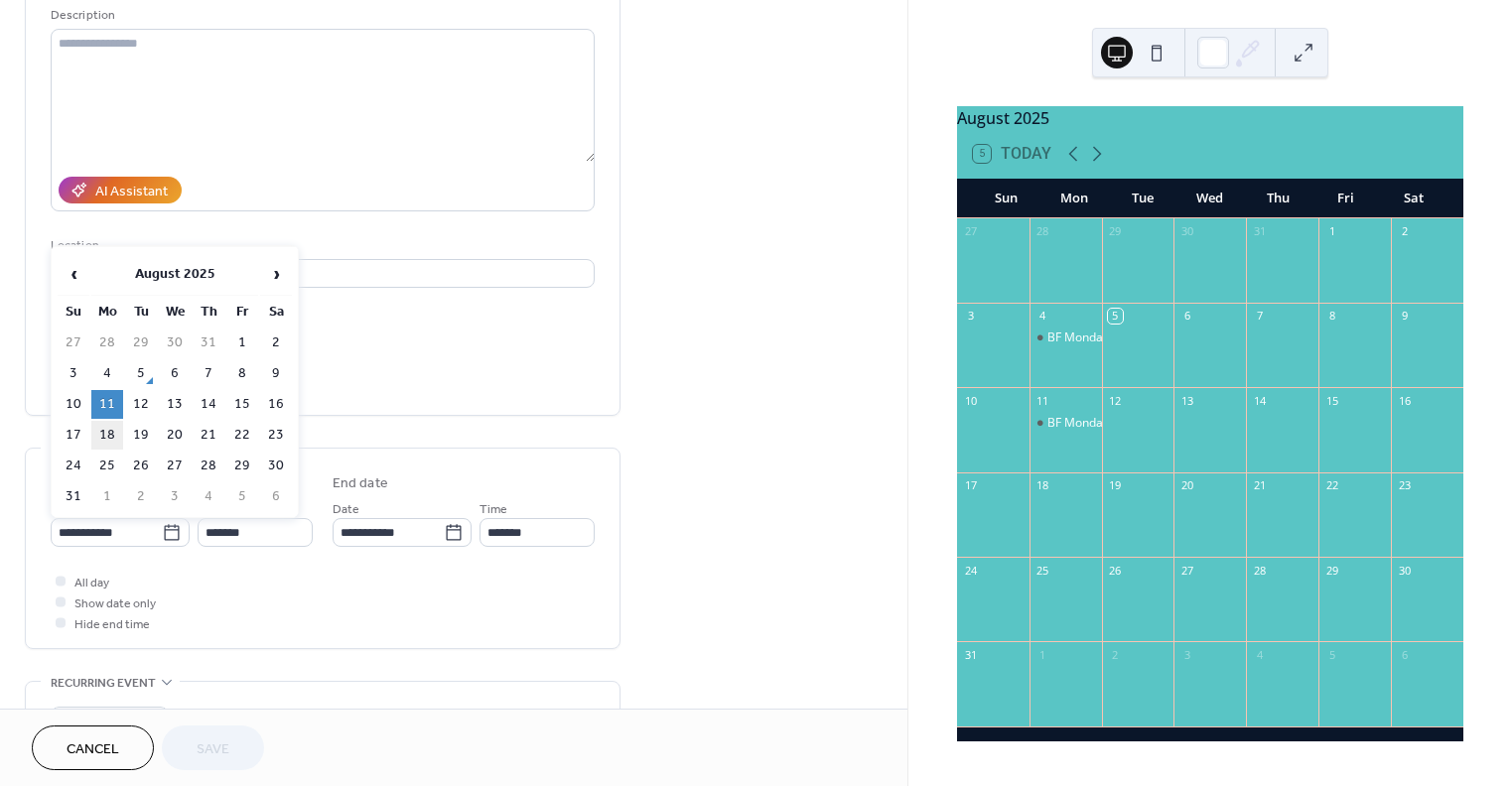 click on "18" at bounding box center [107, 435] 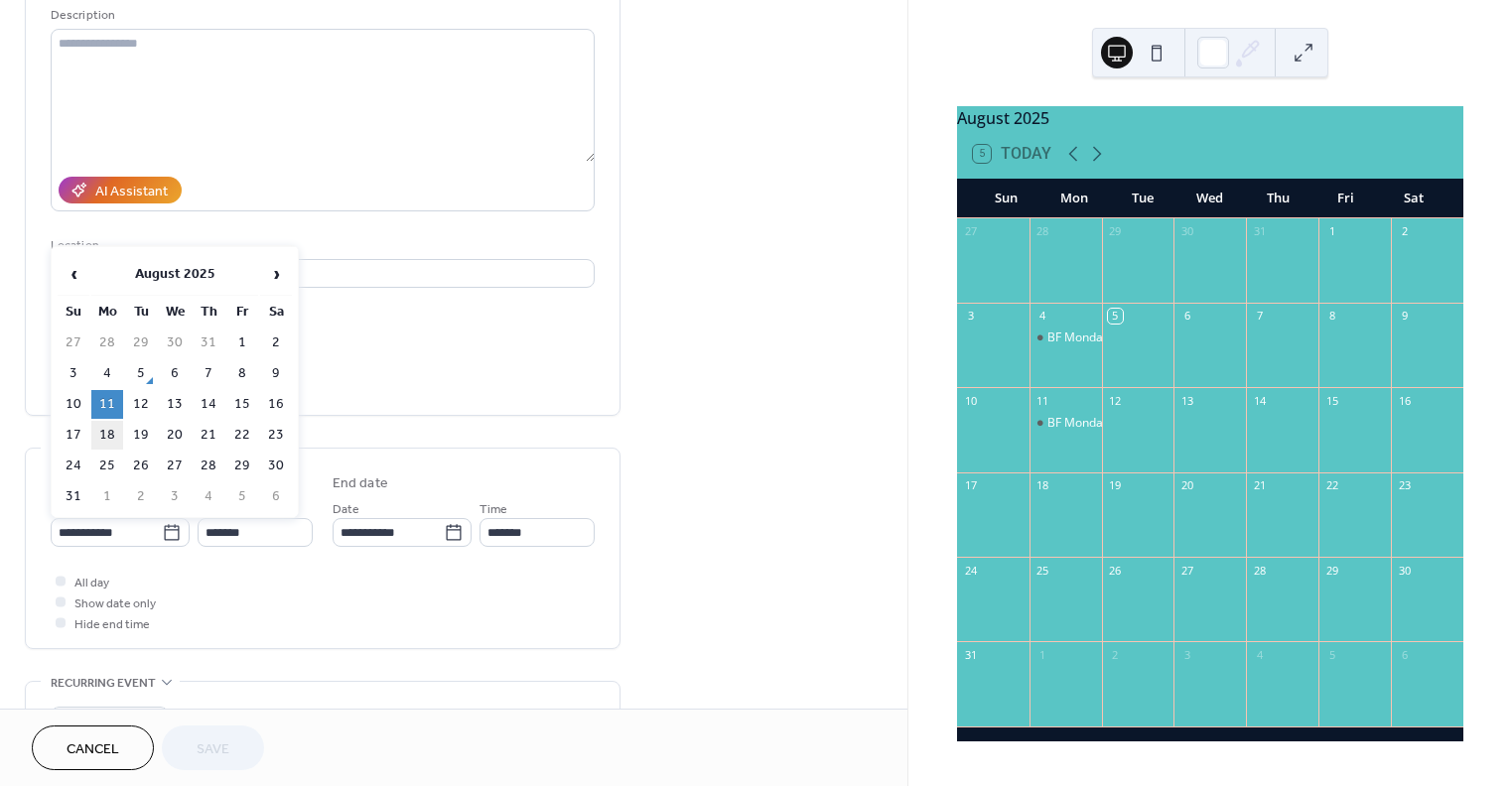 type on "**********" 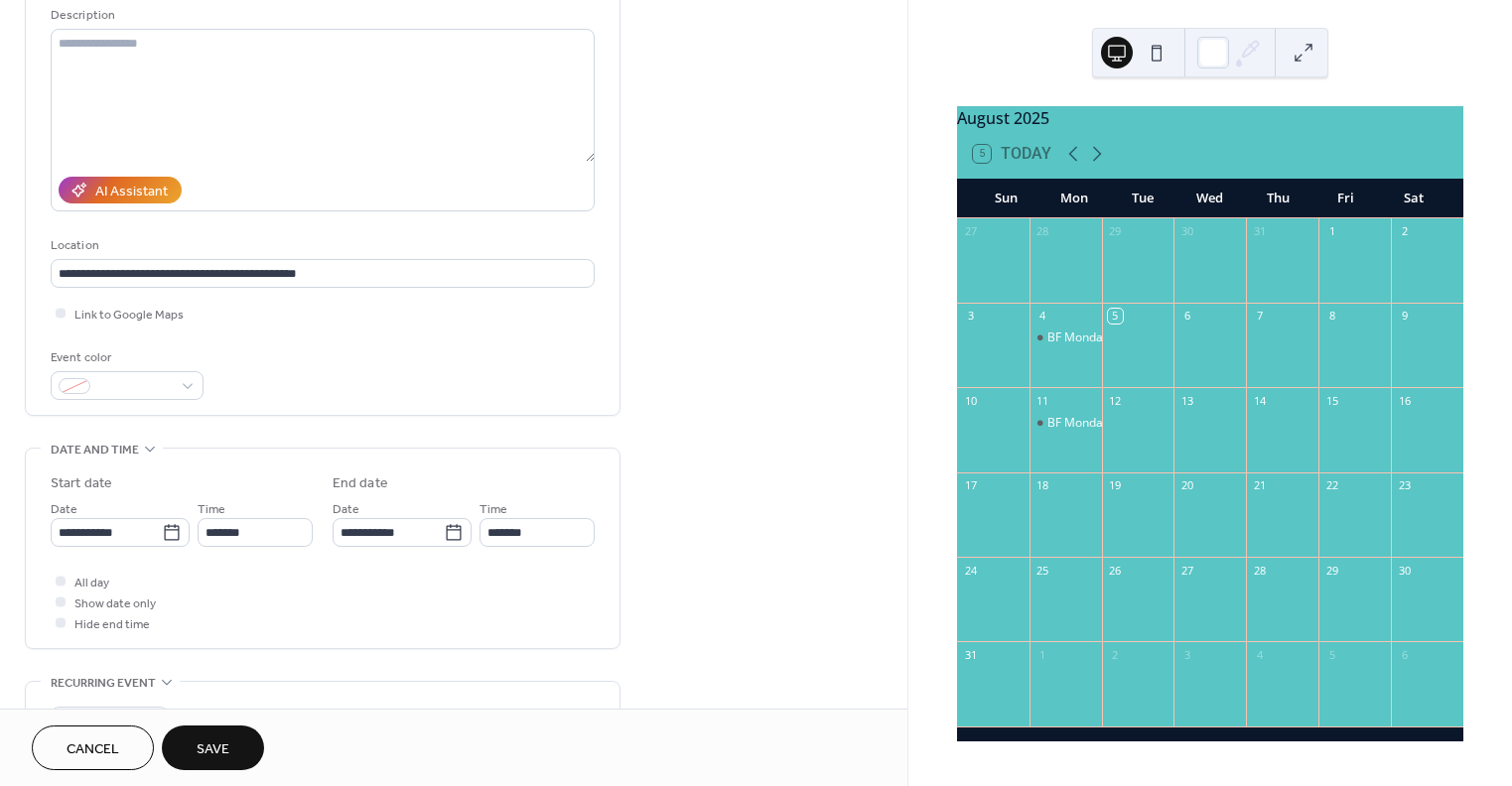 click on "Save" at bounding box center (212, 749) 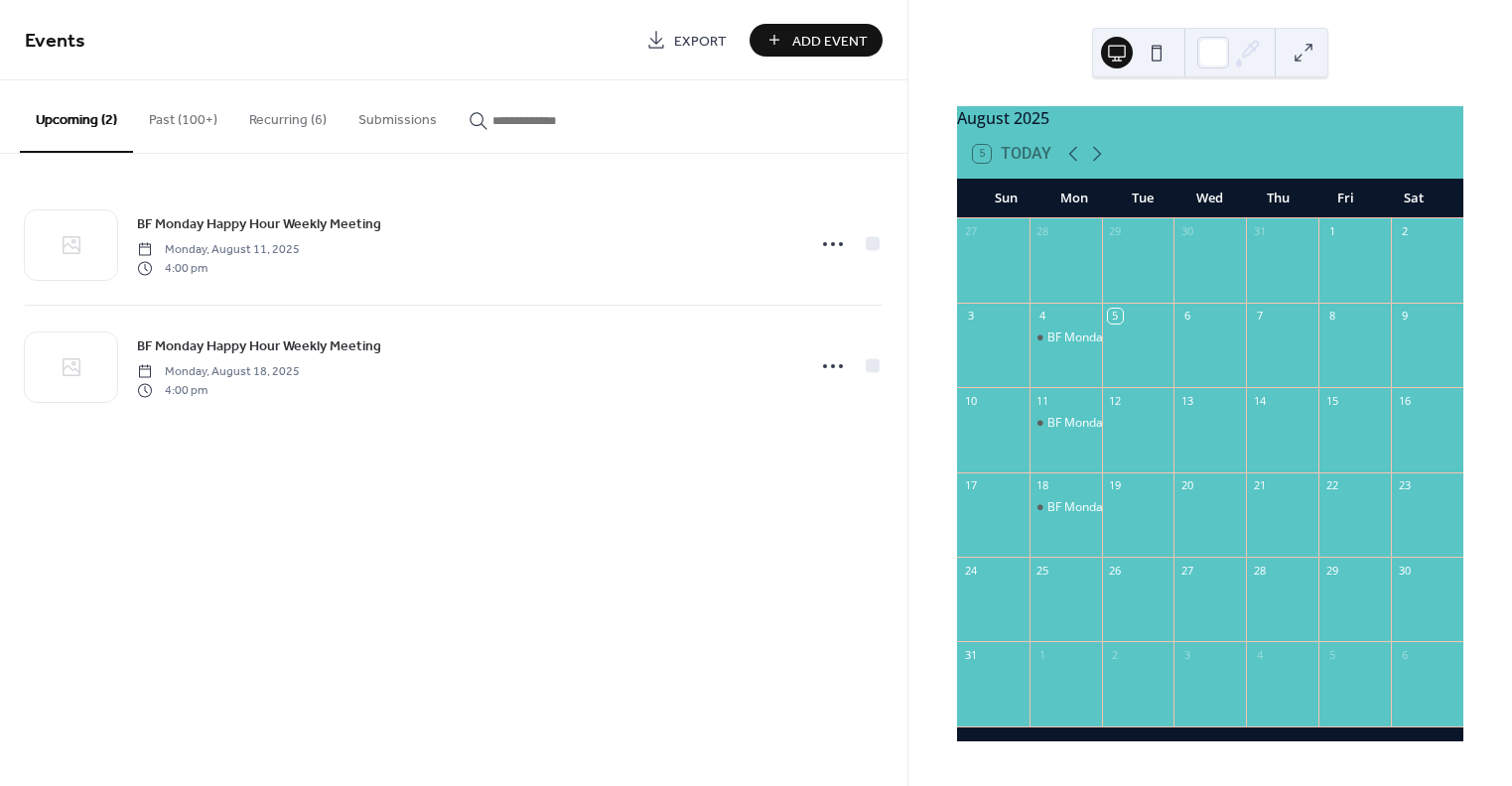 click on "Past (100+)" at bounding box center [183, 115] 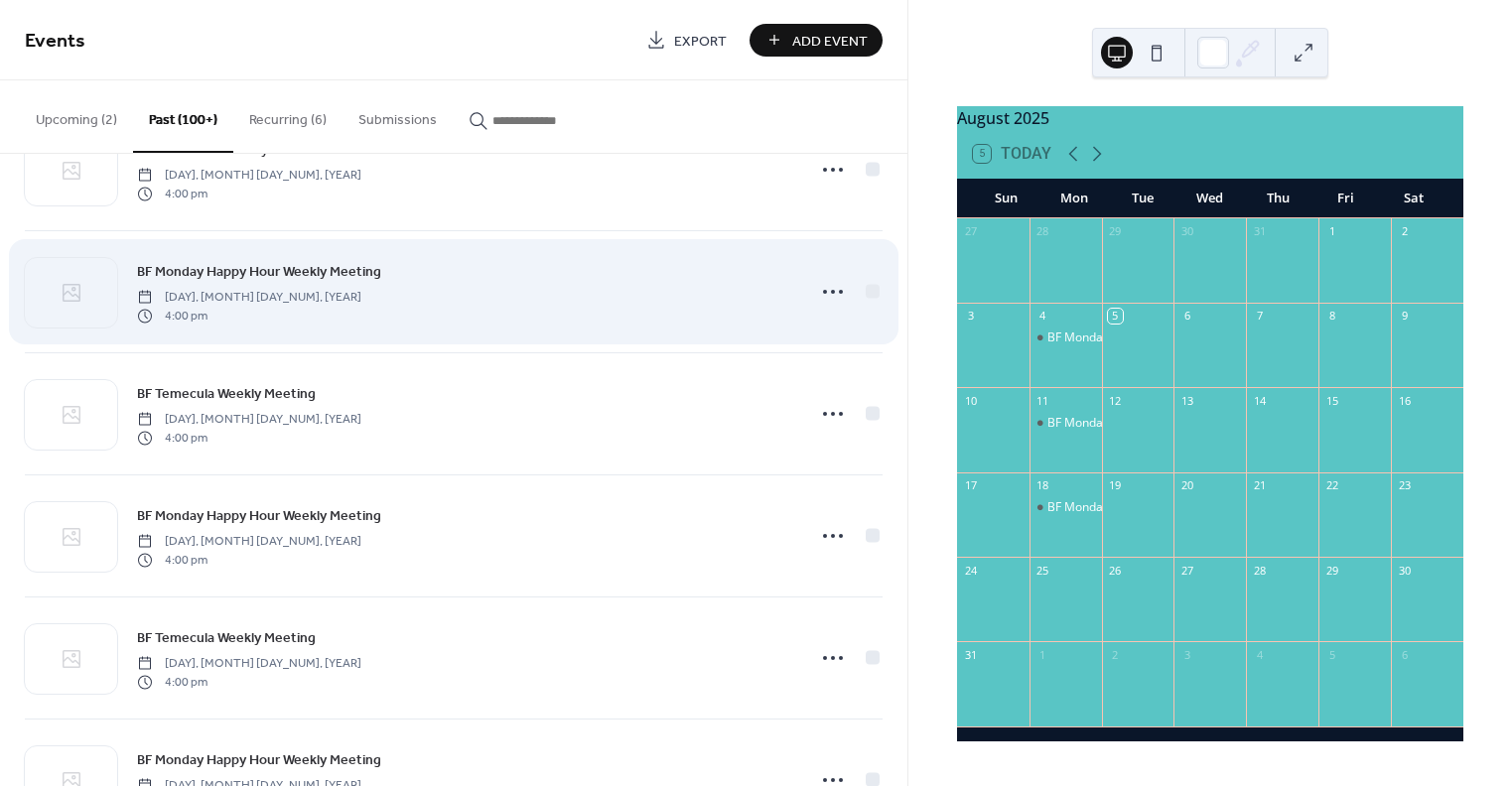 scroll, scrollTop: 198, scrollLeft: 0, axis: vertical 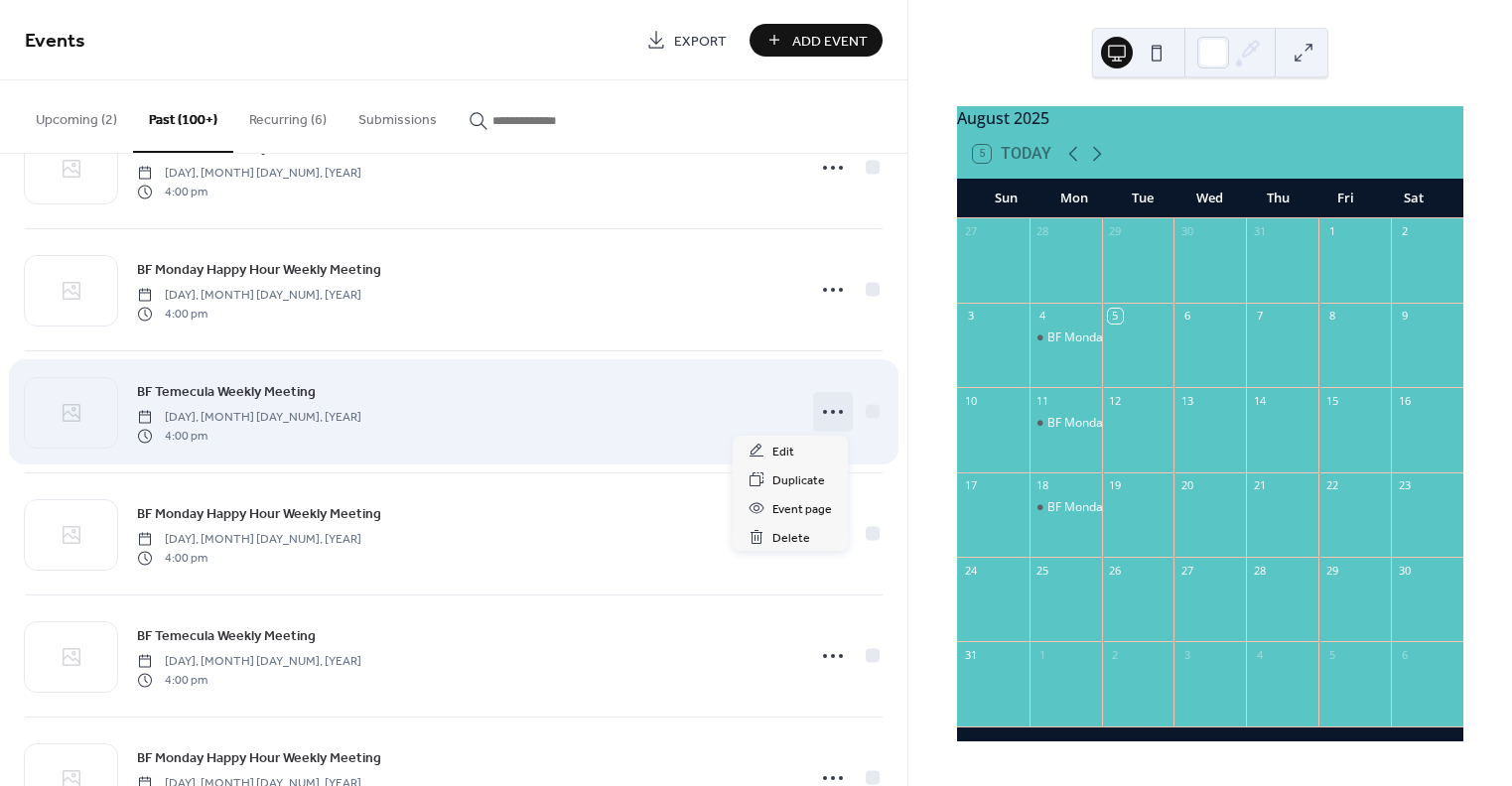 click 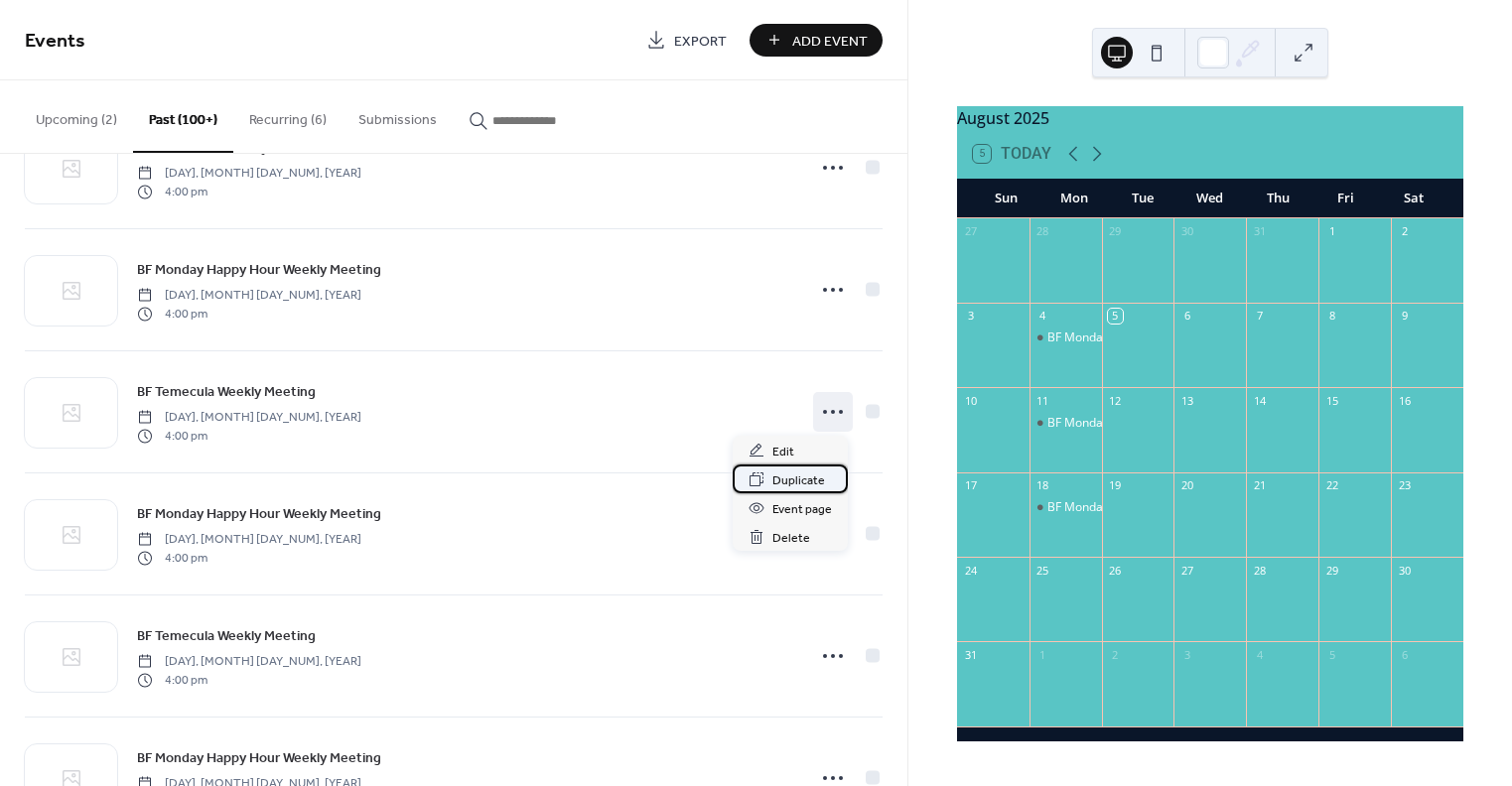 click on "Duplicate" at bounding box center (798, 480) 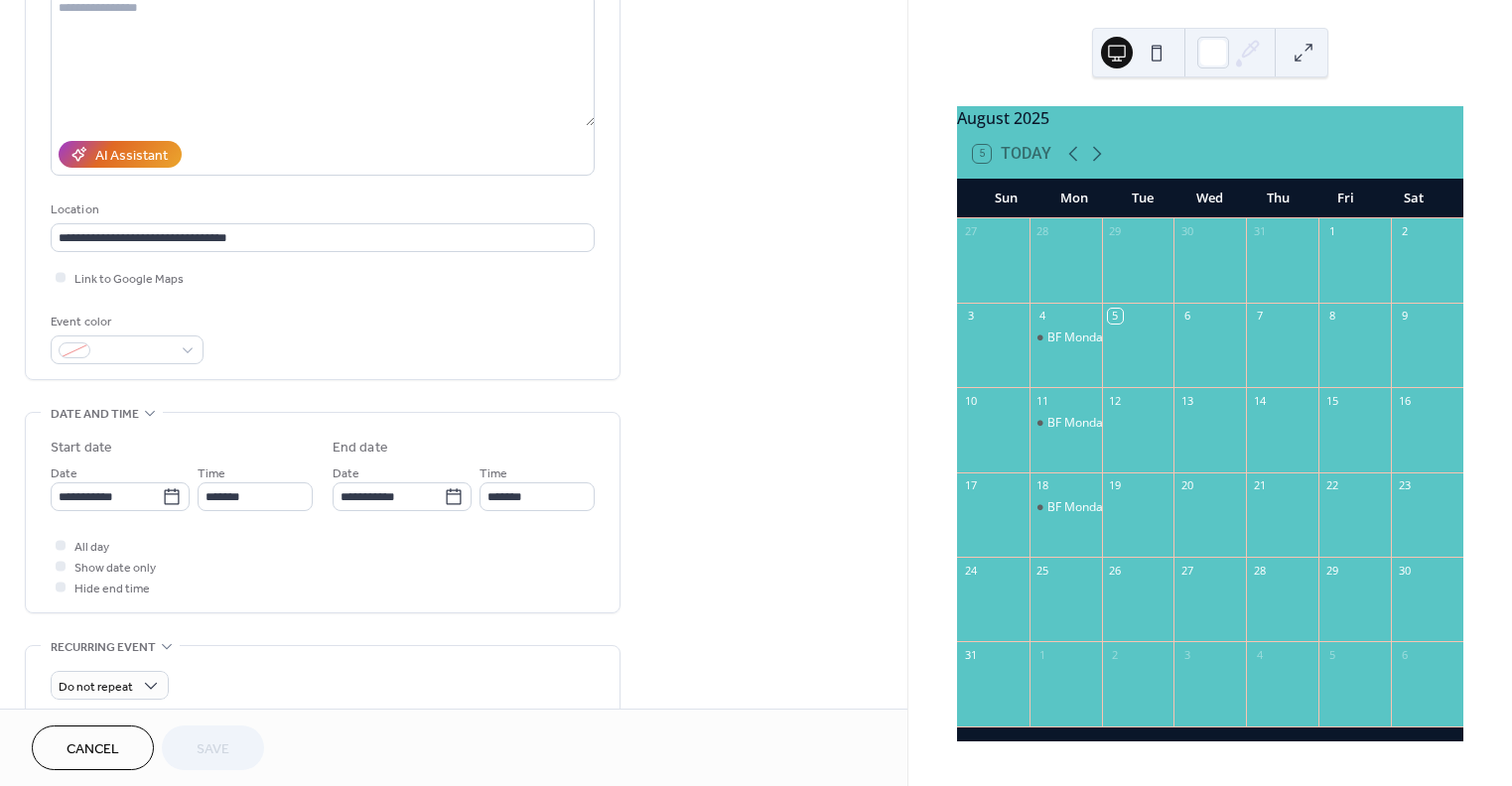 scroll, scrollTop: 298, scrollLeft: 0, axis: vertical 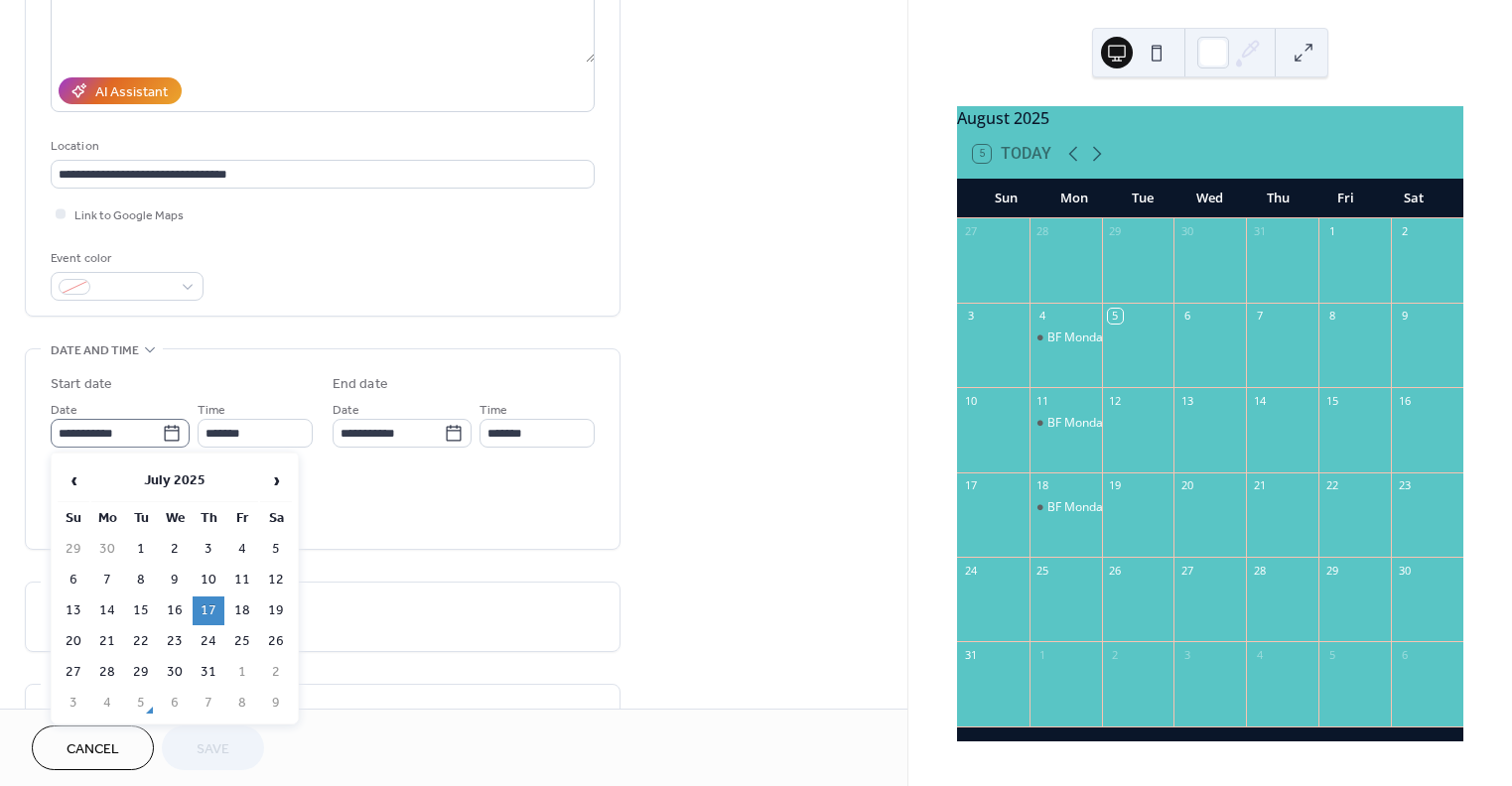 click 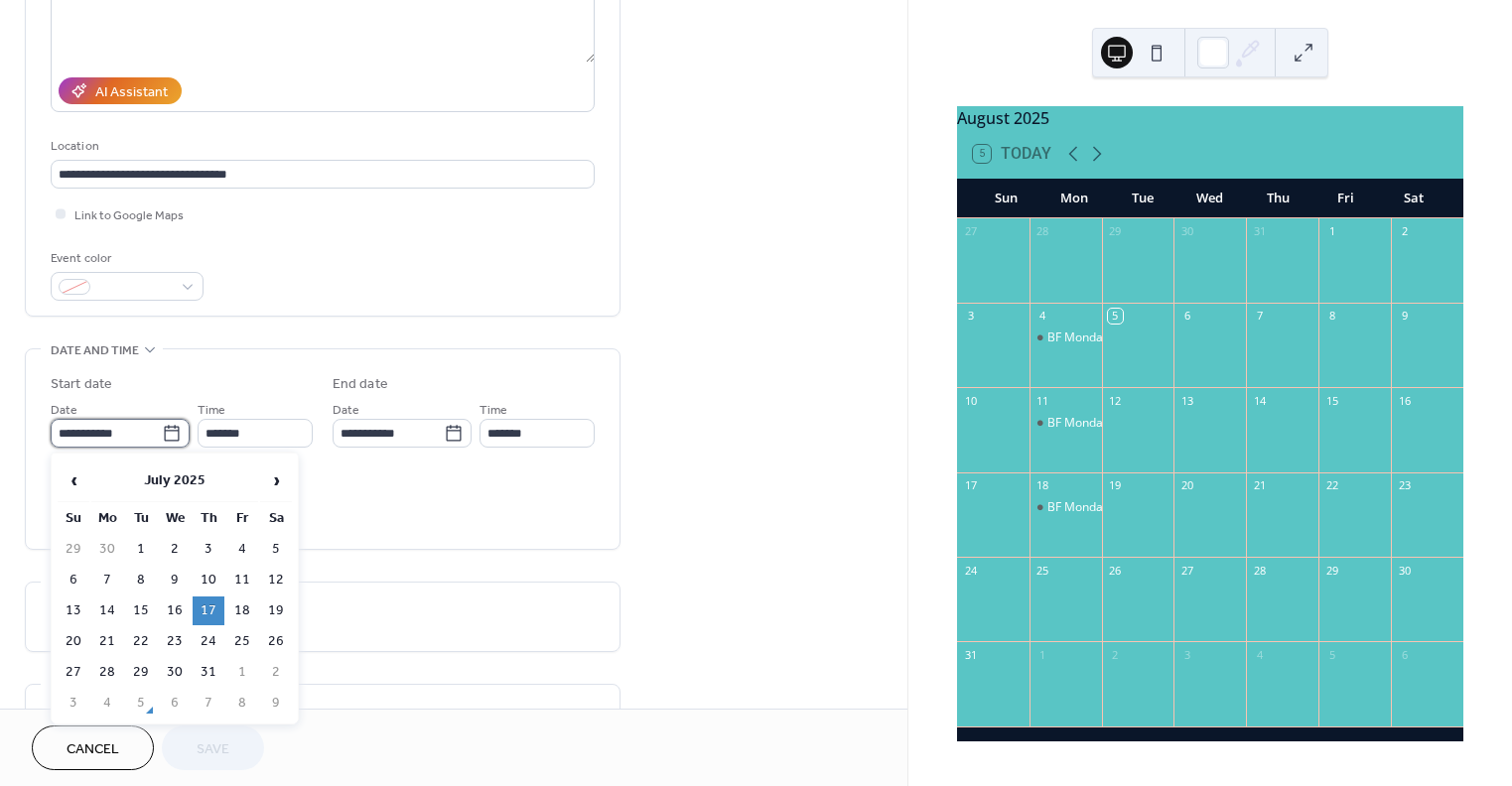 click on "**********" at bounding box center (106, 433) 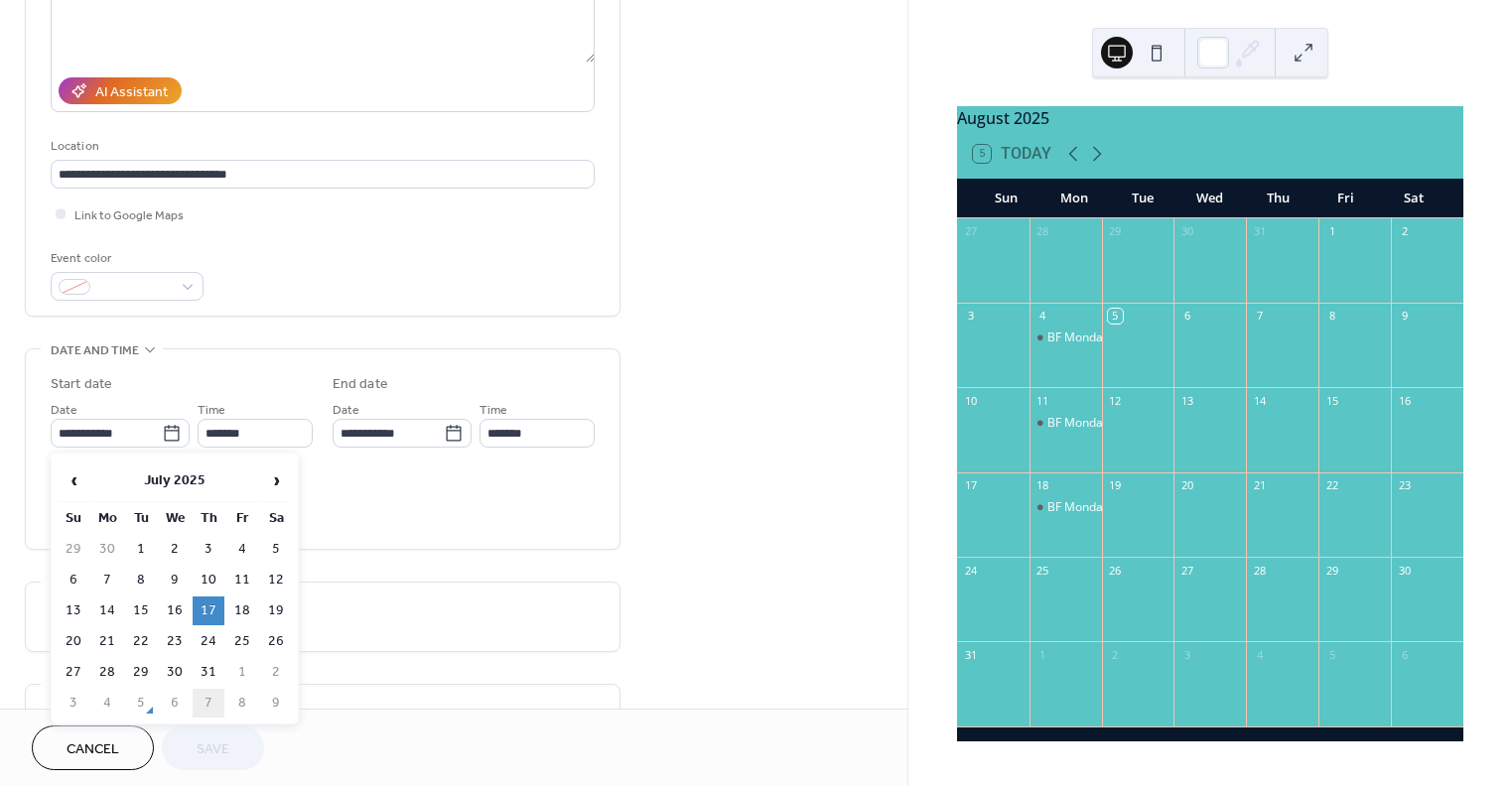 click on "7" at bounding box center (208, 703) 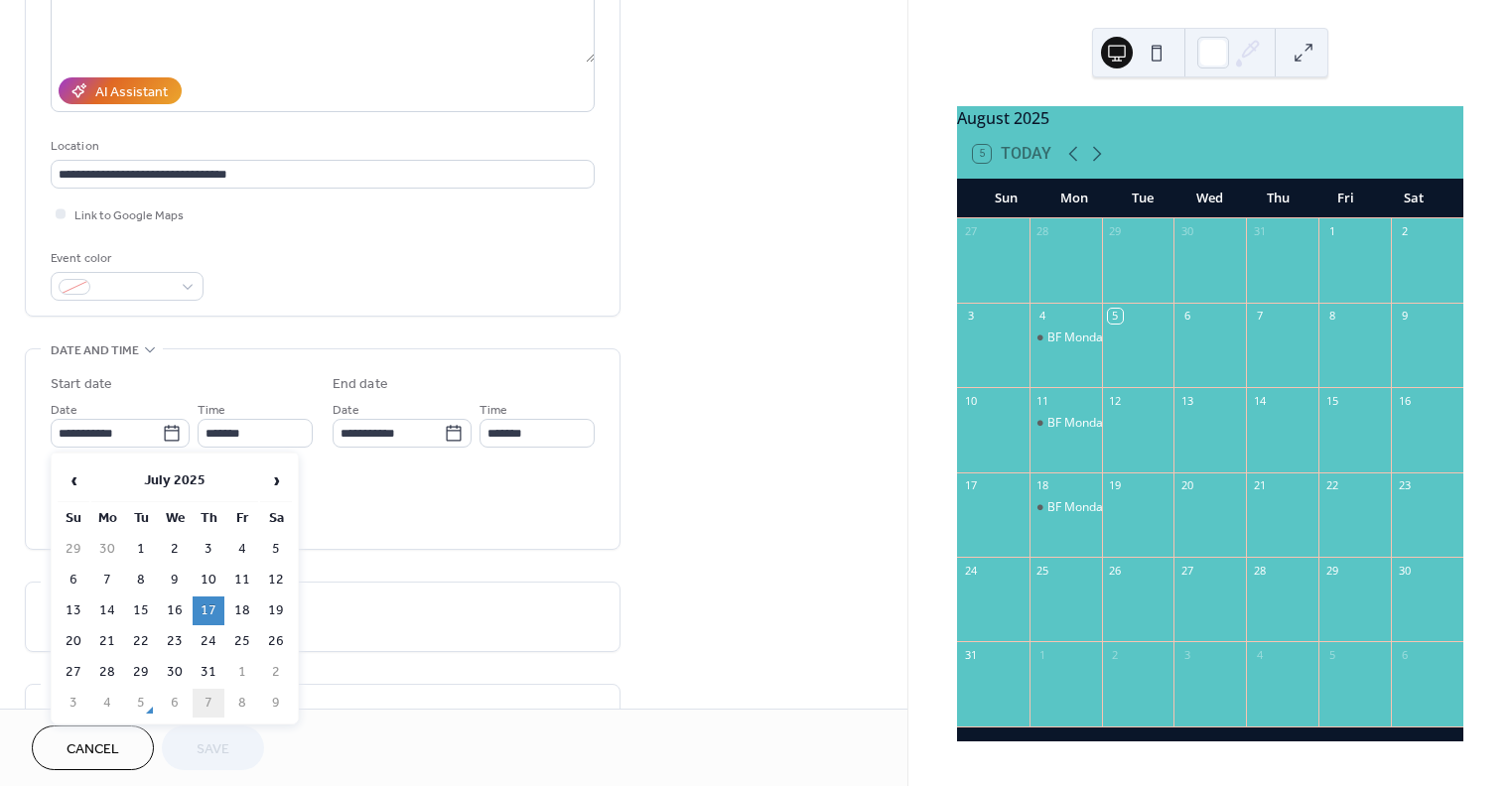 type on "**********" 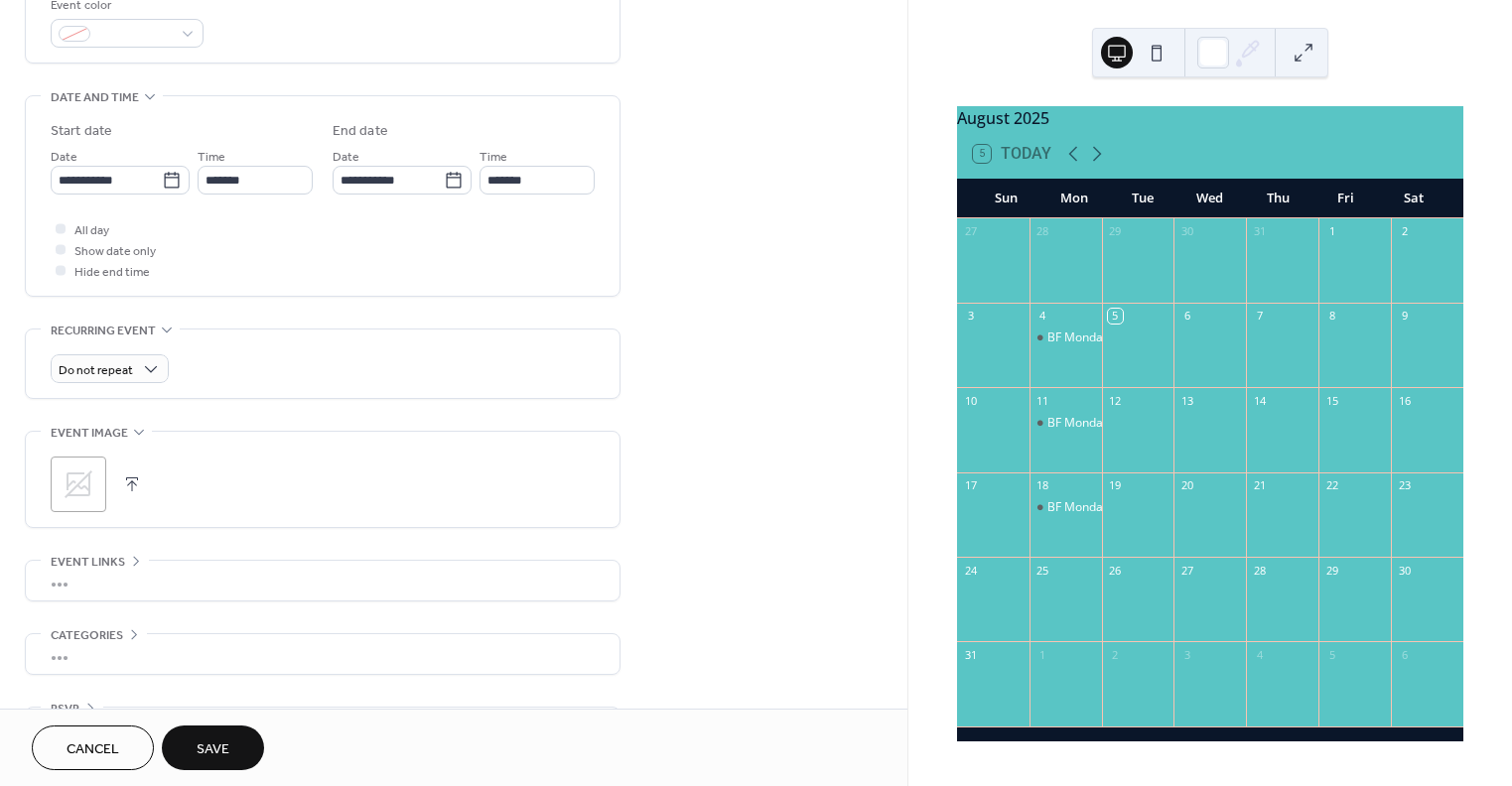 scroll, scrollTop: 610, scrollLeft: 0, axis: vertical 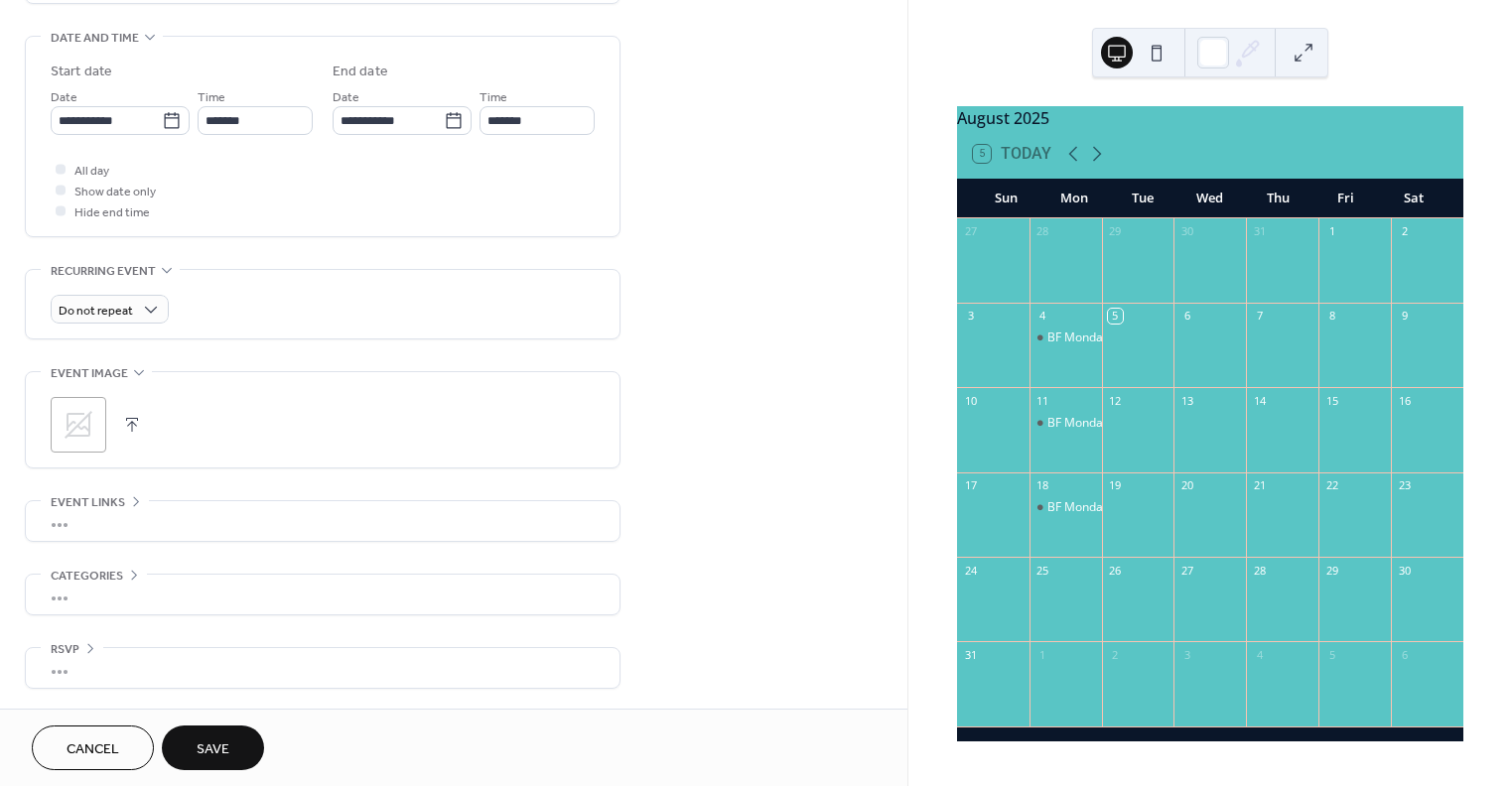 click on "Save" at bounding box center (212, 749) 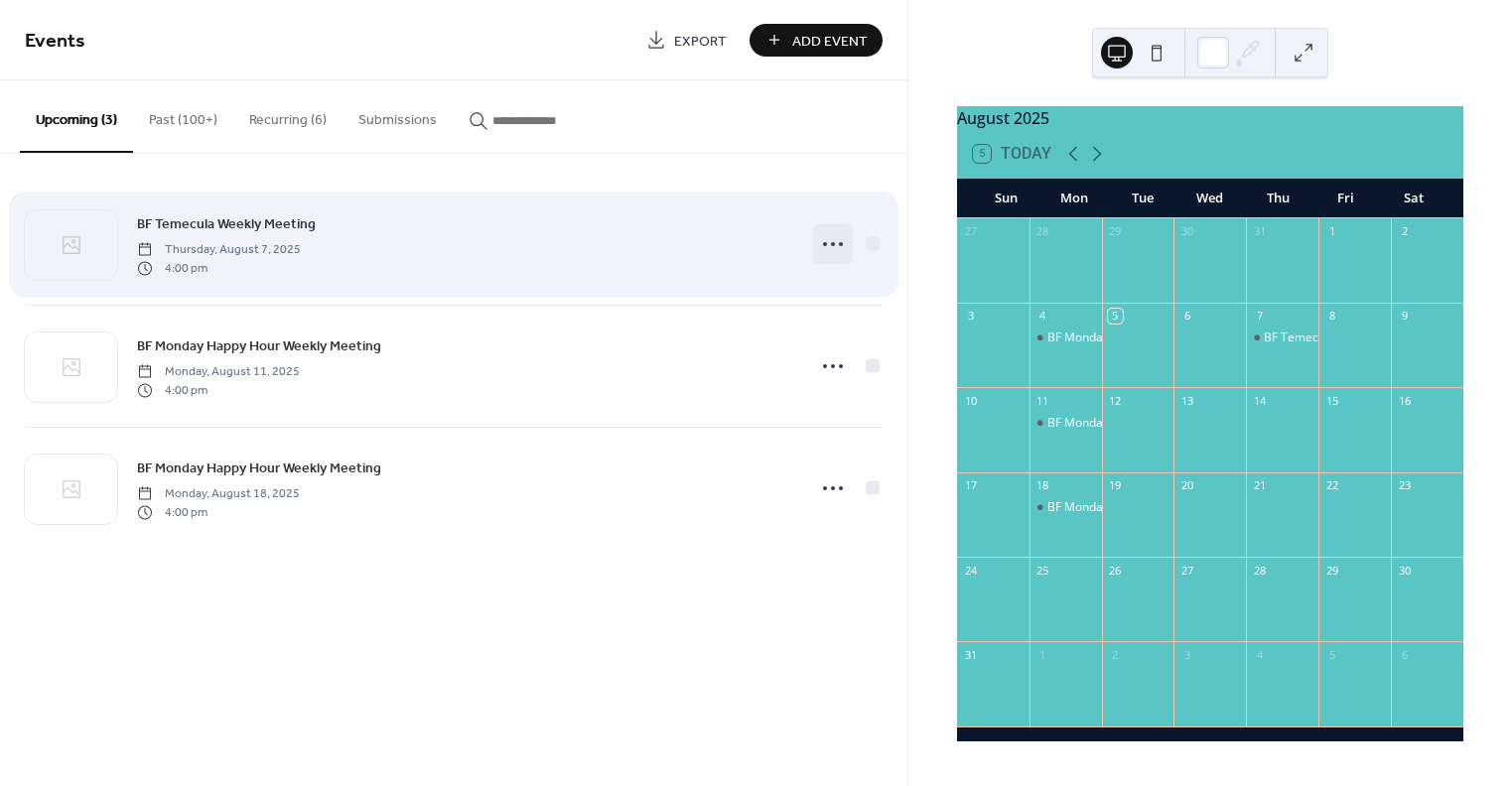 click 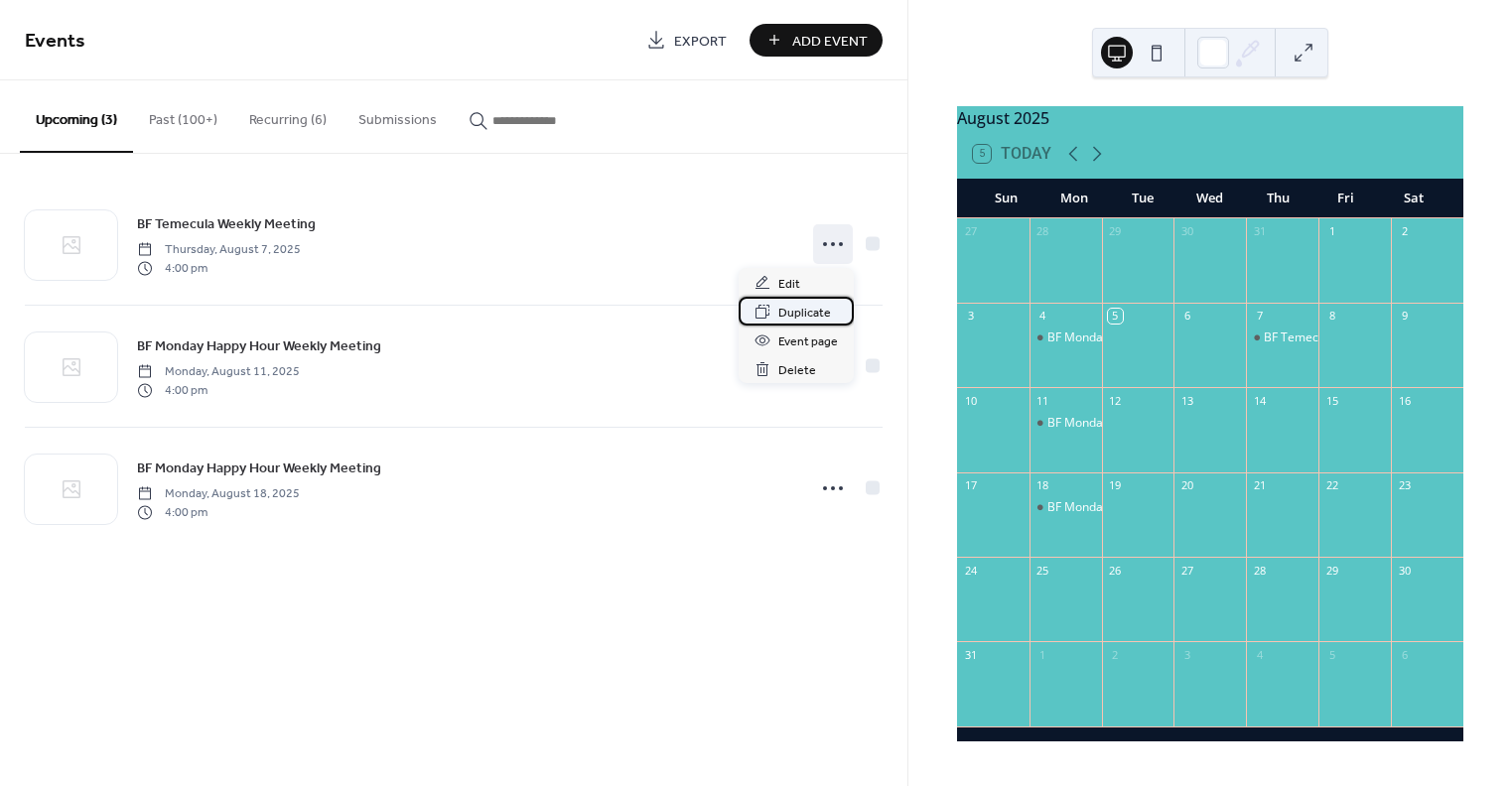 click on "Duplicate" at bounding box center [804, 313] 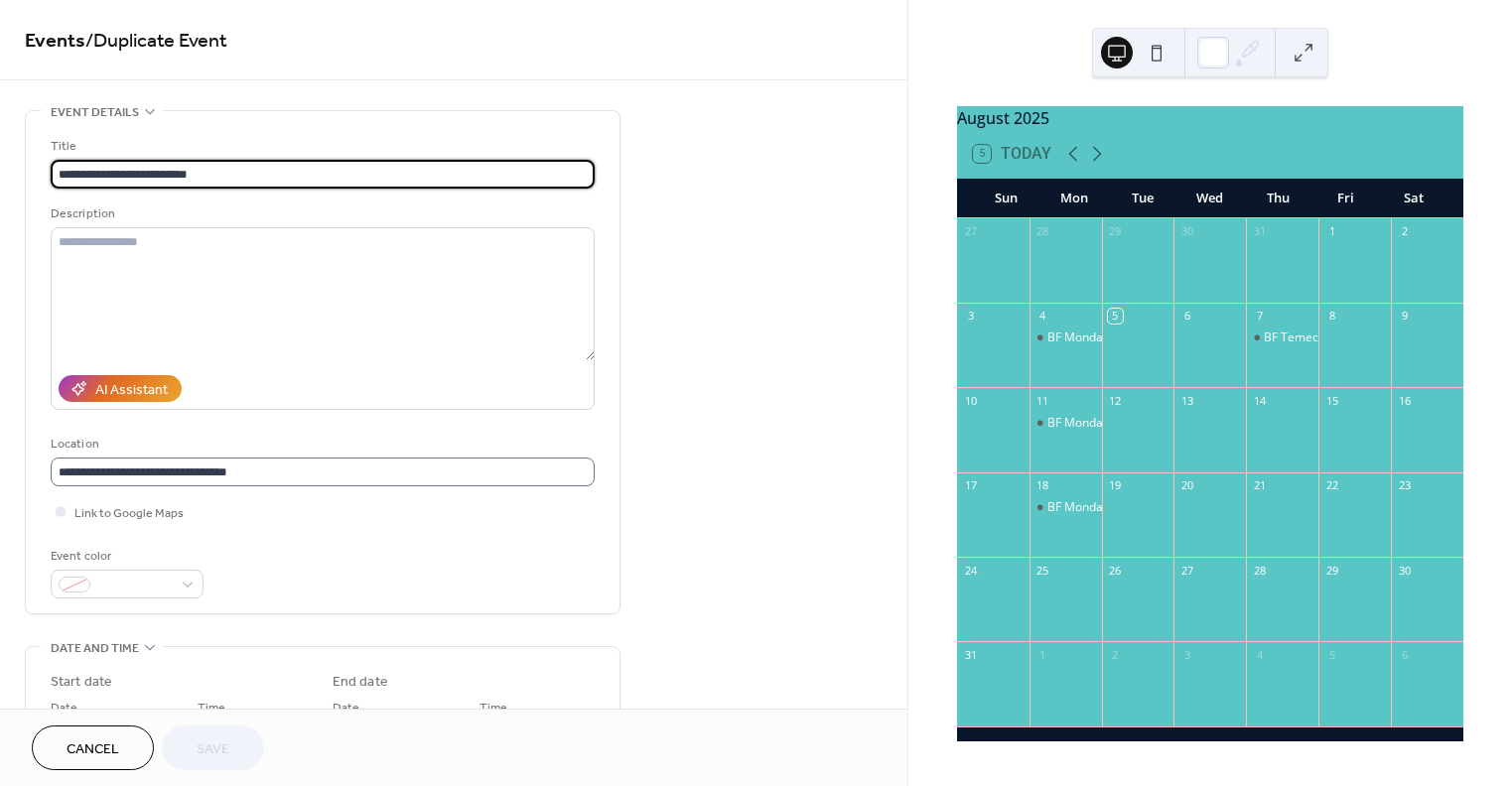 scroll, scrollTop: 1, scrollLeft: 0, axis: vertical 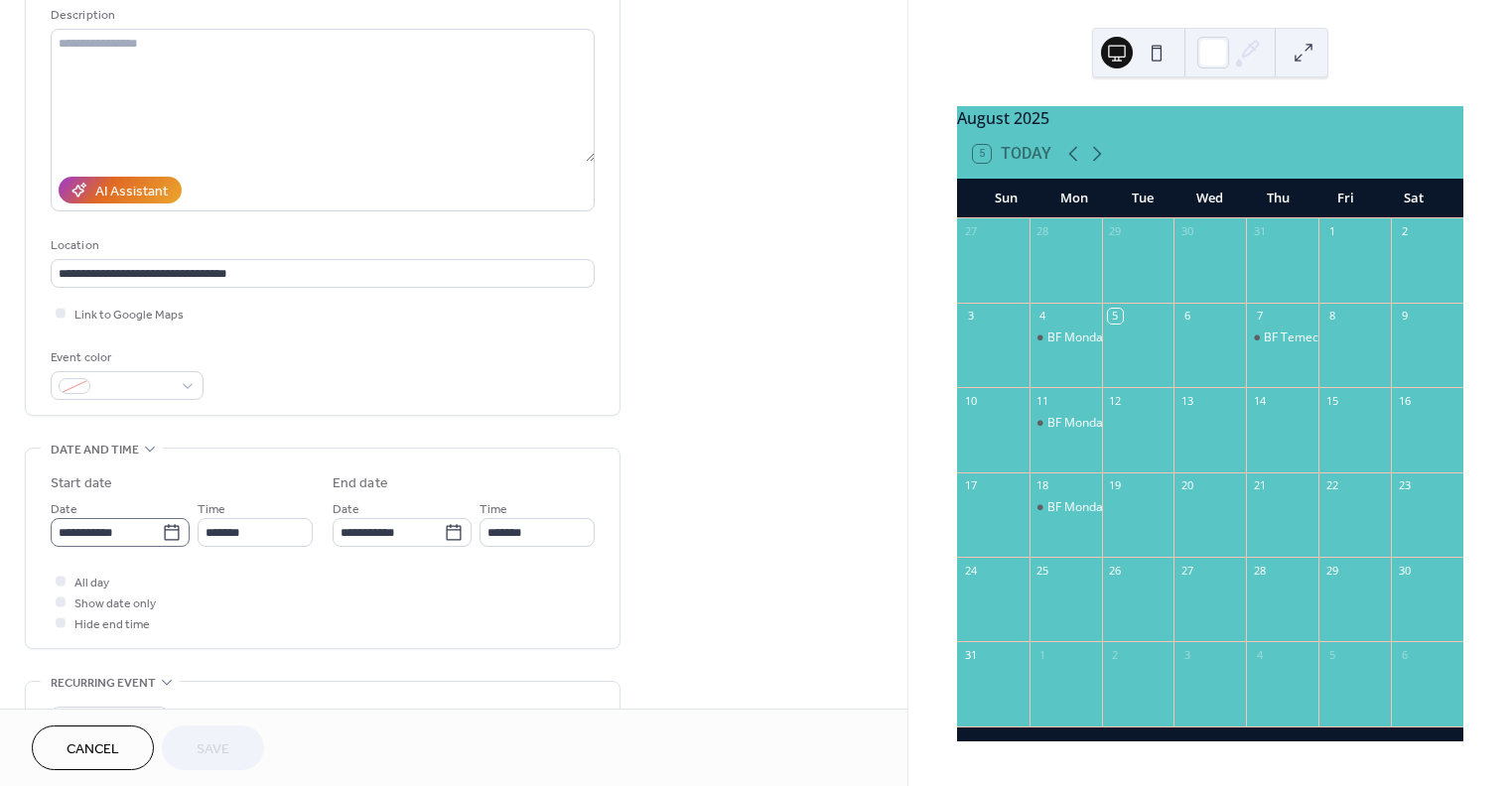 click 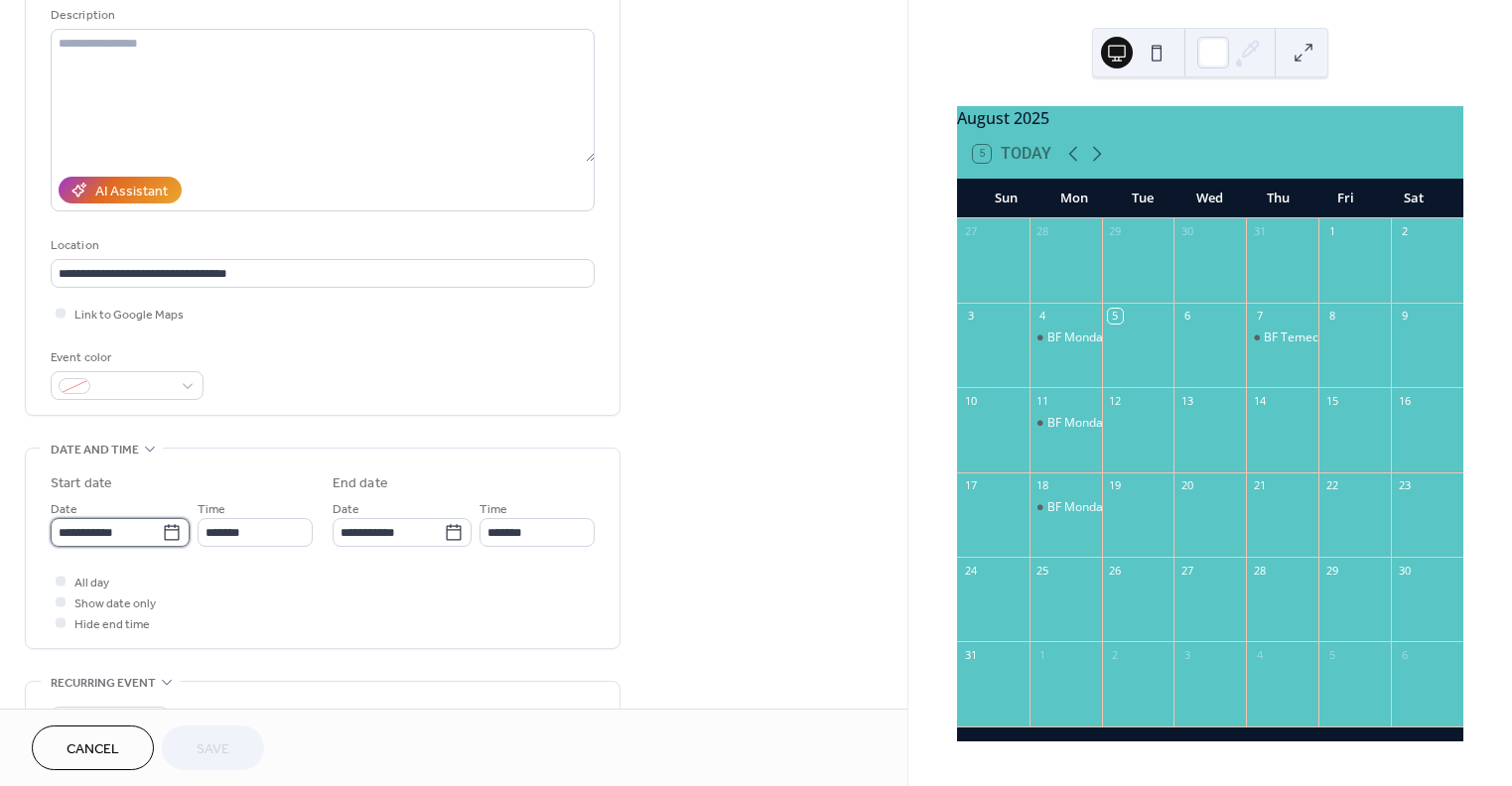 click on "**********" at bounding box center [106, 532] 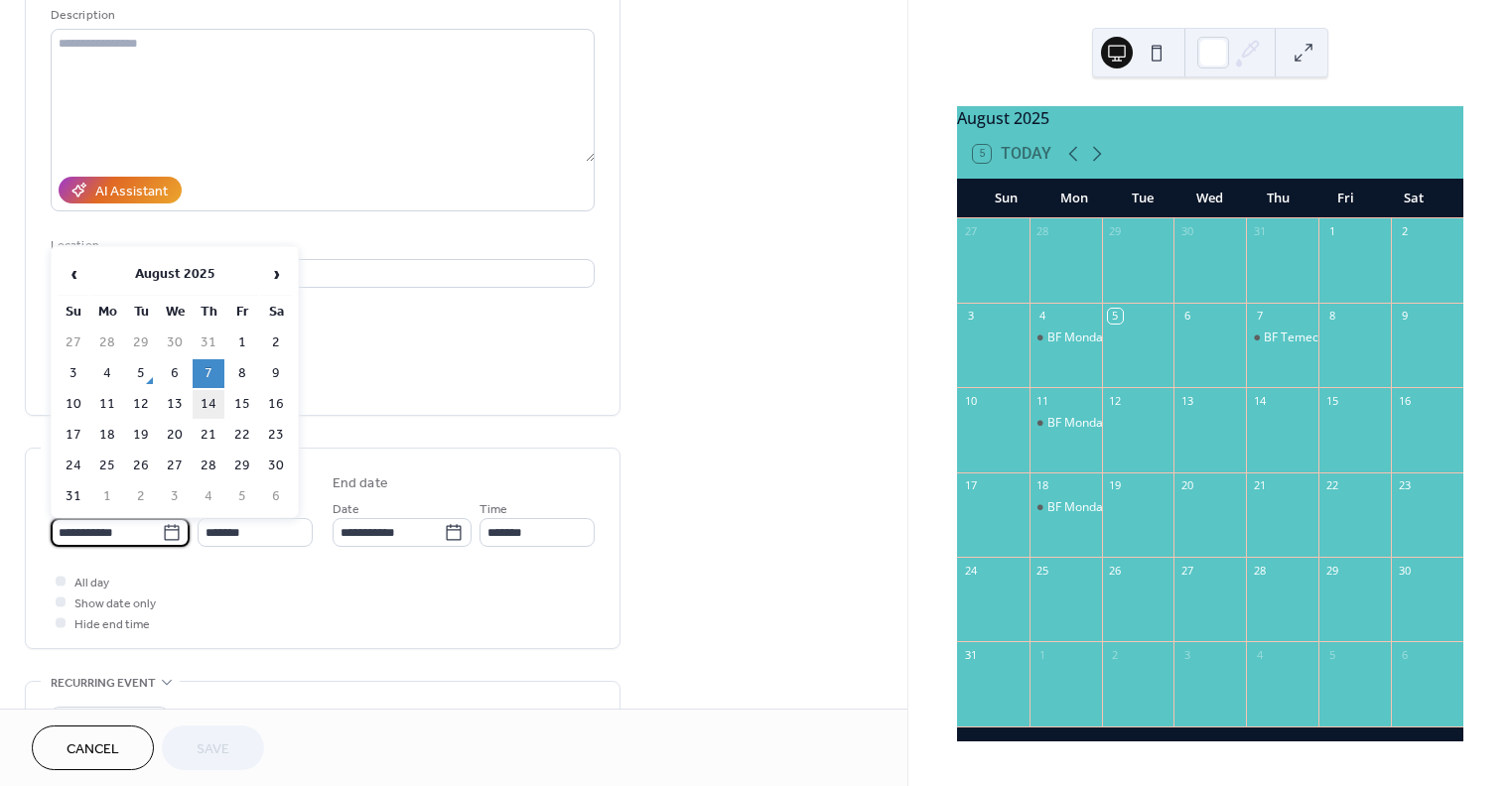 click on "14" at bounding box center (208, 404) 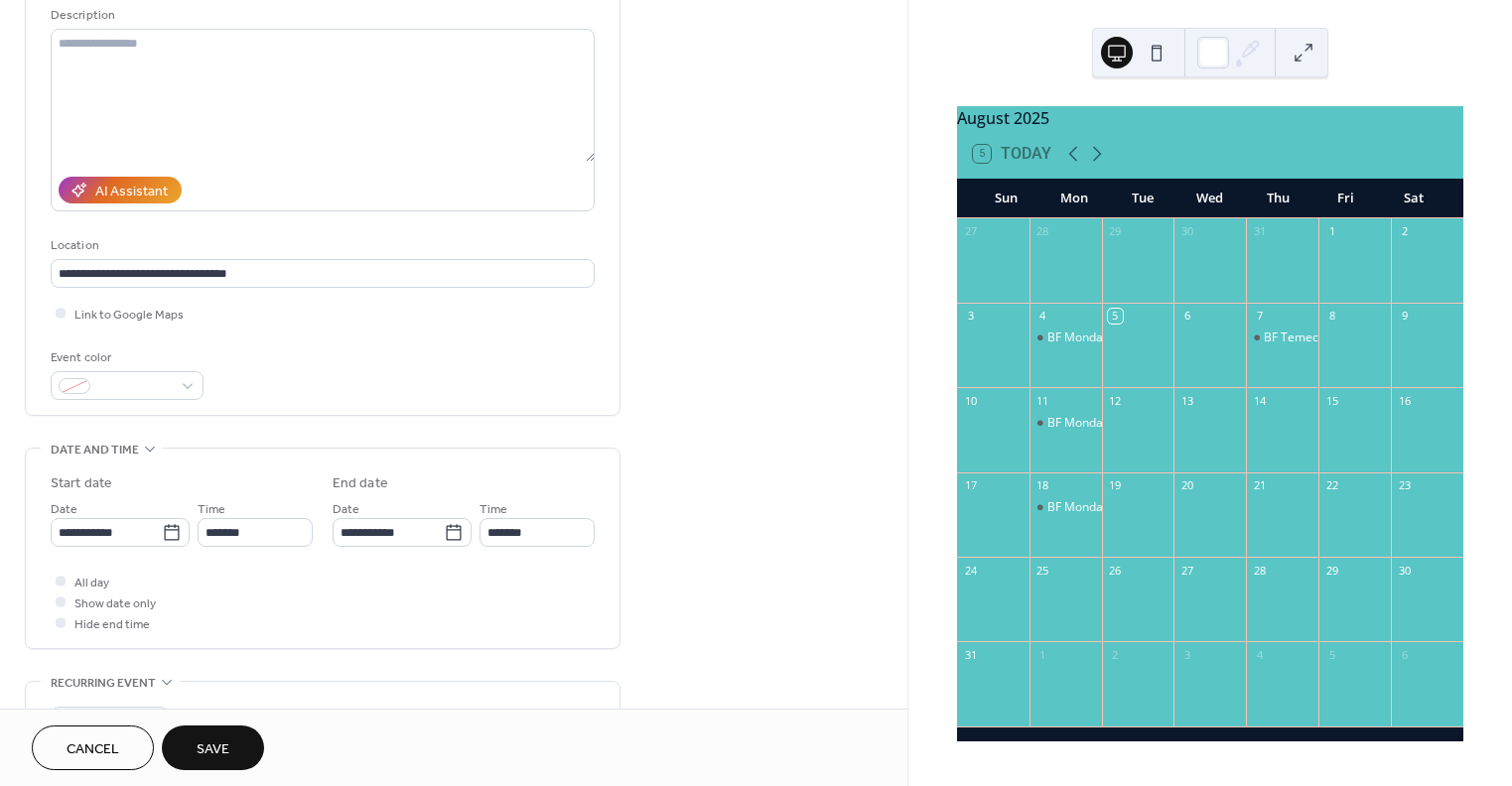 click on "Save" at bounding box center (212, 749) 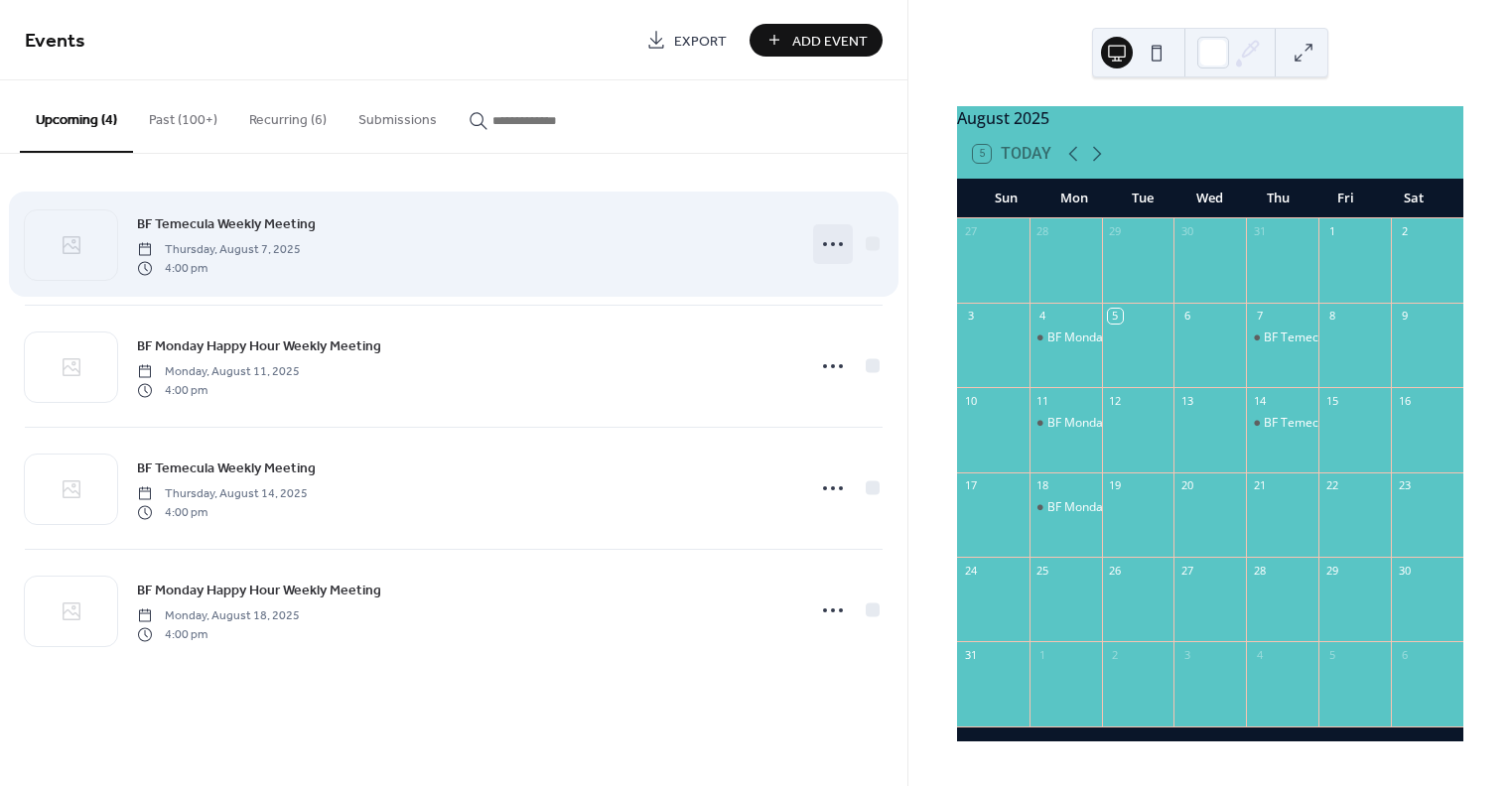 click 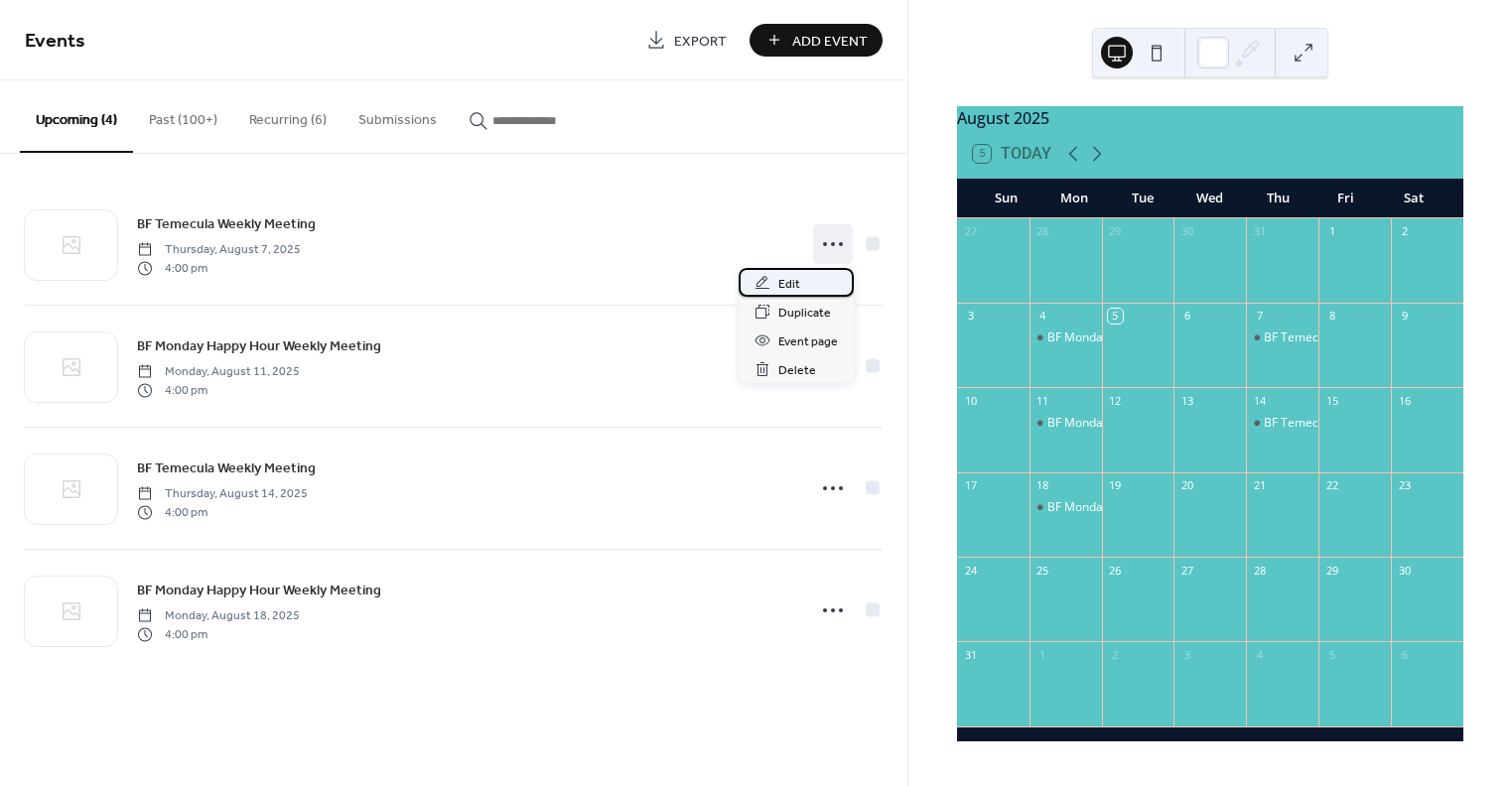 click on "Edit" at bounding box center [796, 282] 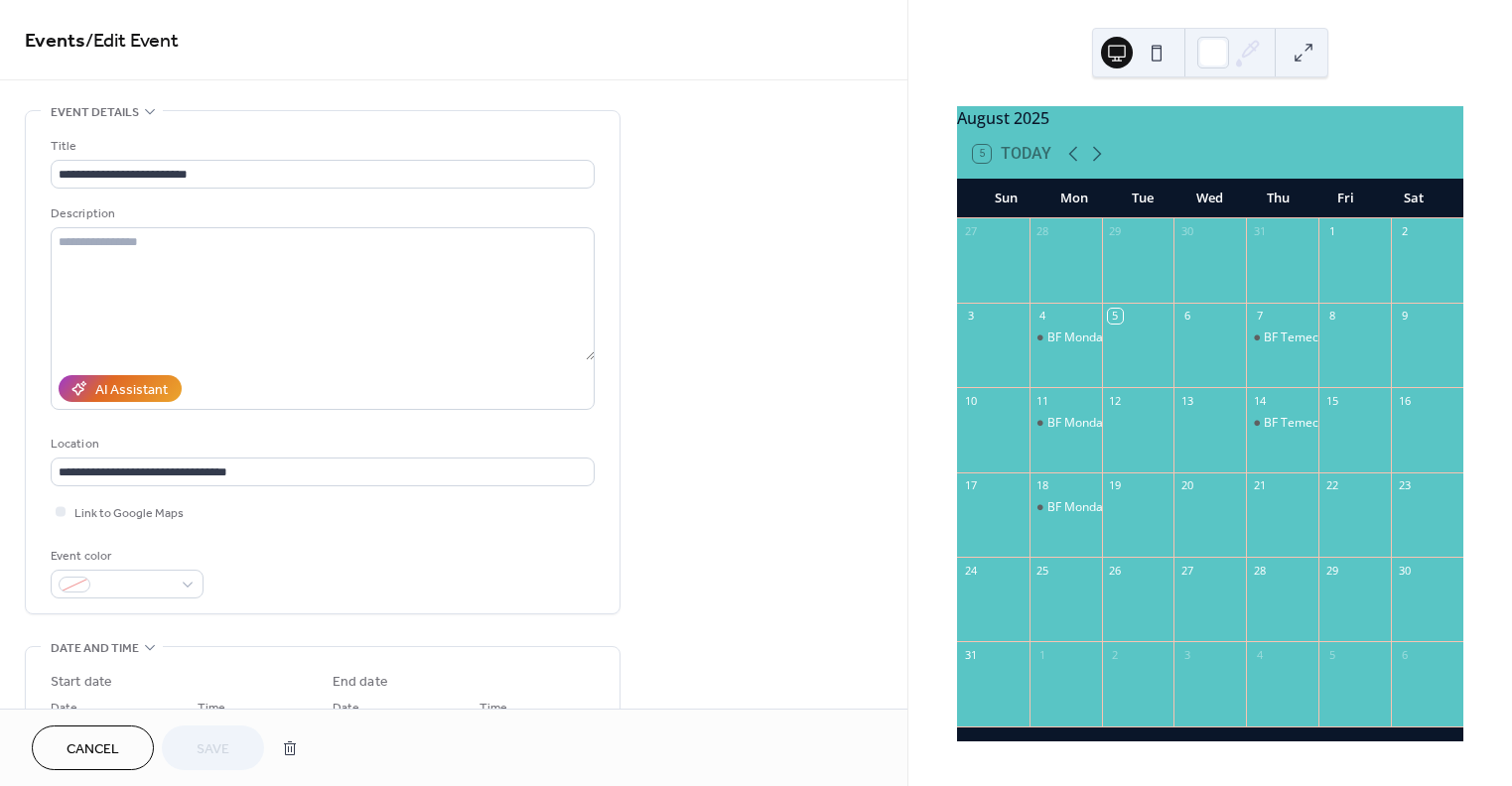click on "Cancel" at bounding box center (92, 749) 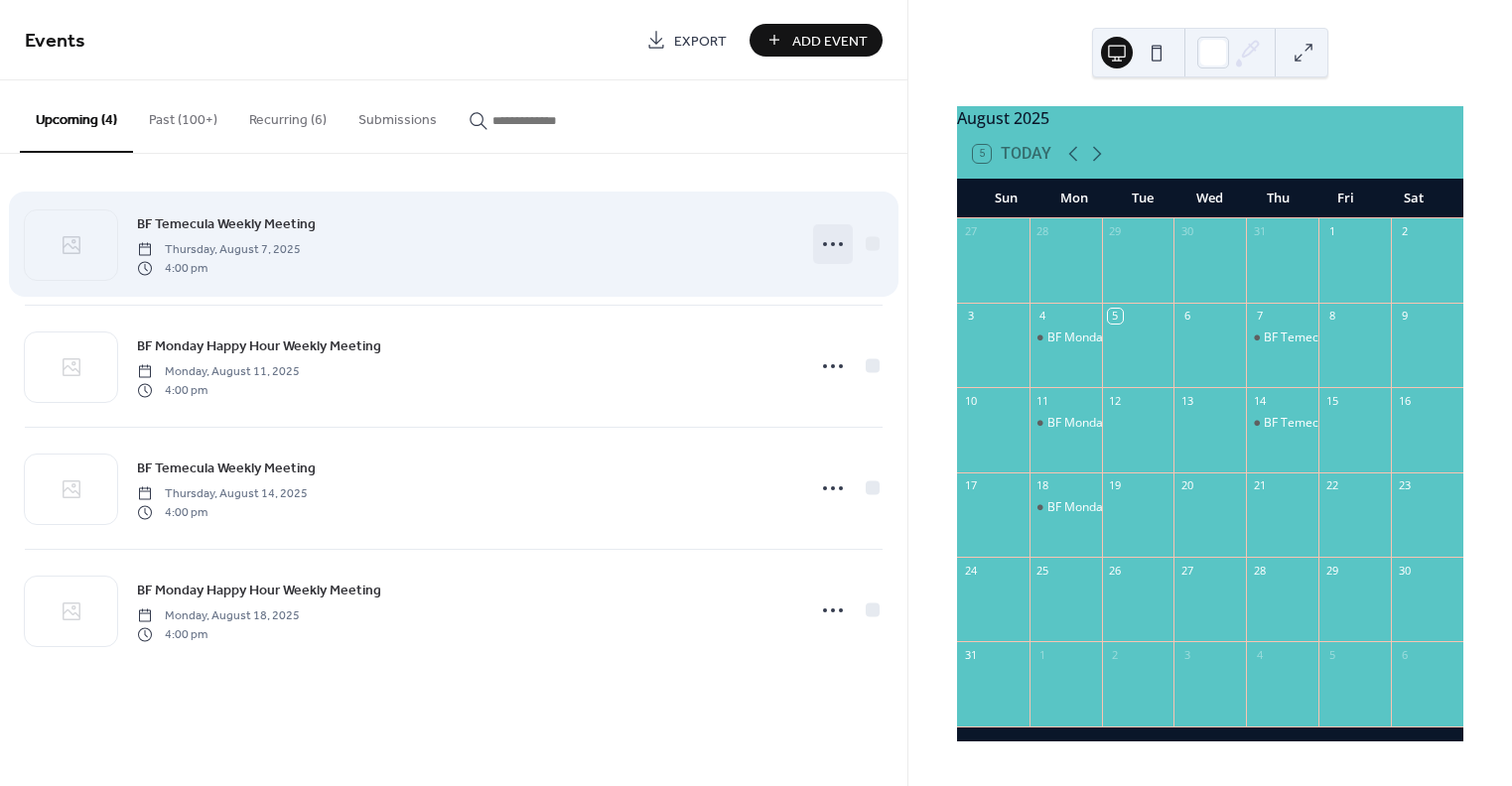 click 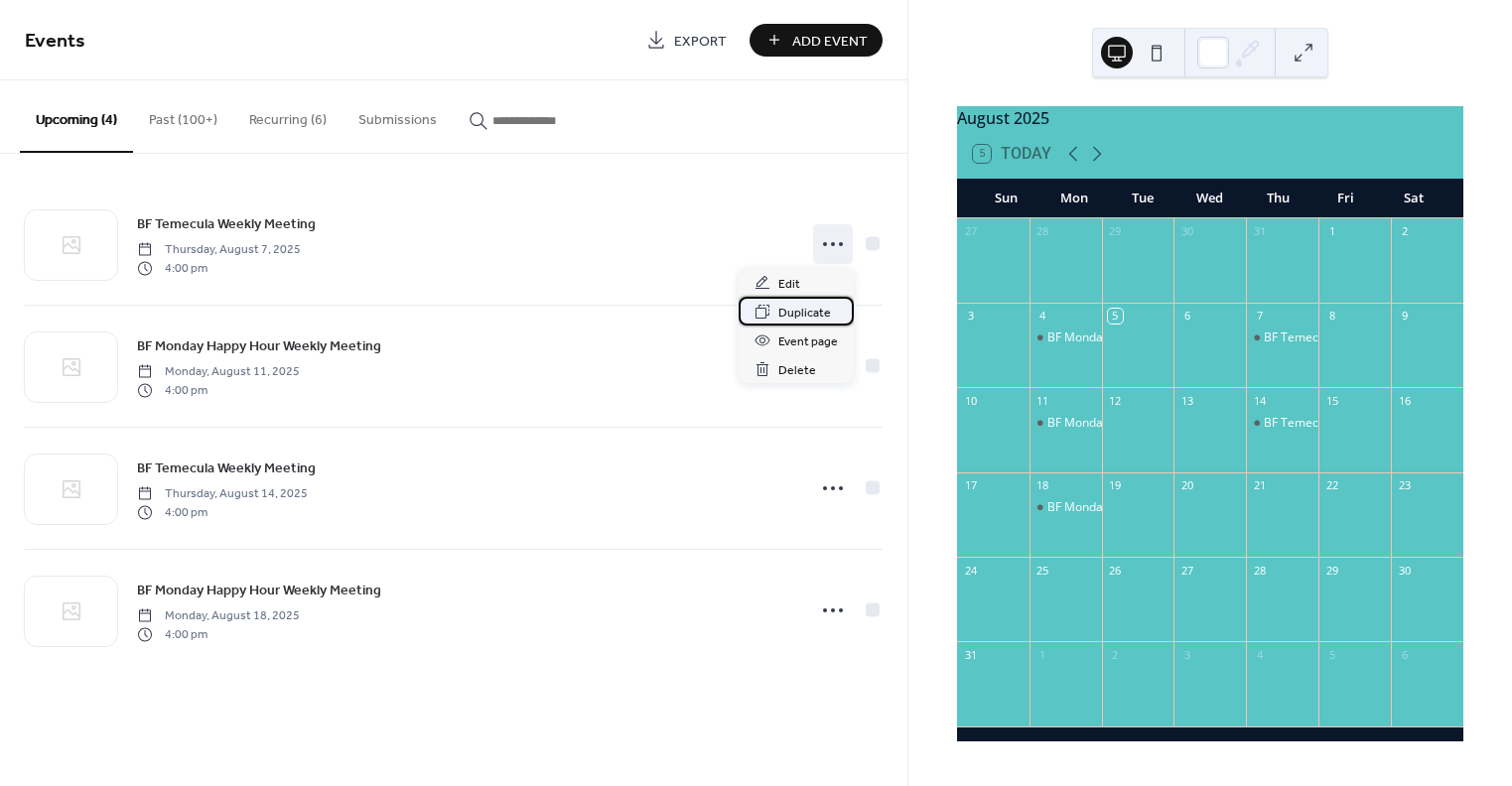 click on "Duplicate" at bounding box center [804, 313] 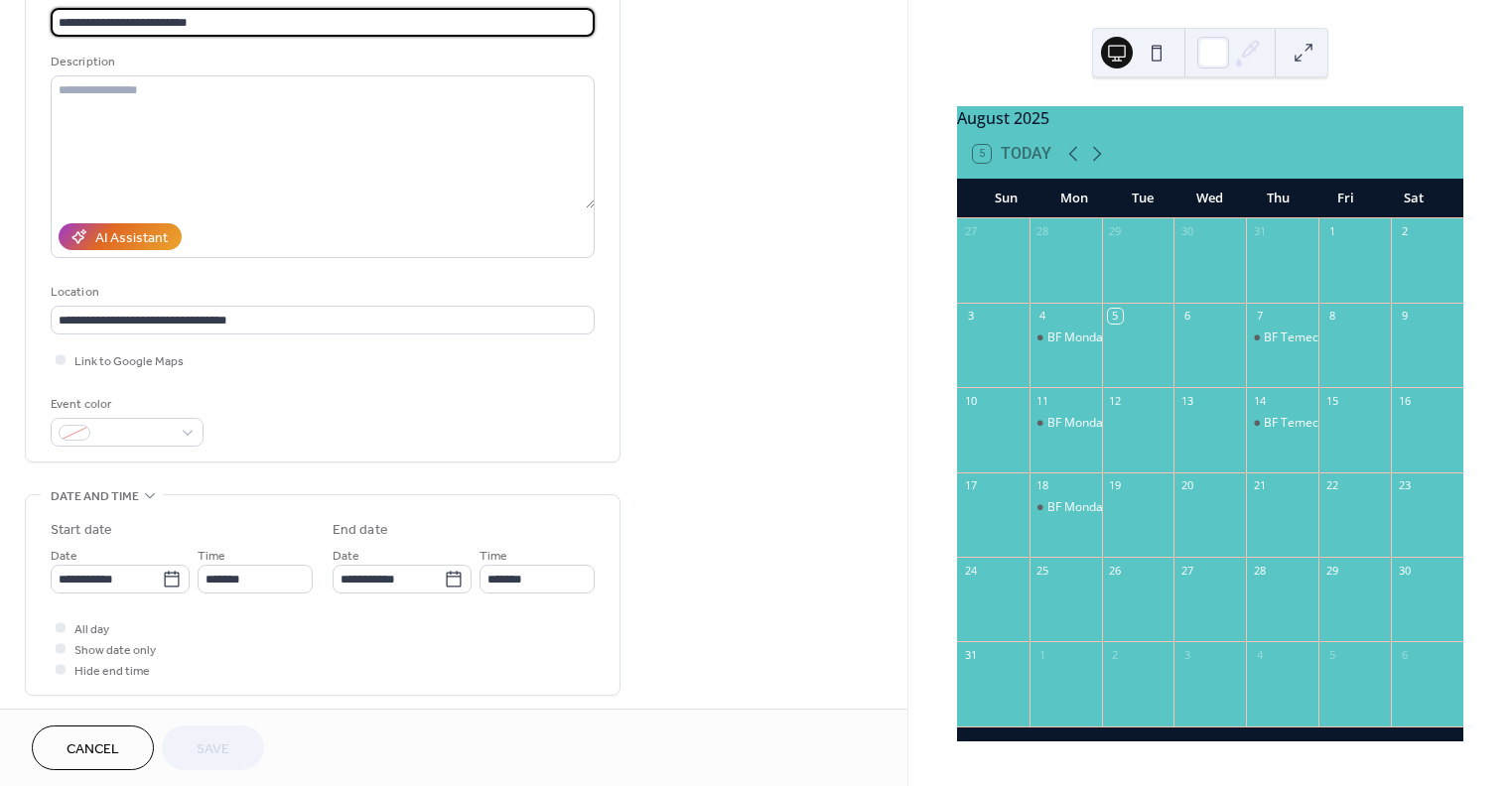 scroll, scrollTop: 198, scrollLeft: 0, axis: vertical 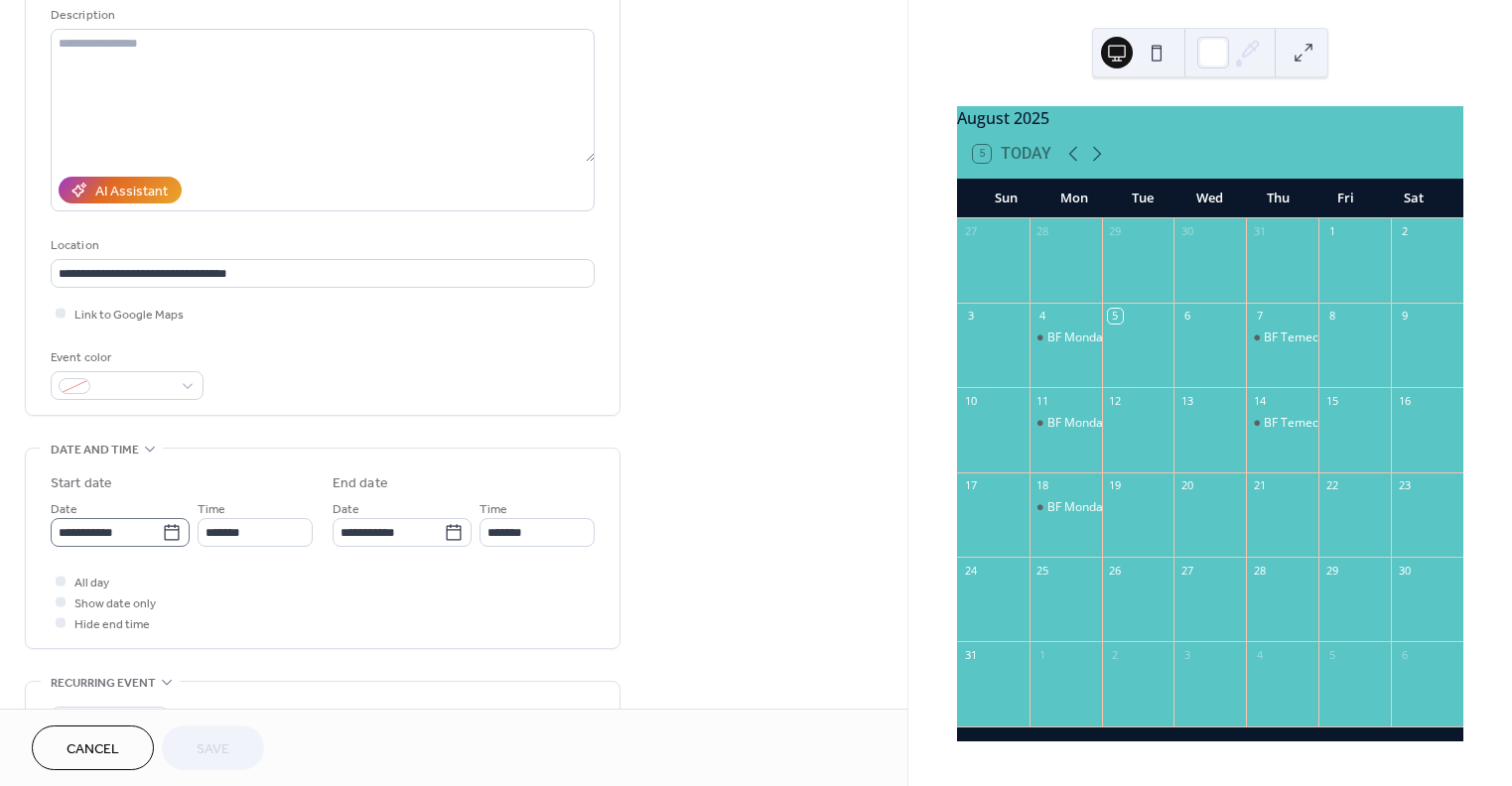 click 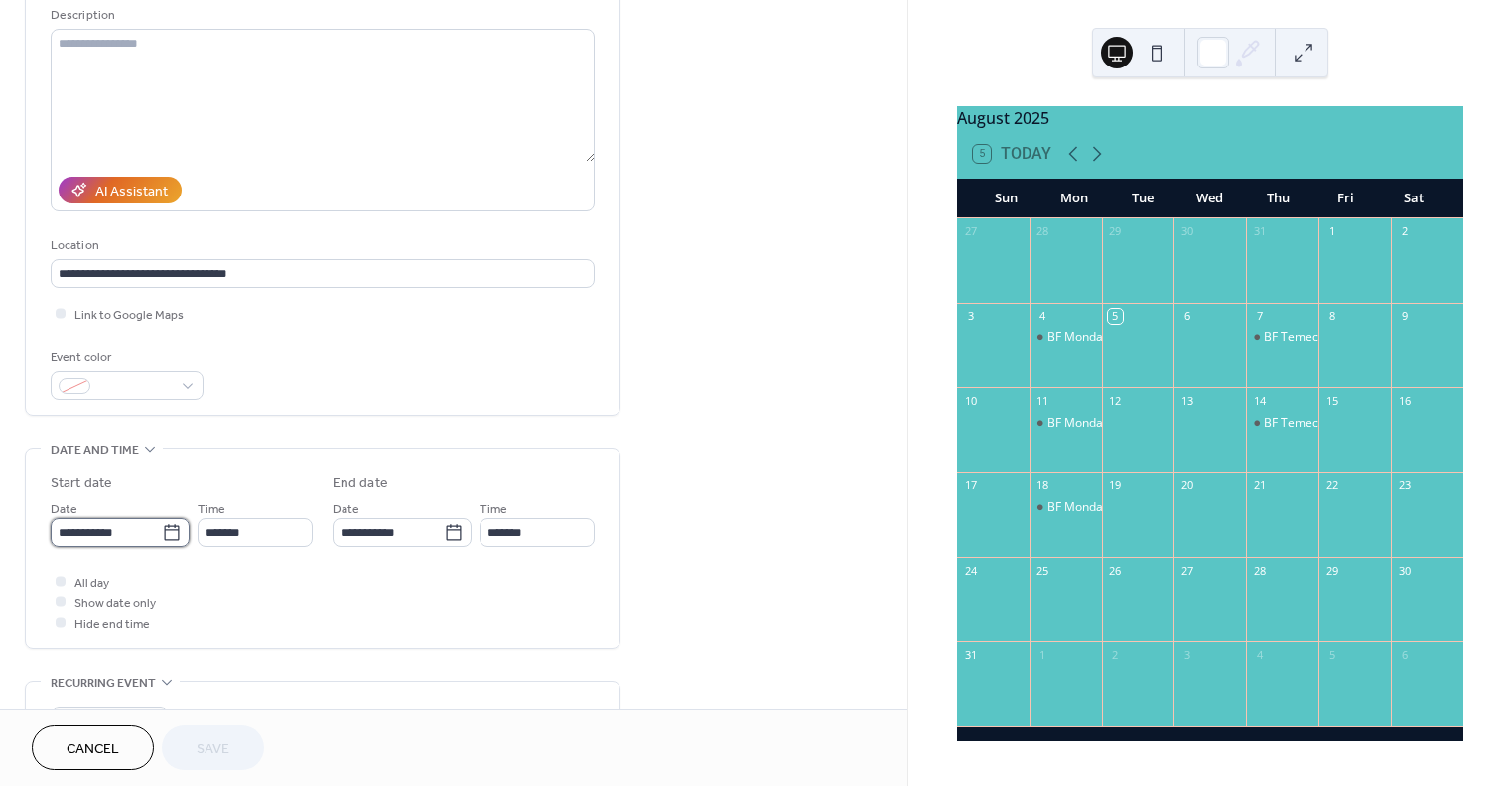 click on "**********" at bounding box center [106, 532] 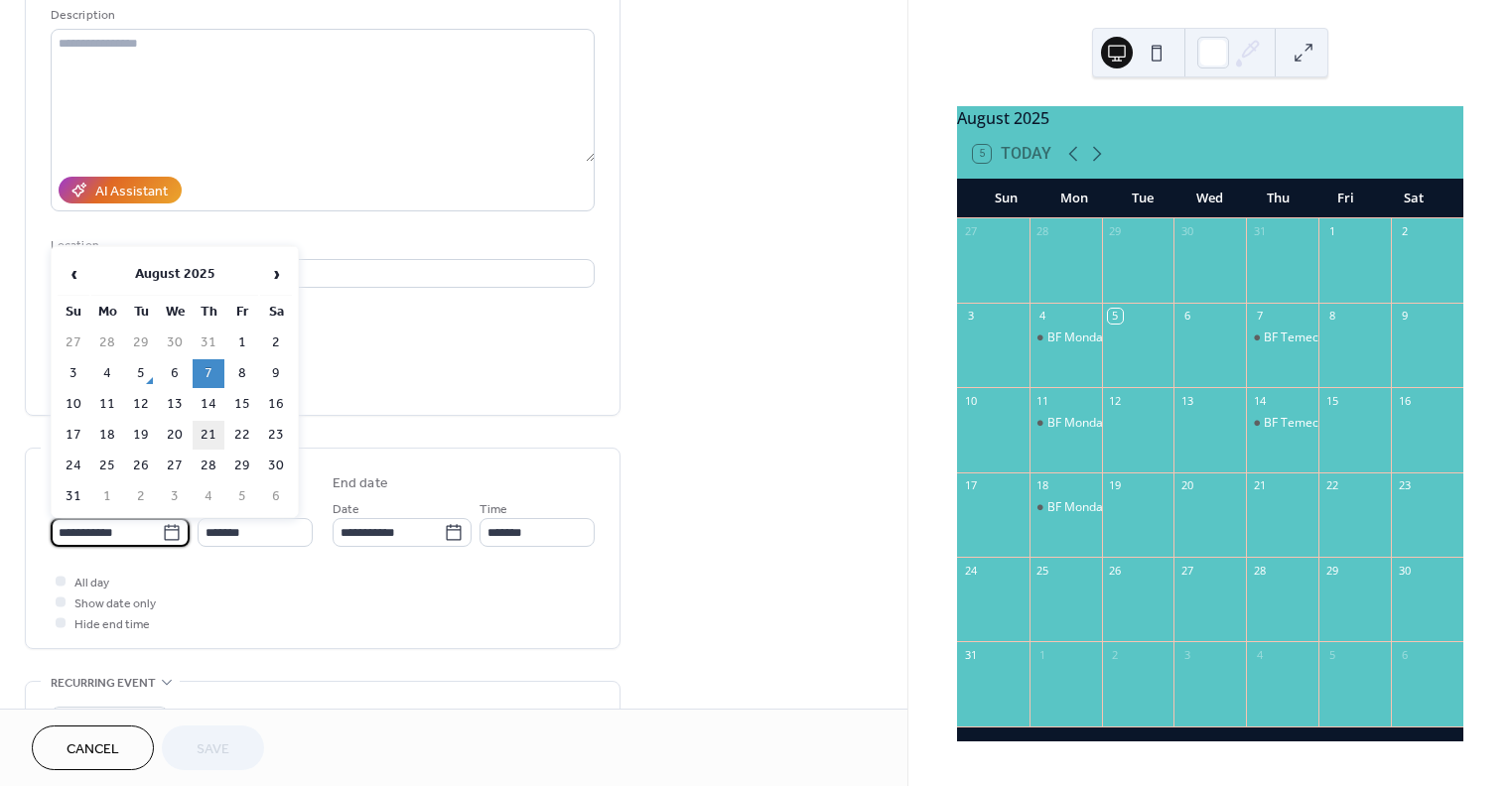 click on "21" at bounding box center [208, 435] 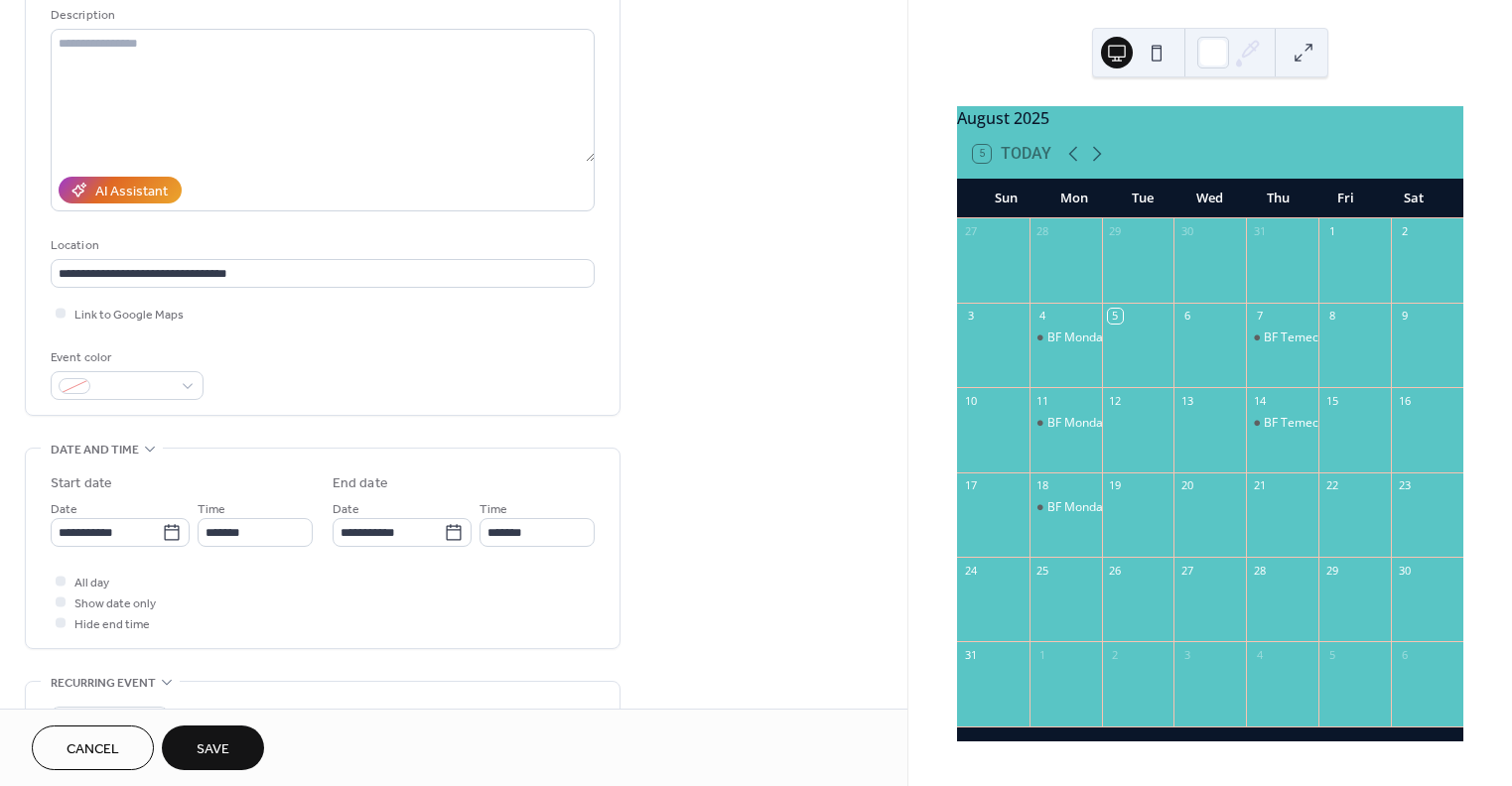 click on "Save" at bounding box center [212, 749] 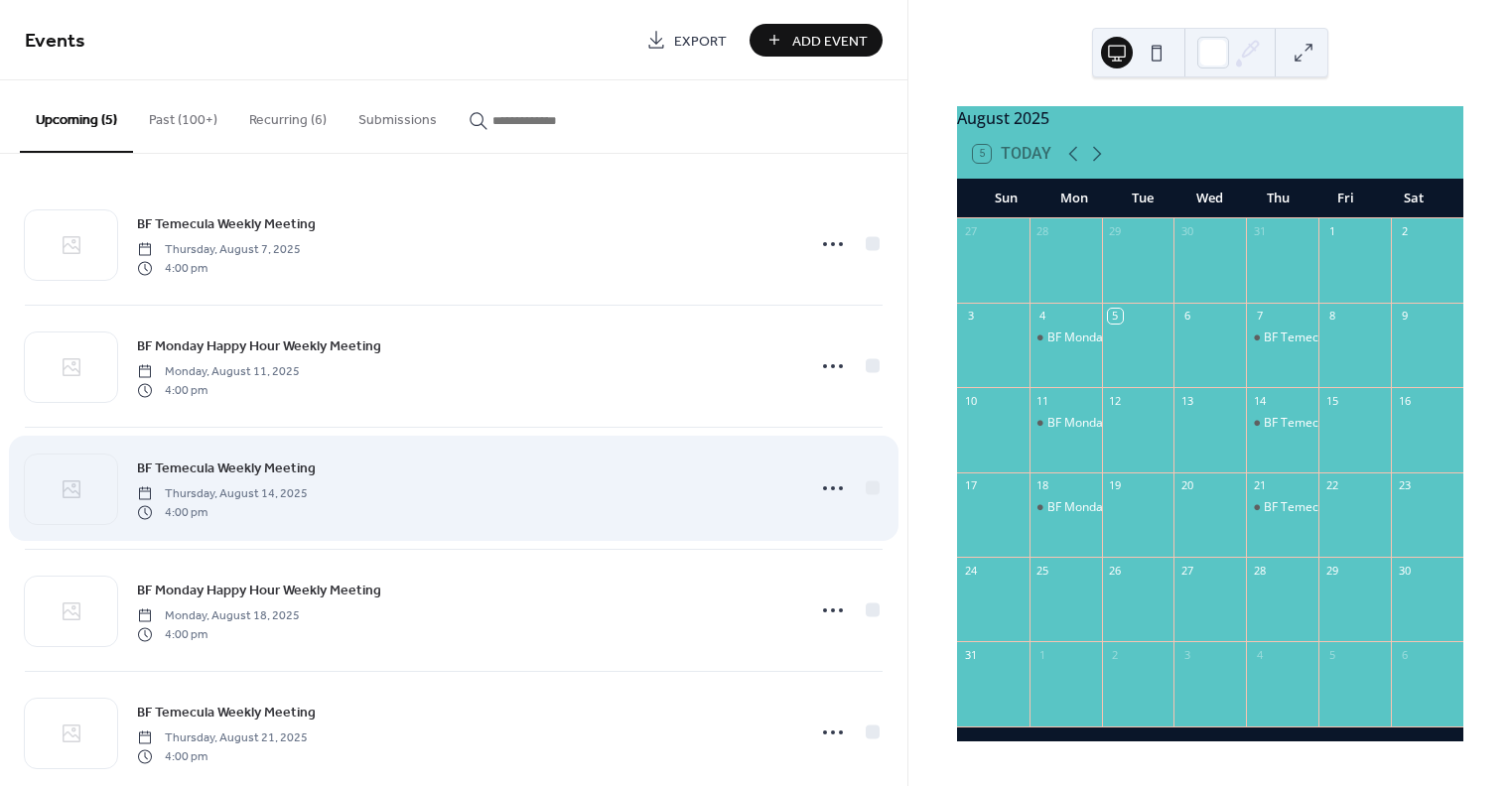 scroll, scrollTop: 37, scrollLeft: 0, axis: vertical 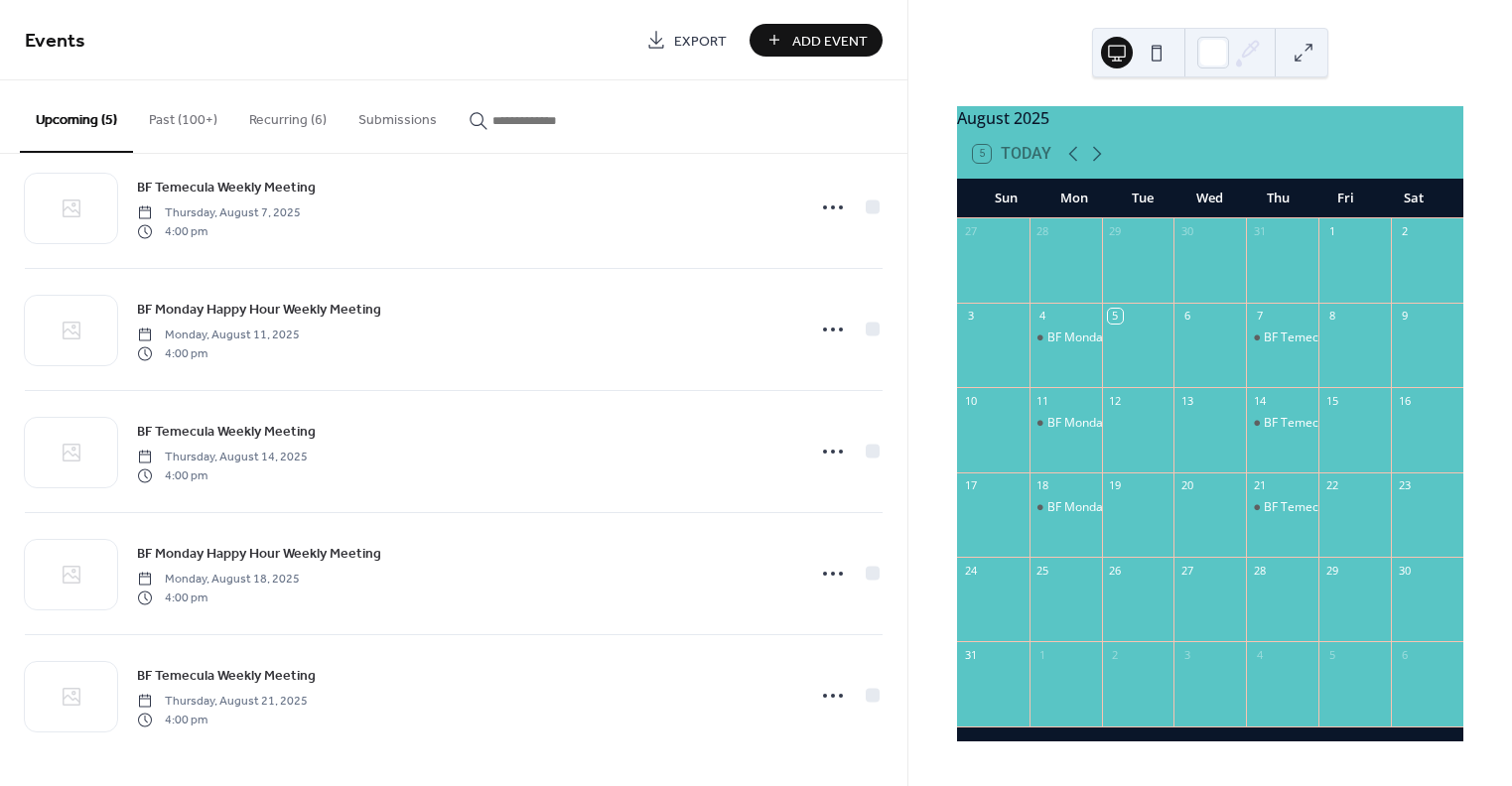 click on "Past (100+)" at bounding box center [183, 115] 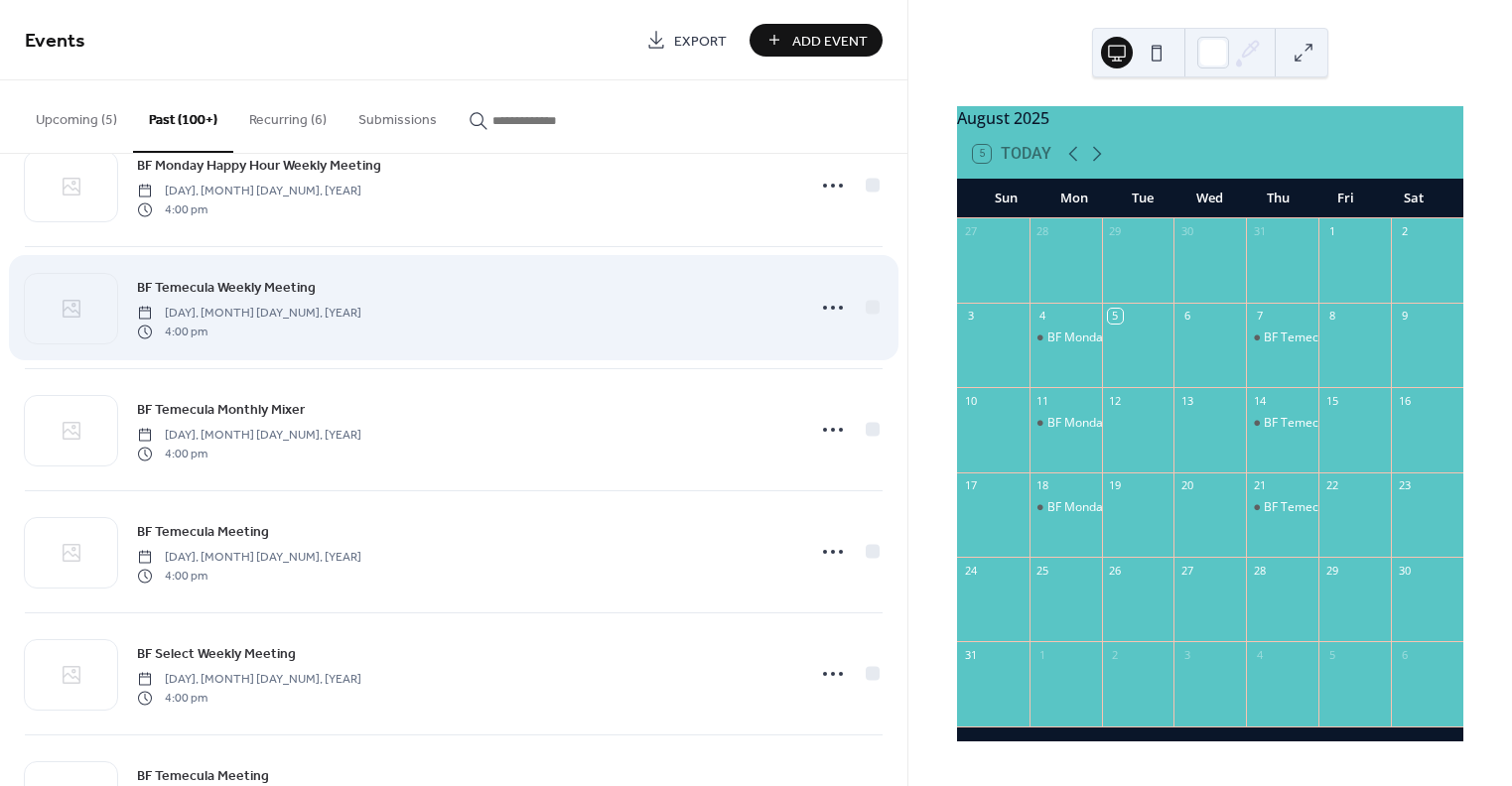 scroll, scrollTop: 794, scrollLeft: 0, axis: vertical 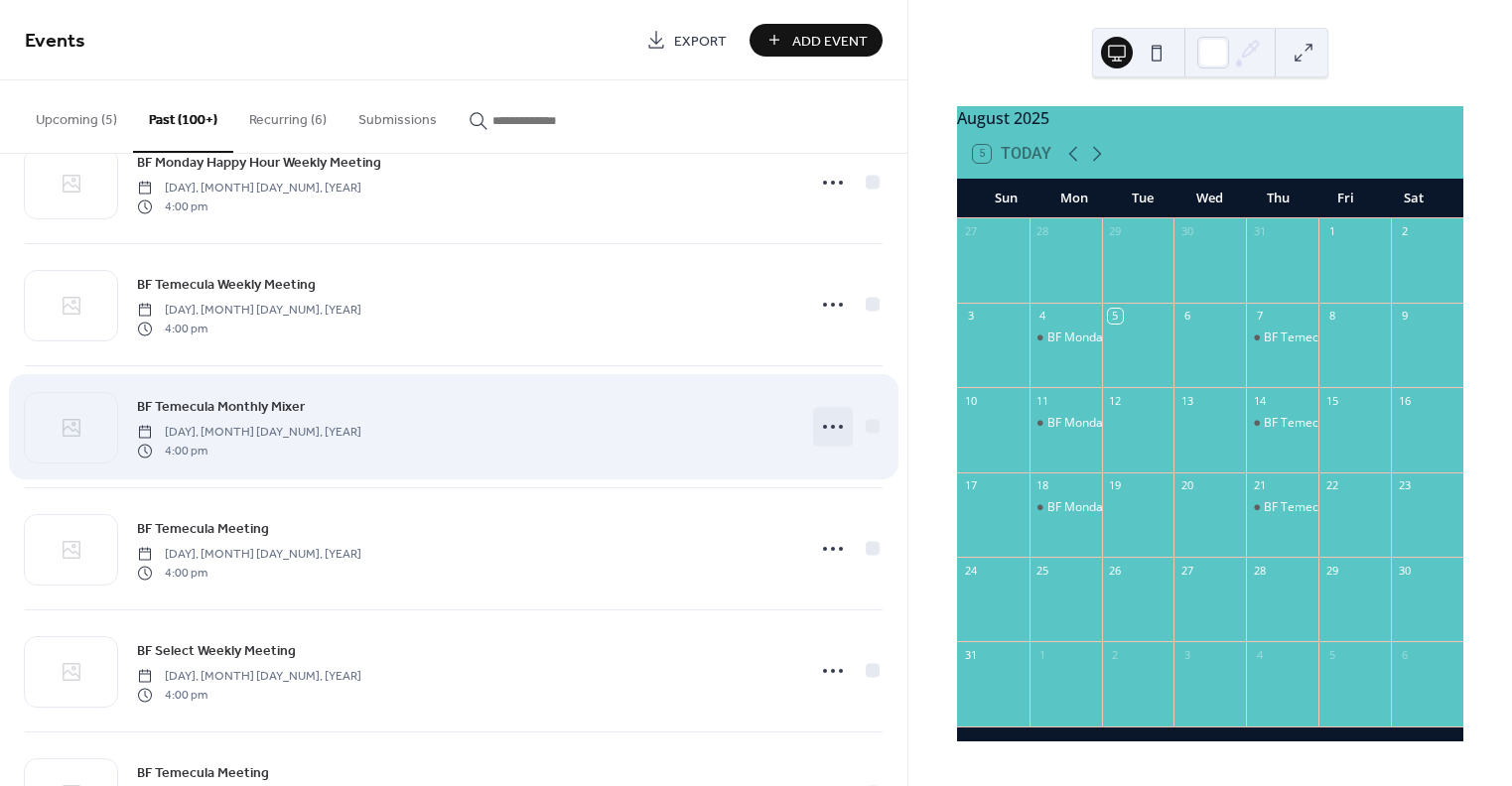 click 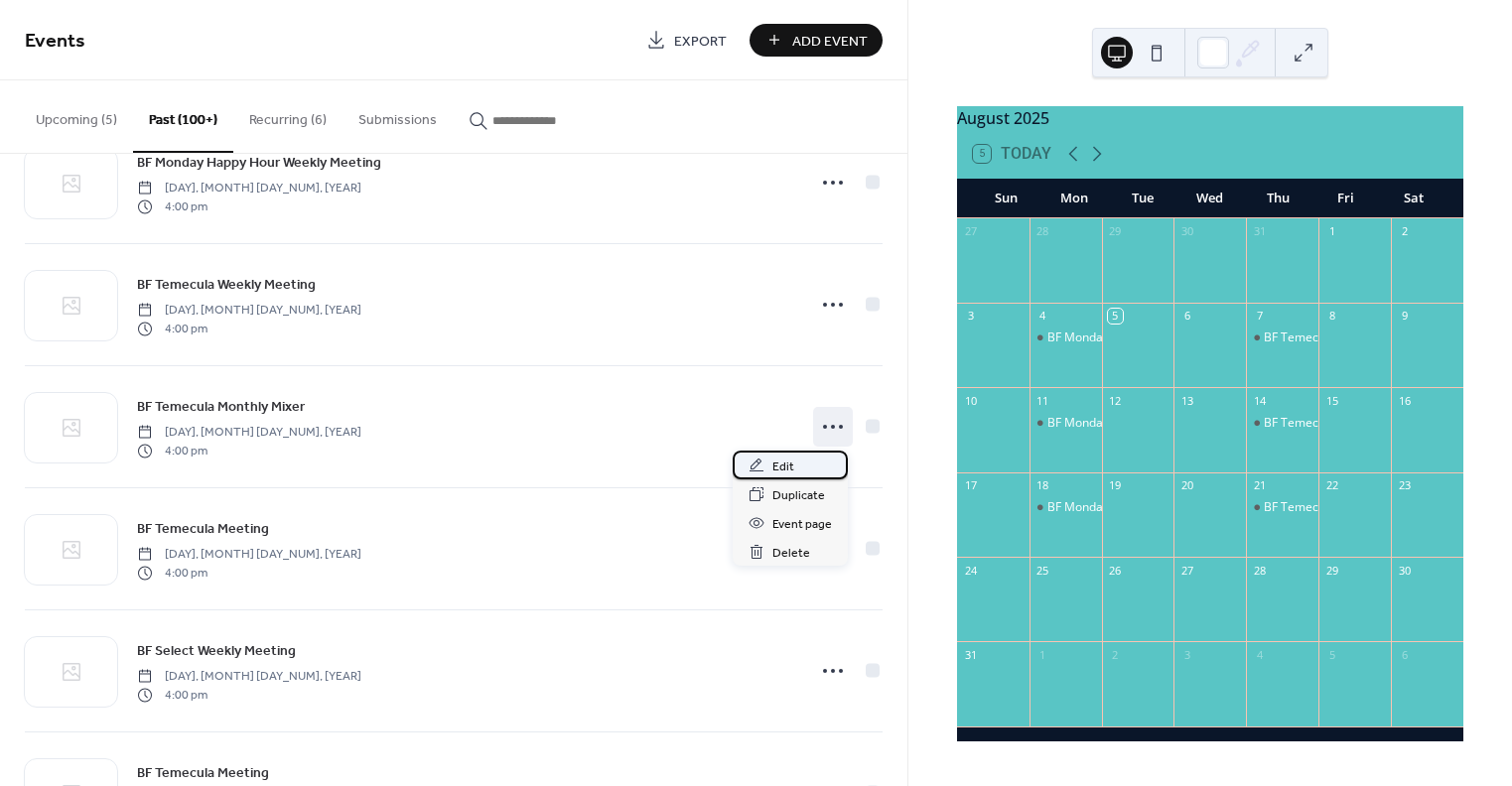click on "Edit" at bounding box center [783, 466] 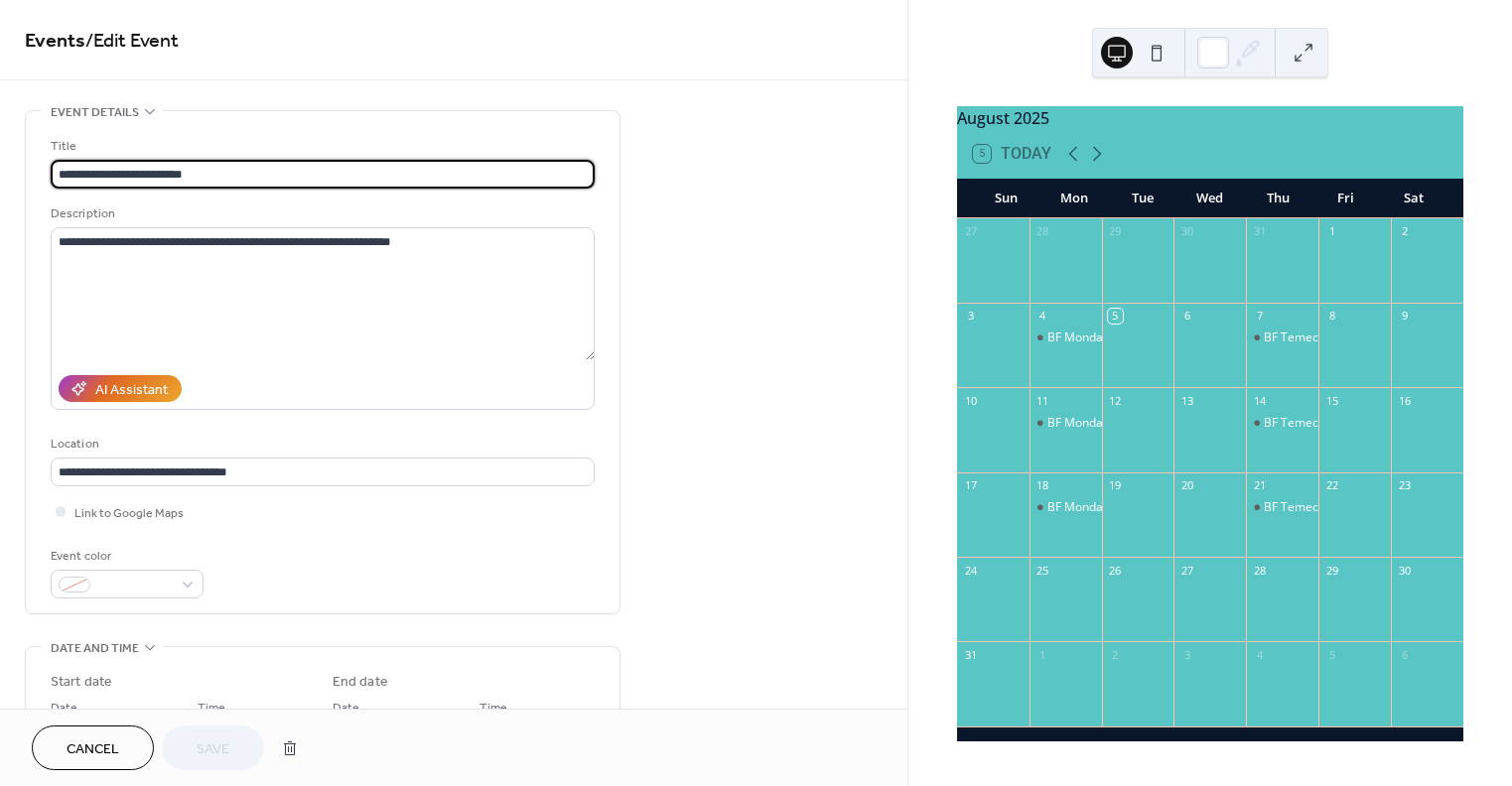 click on "Cancel" at bounding box center [92, 747] 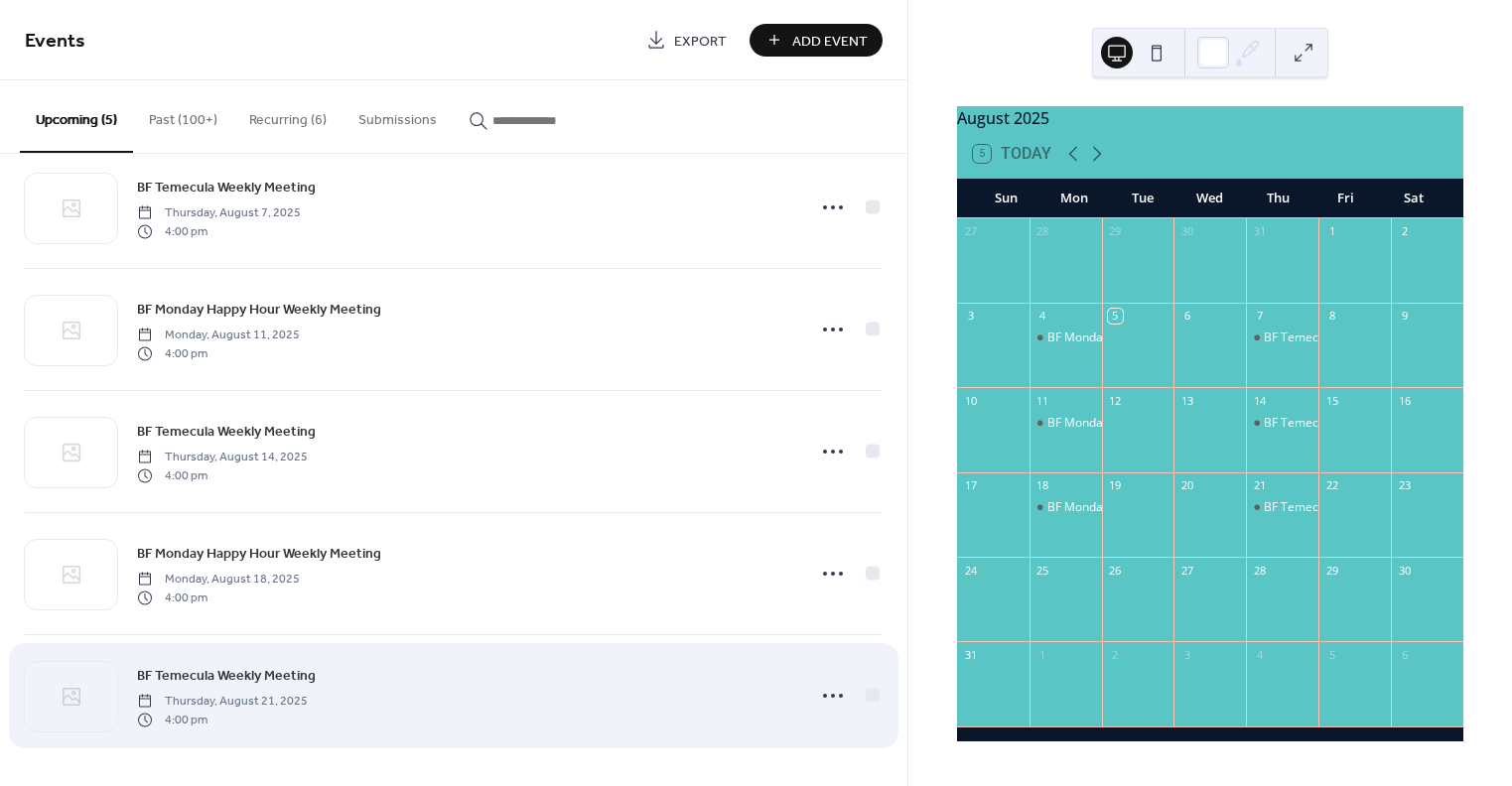 scroll, scrollTop: 0, scrollLeft: 0, axis: both 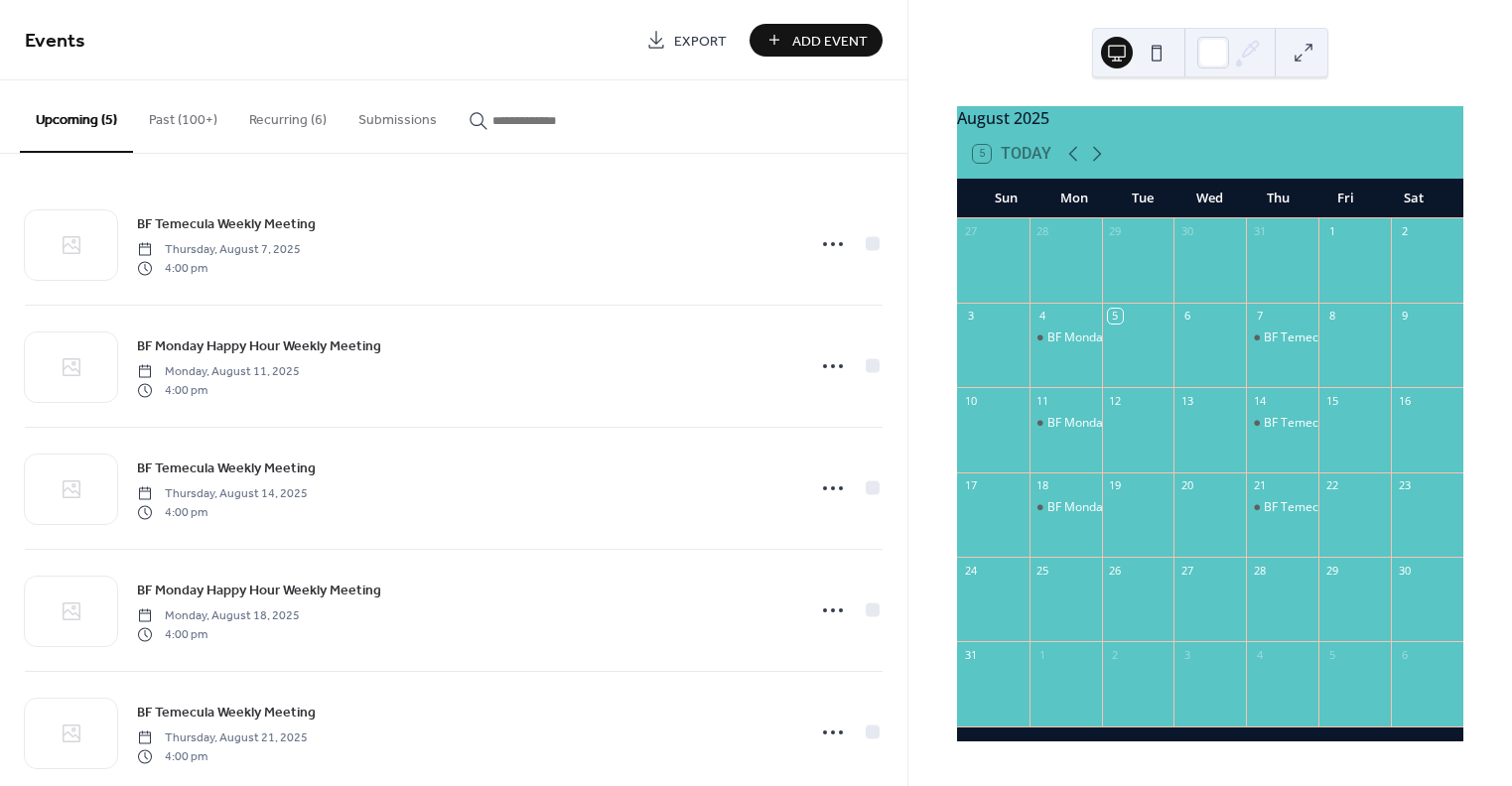 click on "Past (100+)" at bounding box center [183, 115] 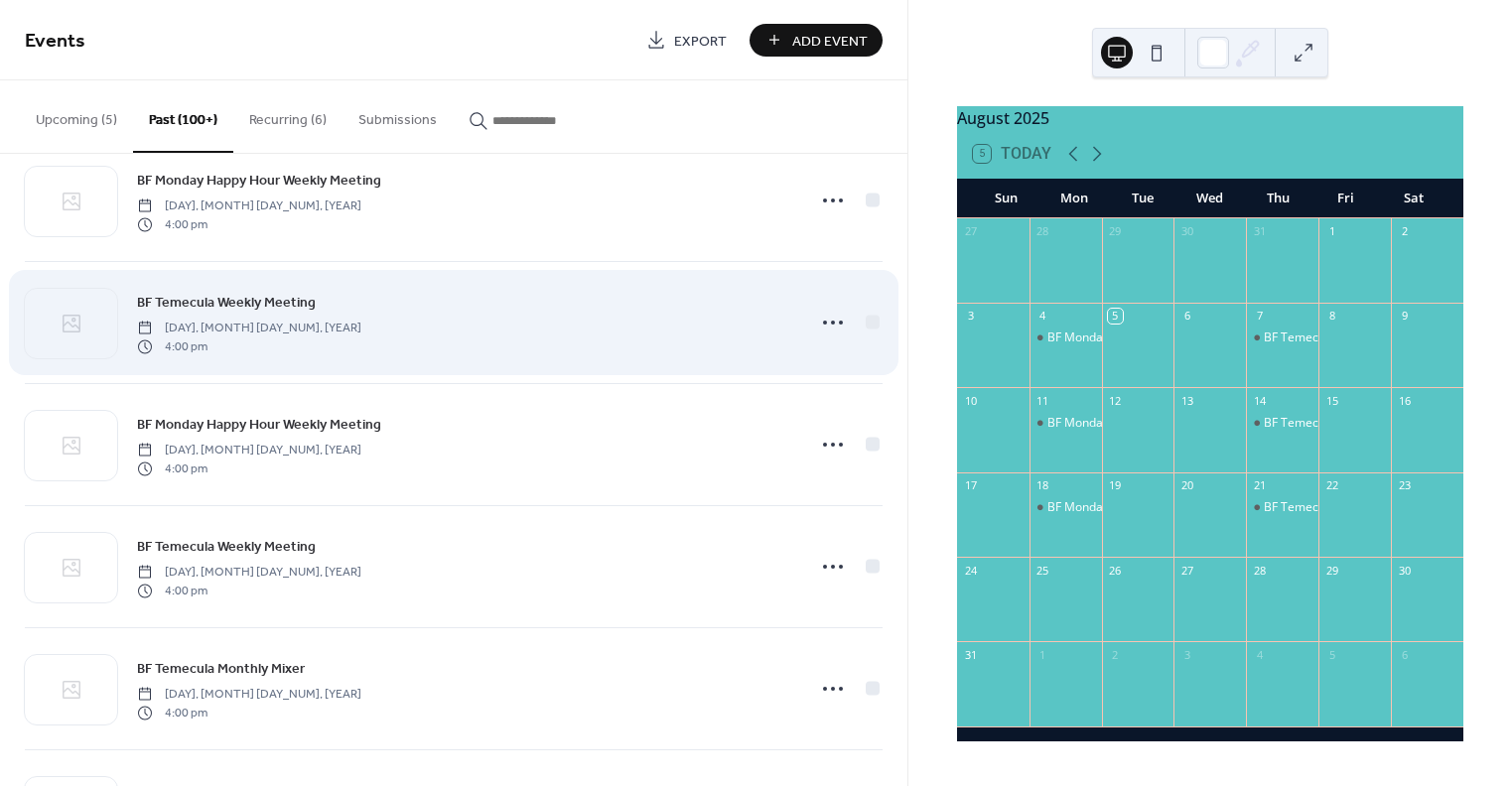 scroll, scrollTop: 595, scrollLeft: 0, axis: vertical 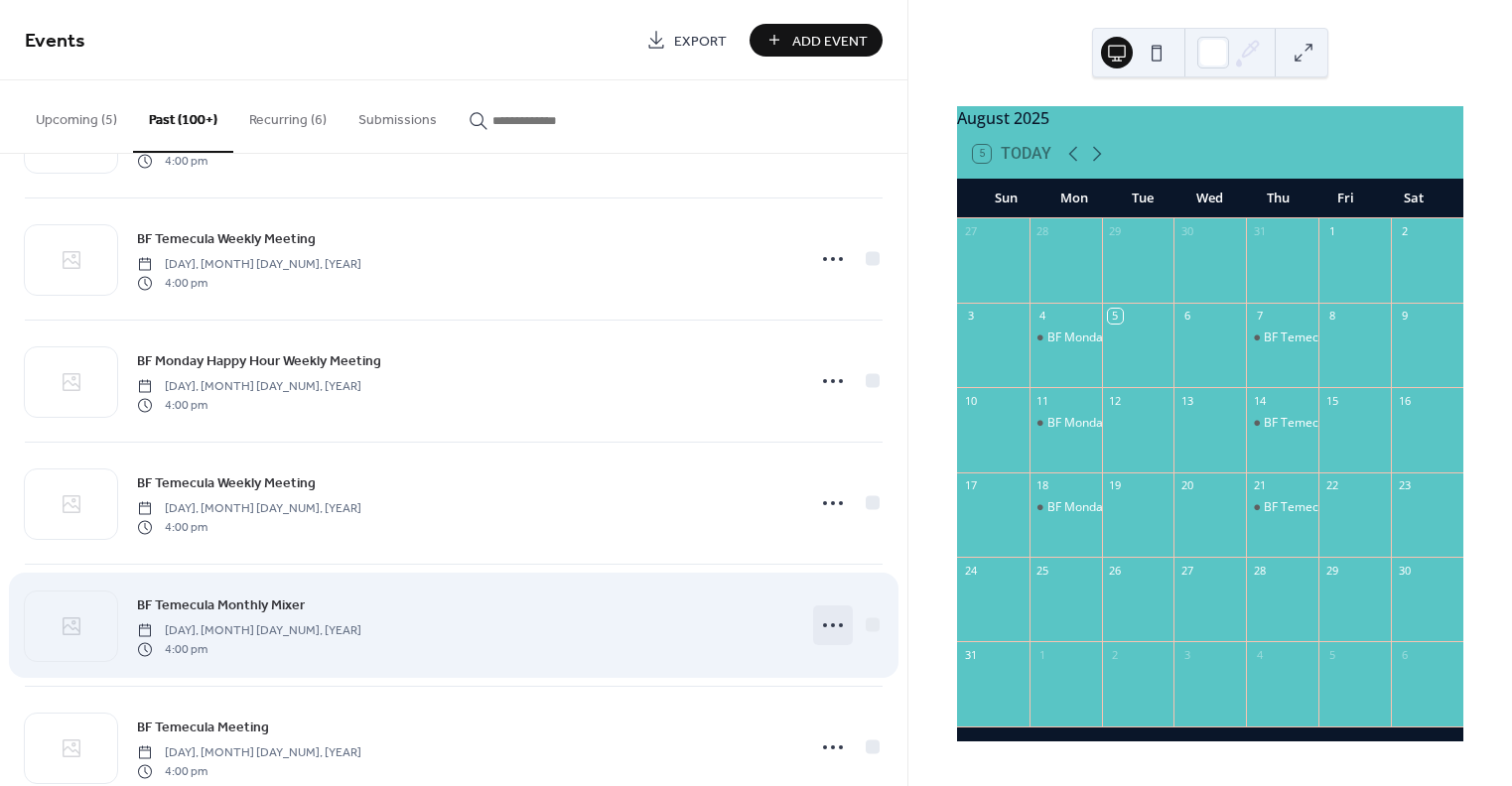 click 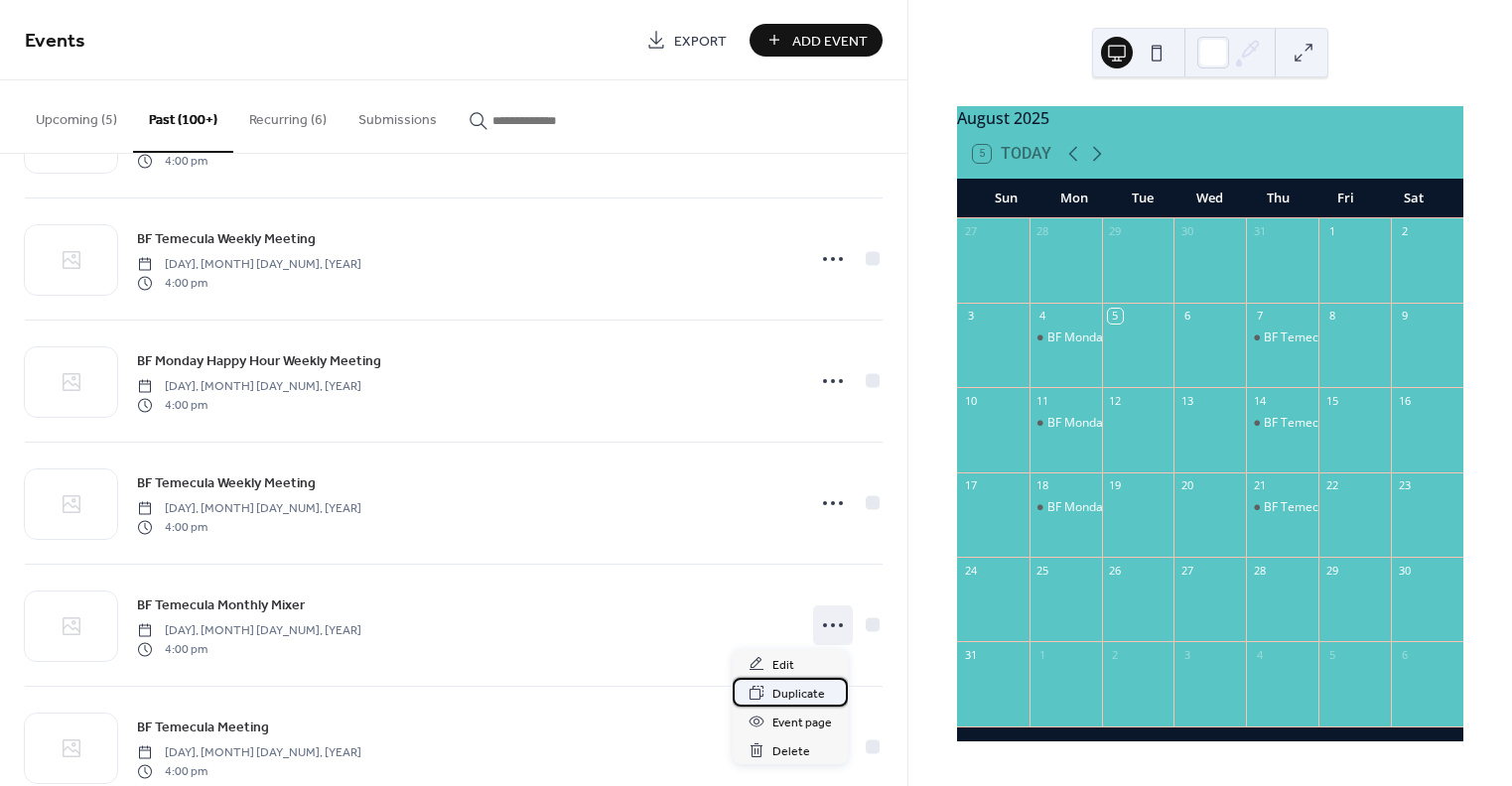 click on "Duplicate" at bounding box center (798, 694) 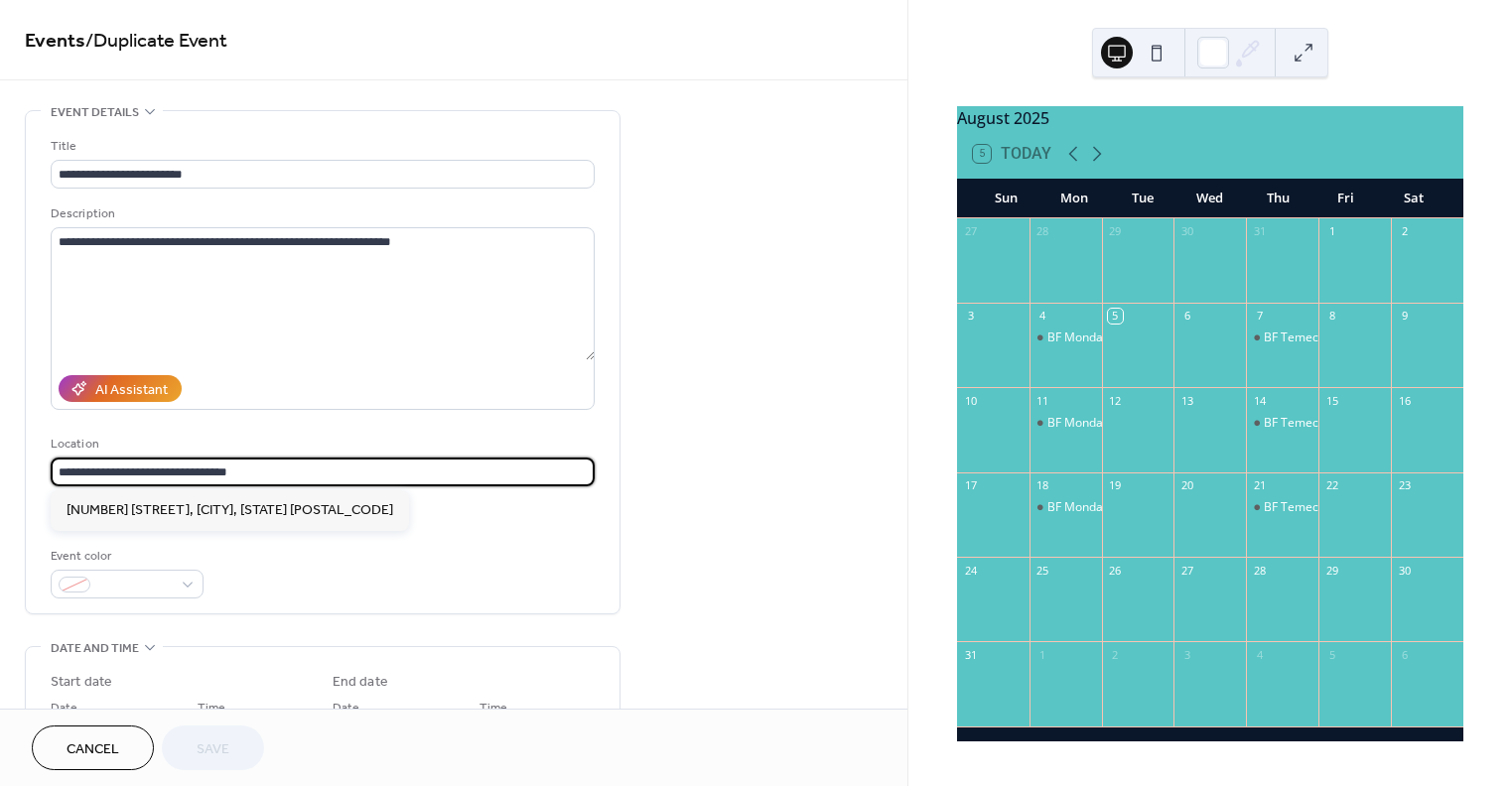 drag, startPoint x: 251, startPoint y: 473, endPoint x: 56, endPoint y: 464, distance: 195.20758 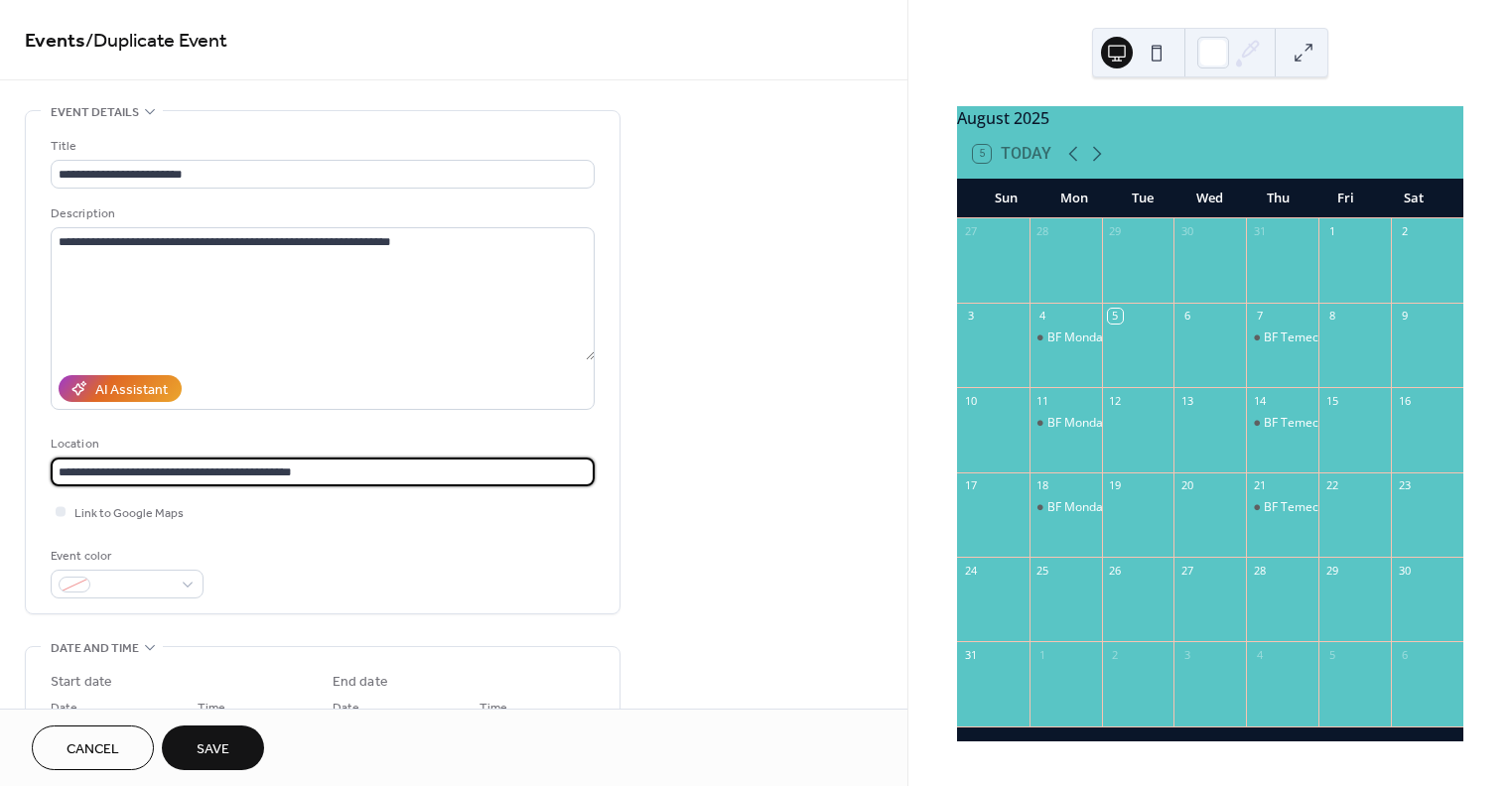 type on "**********" 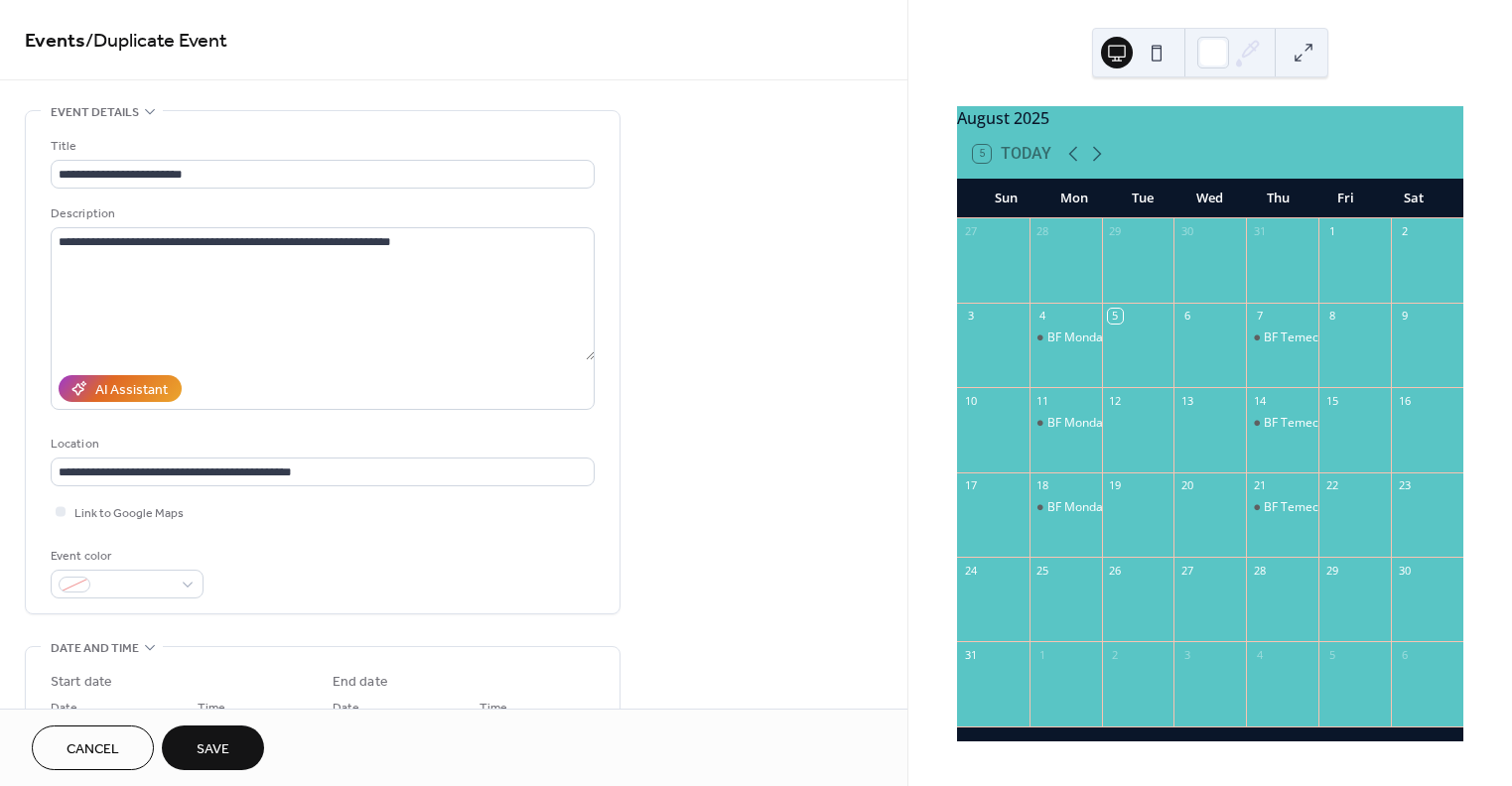 click on "**********" at bounding box center [323, 367] 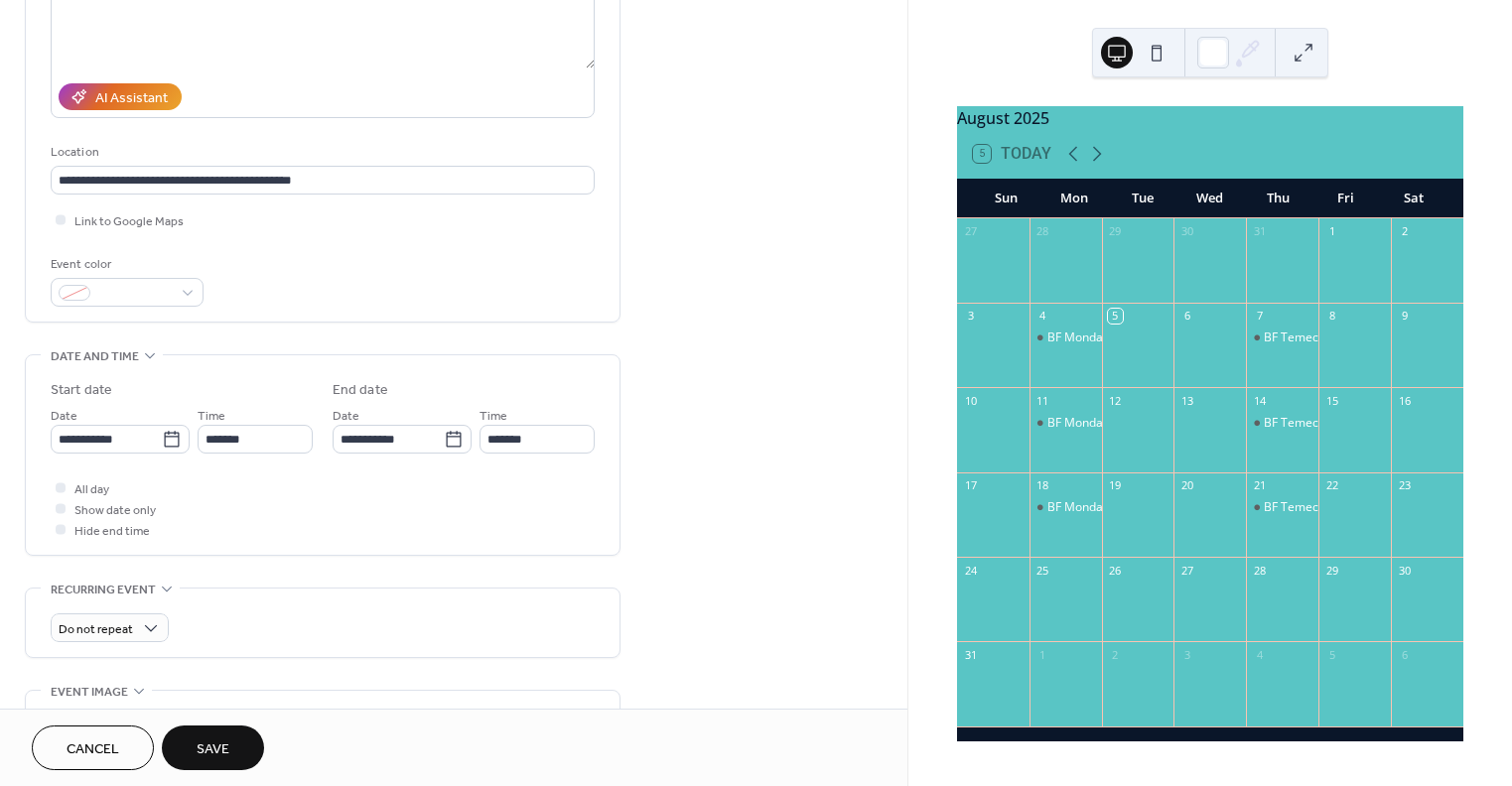 scroll, scrollTop: 298, scrollLeft: 0, axis: vertical 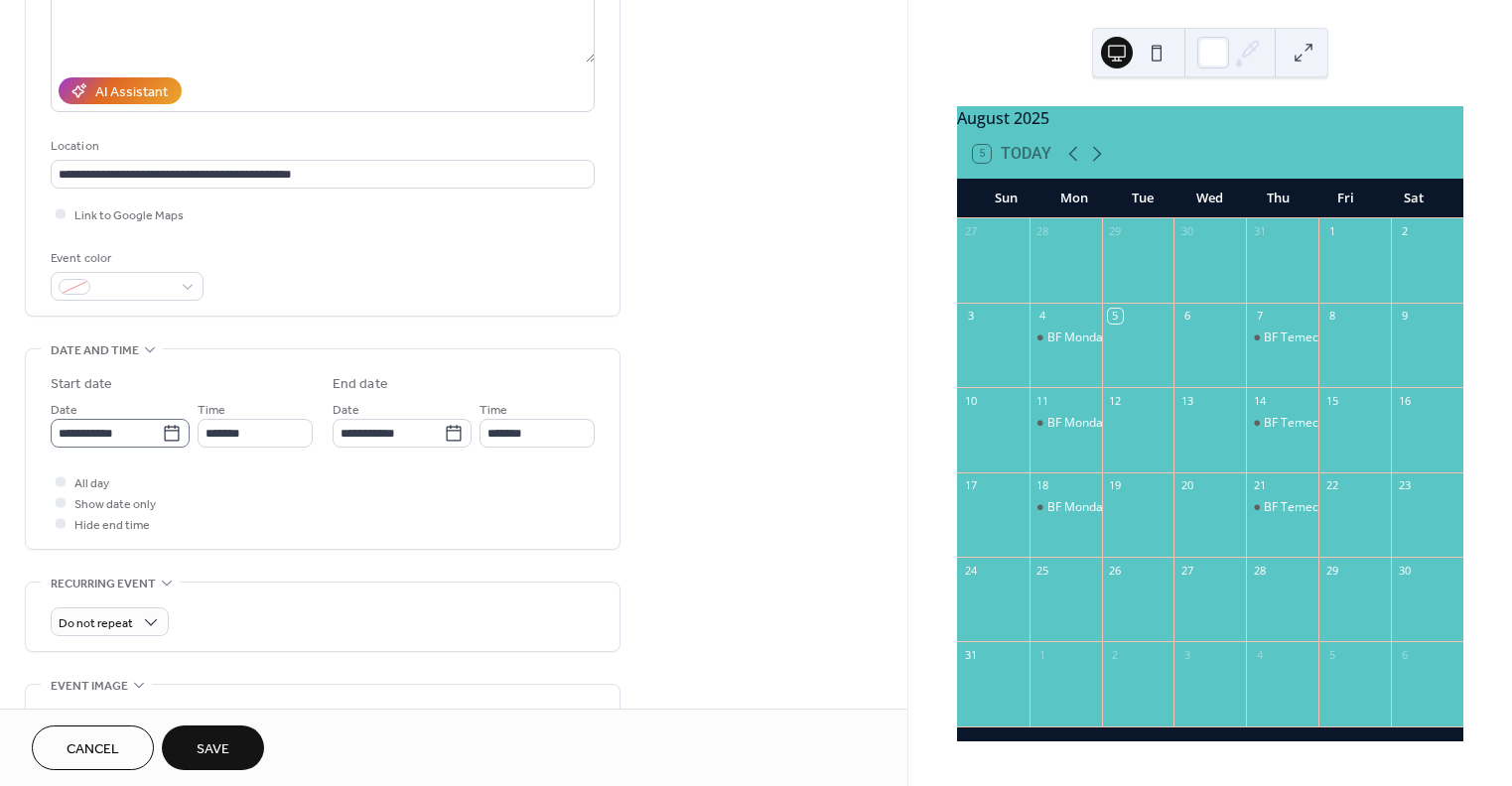 click 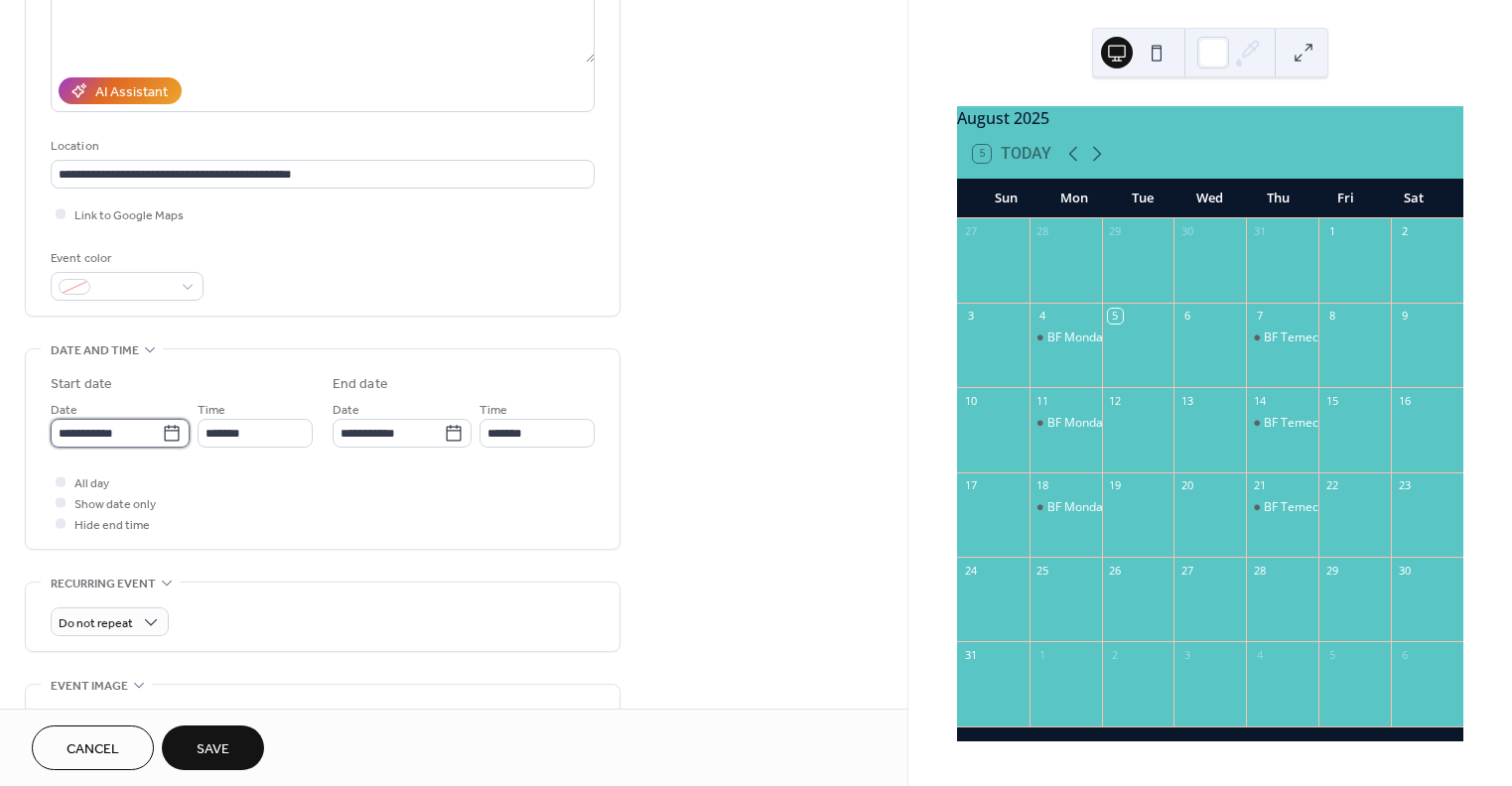 click on "**********" at bounding box center (106, 433) 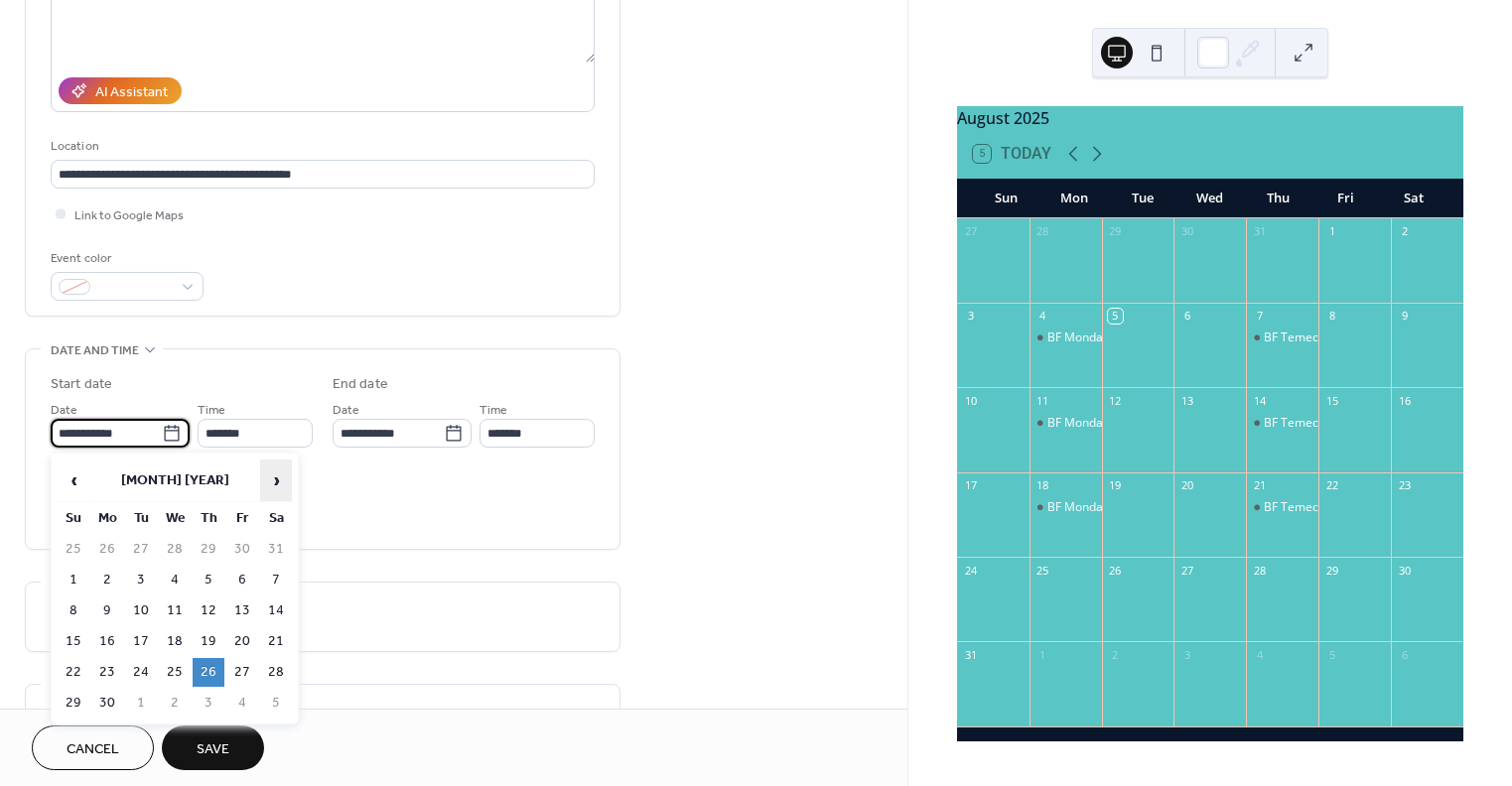 click on "›" at bounding box center [276, 480] 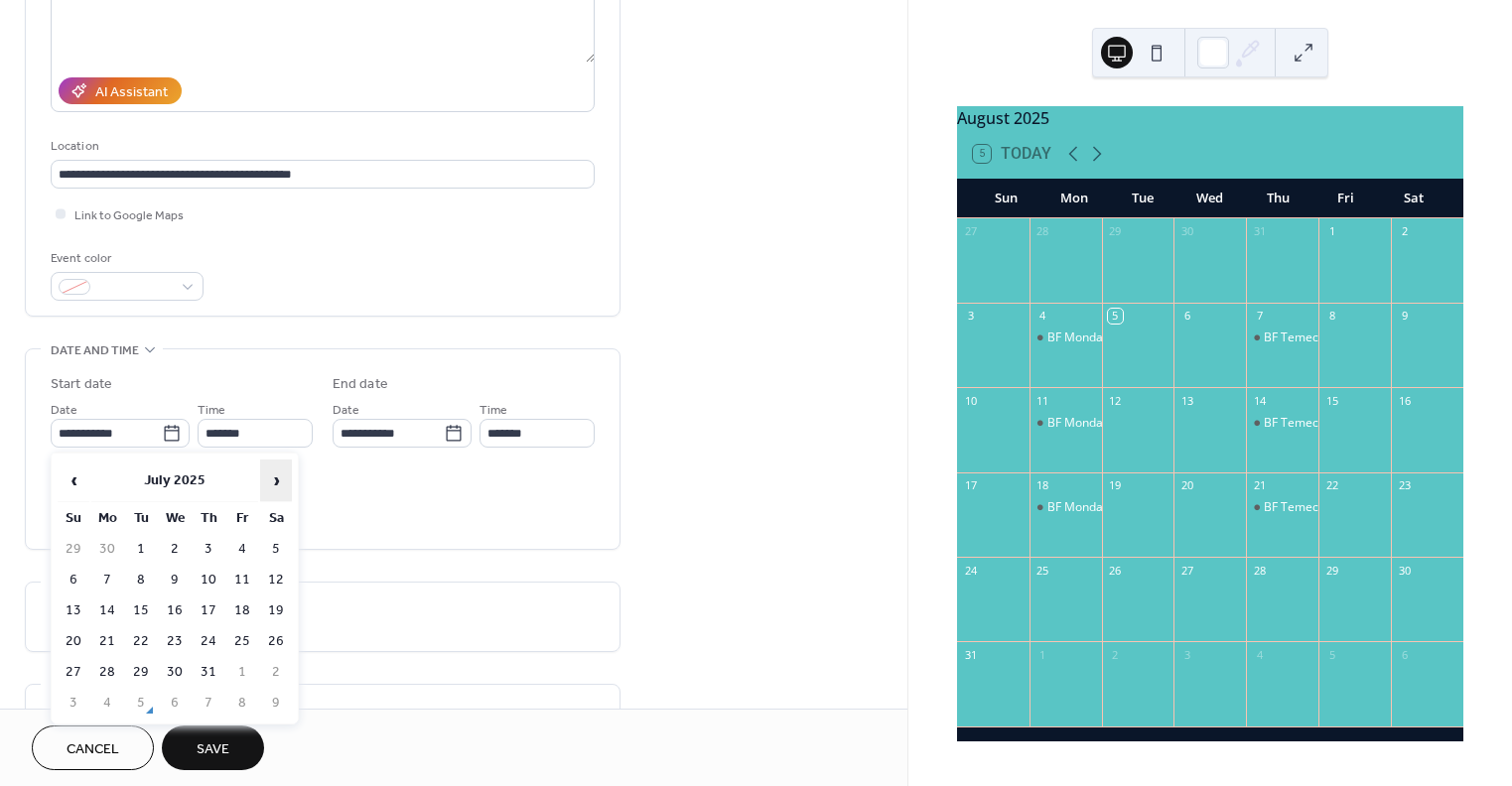 click on "›" at bounding box center (276, 480) 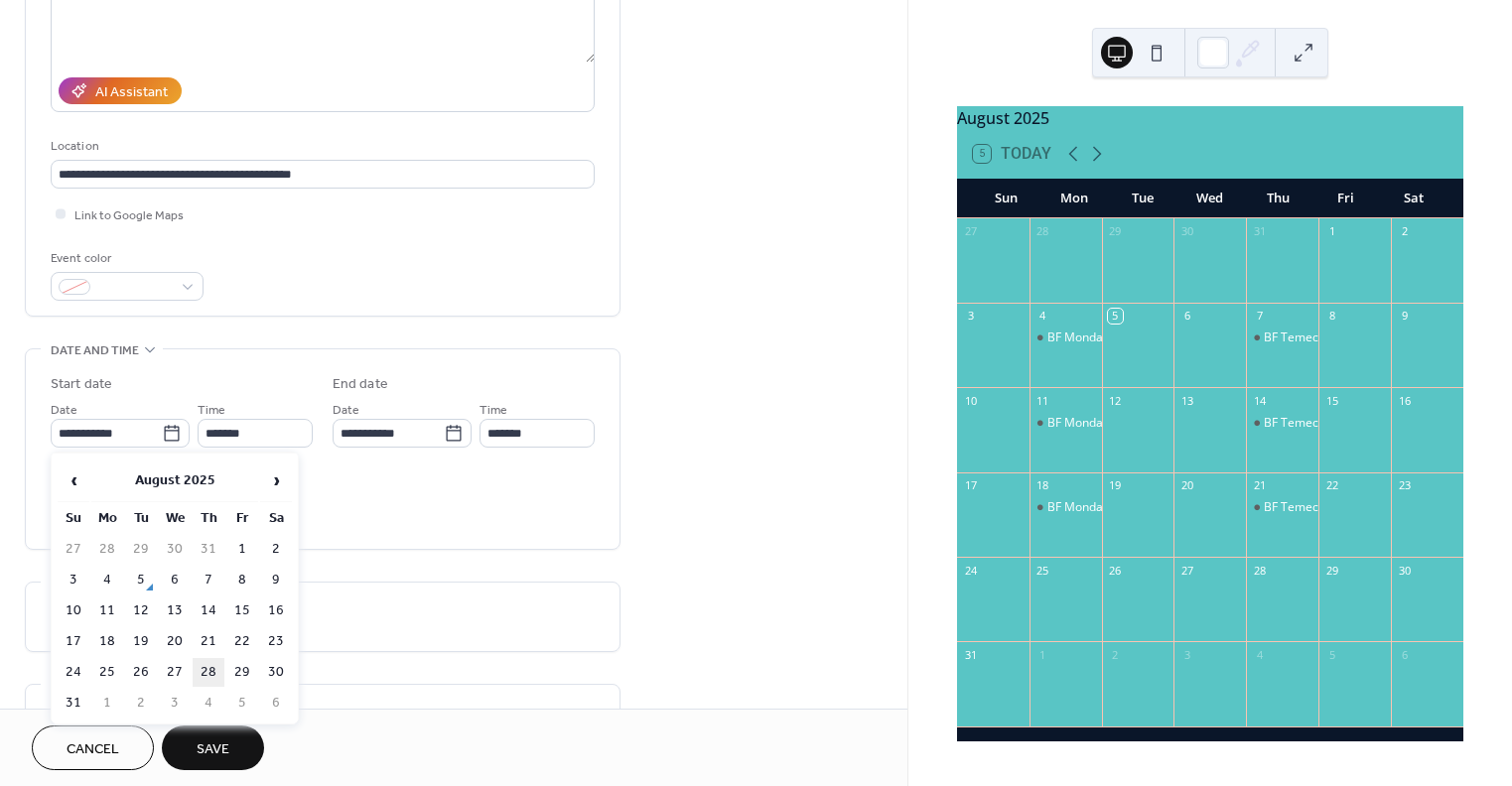click on "28" at bounding box center [208, 672] 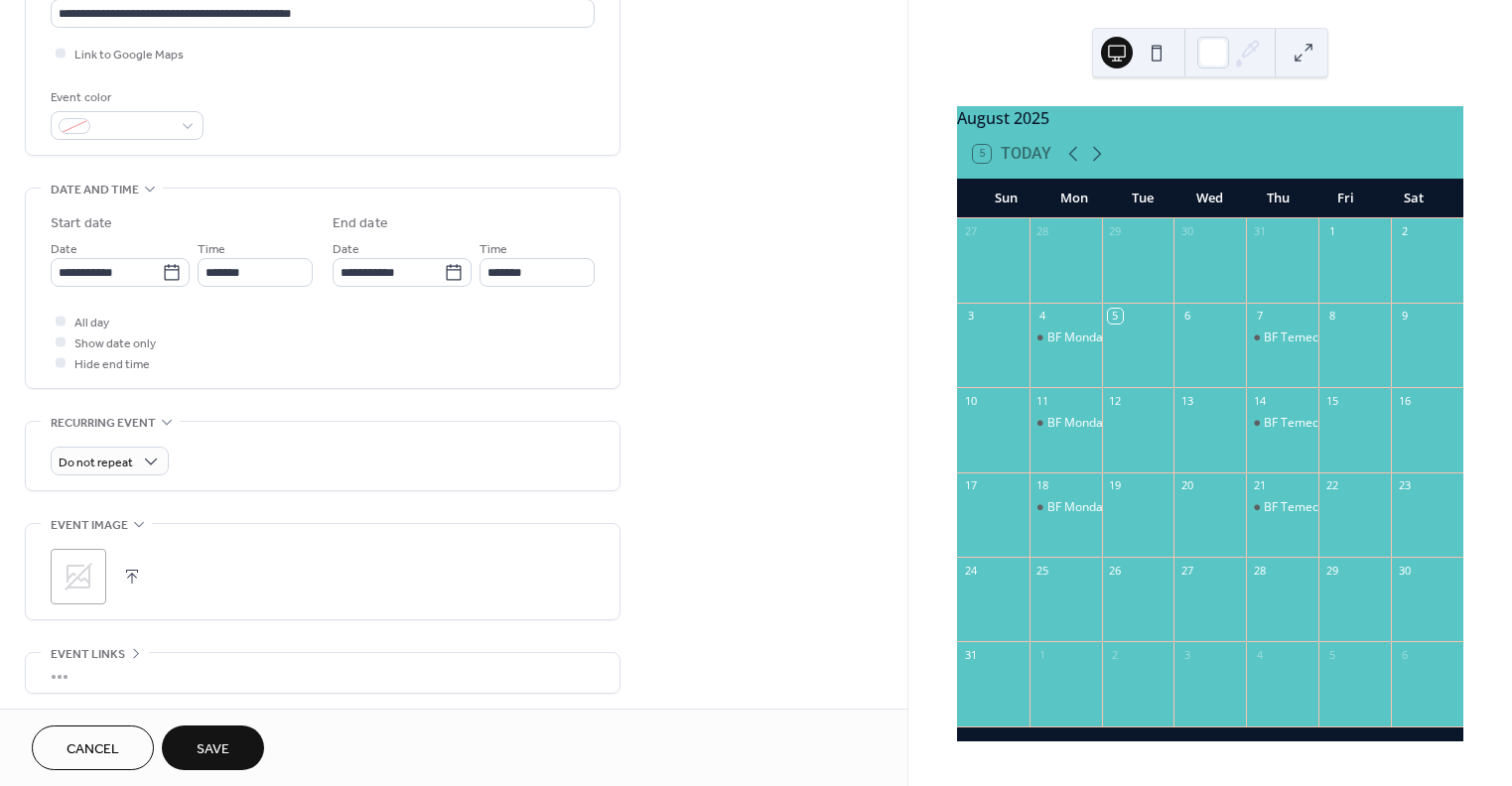 scroll, scrollTop: 496, scrollLeft: 0, axis: vertical 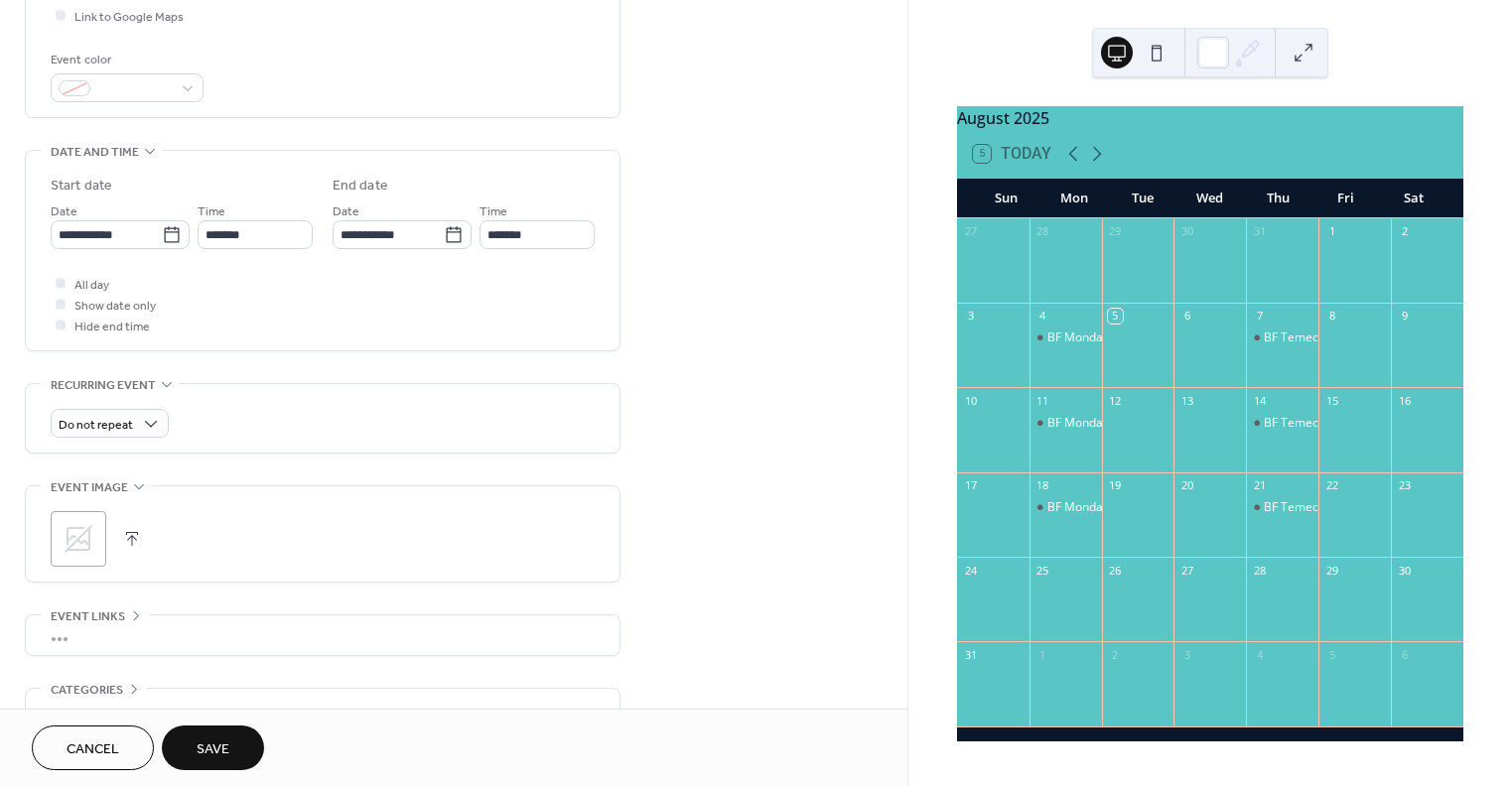 click on "Save" at bounding box center (212, 749) 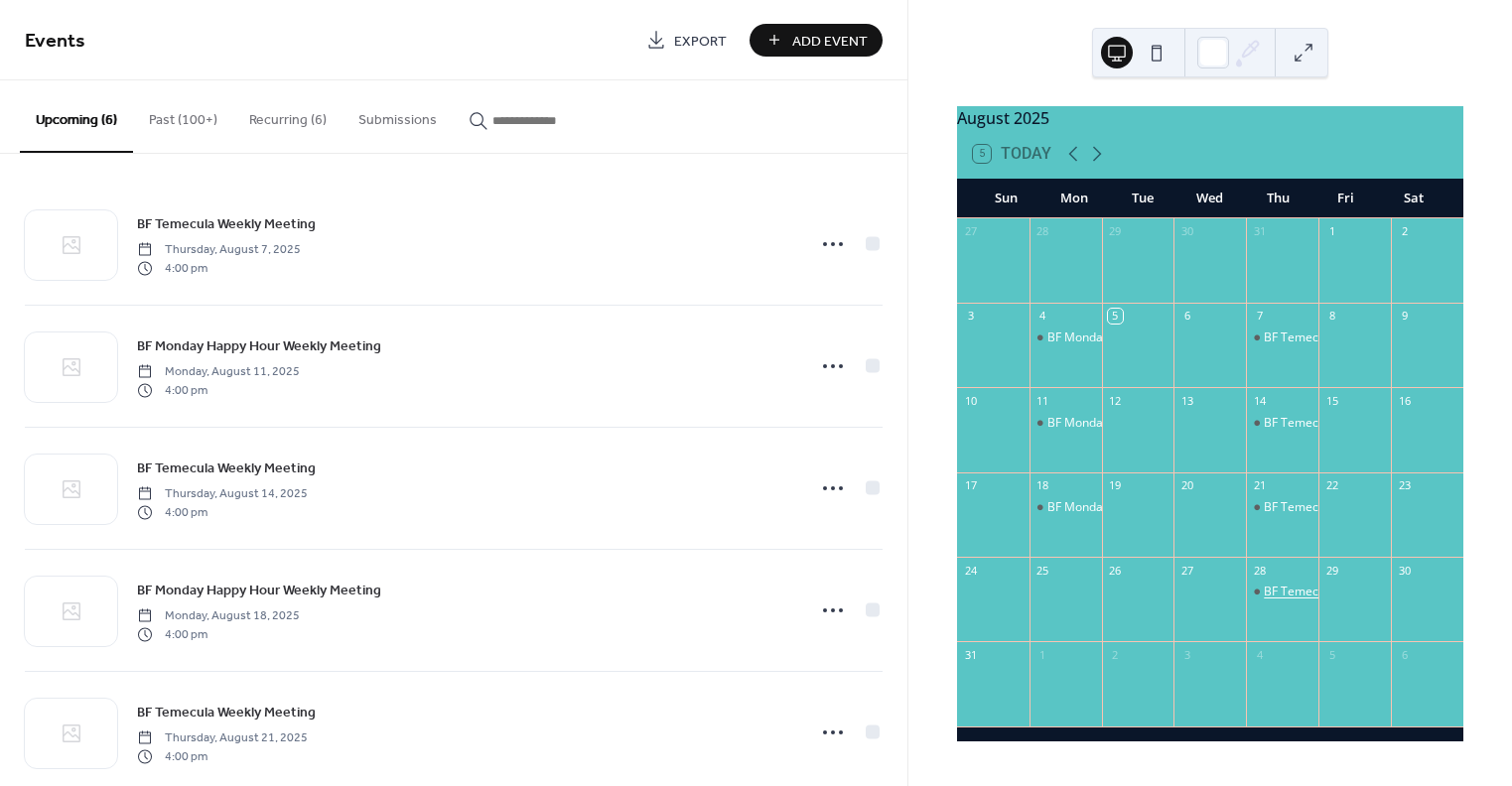click on "BF Temecula Monthly Mixer" at bounding box center (1340, 591) 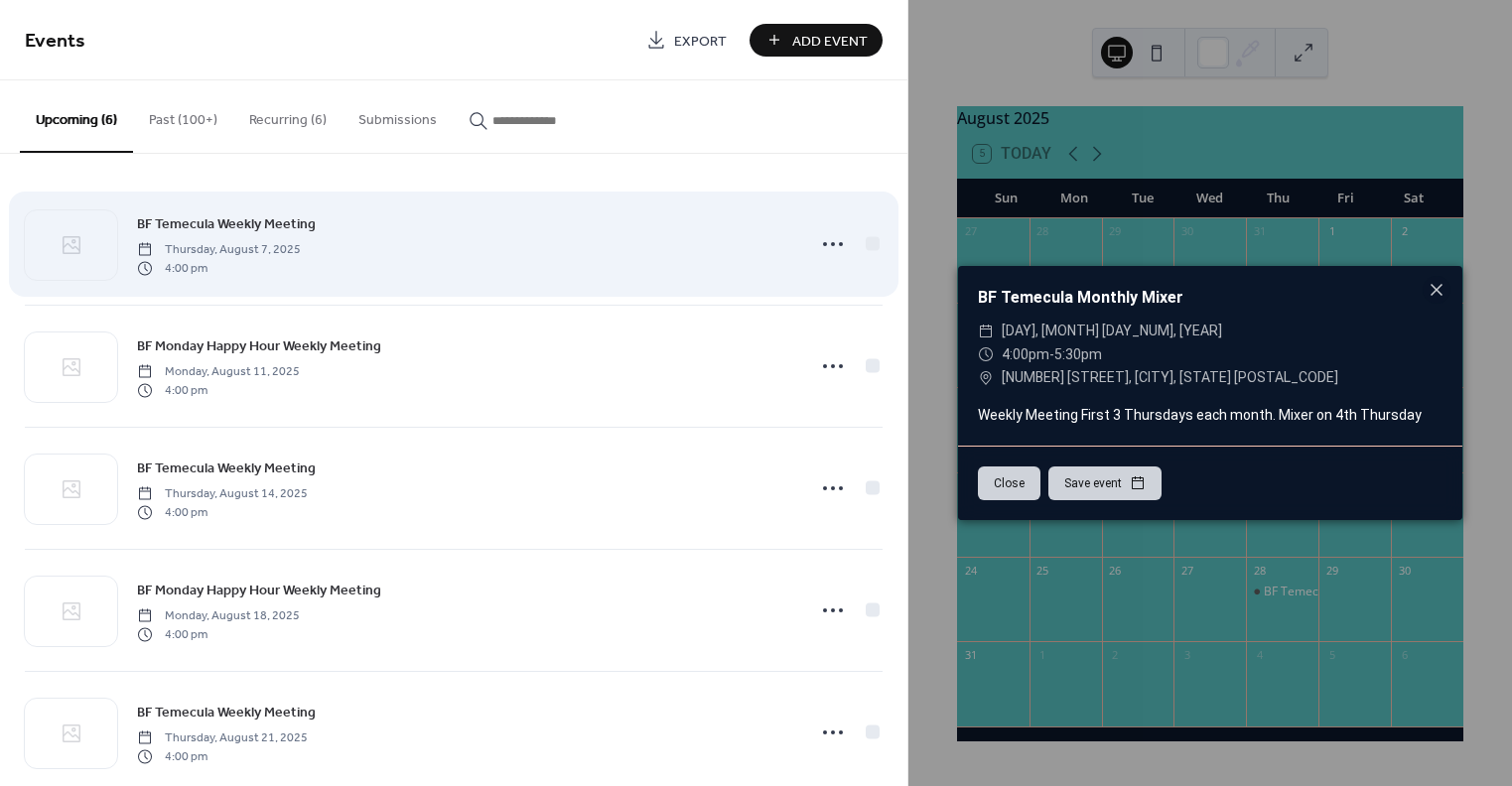click on "[DAY], [MONTH] [DAY_NUM], [YEAR] [TIME]" at bounding box center [465, 244] 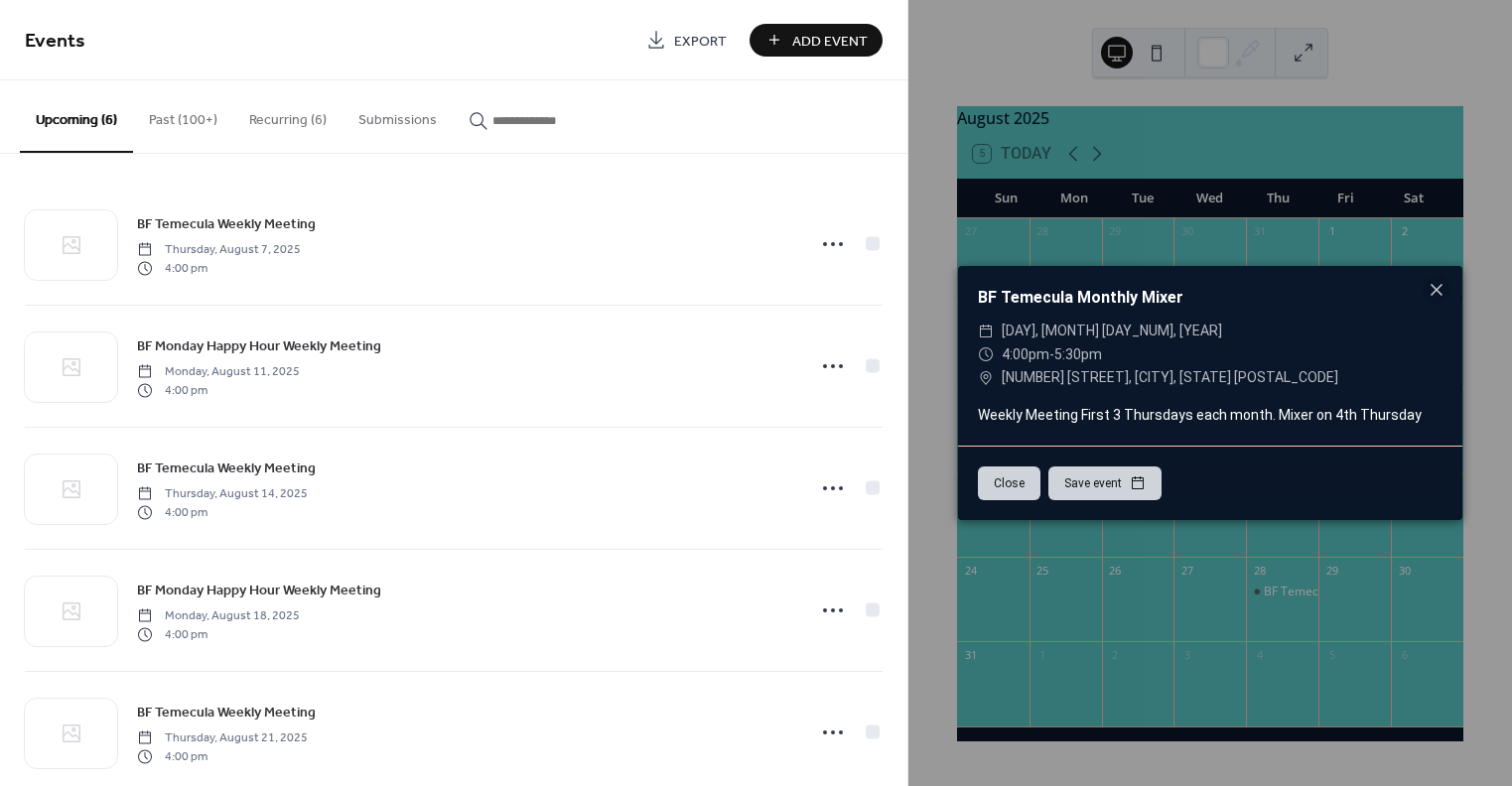 click on "Upcoming (6)" at bounding box center [76, 116] 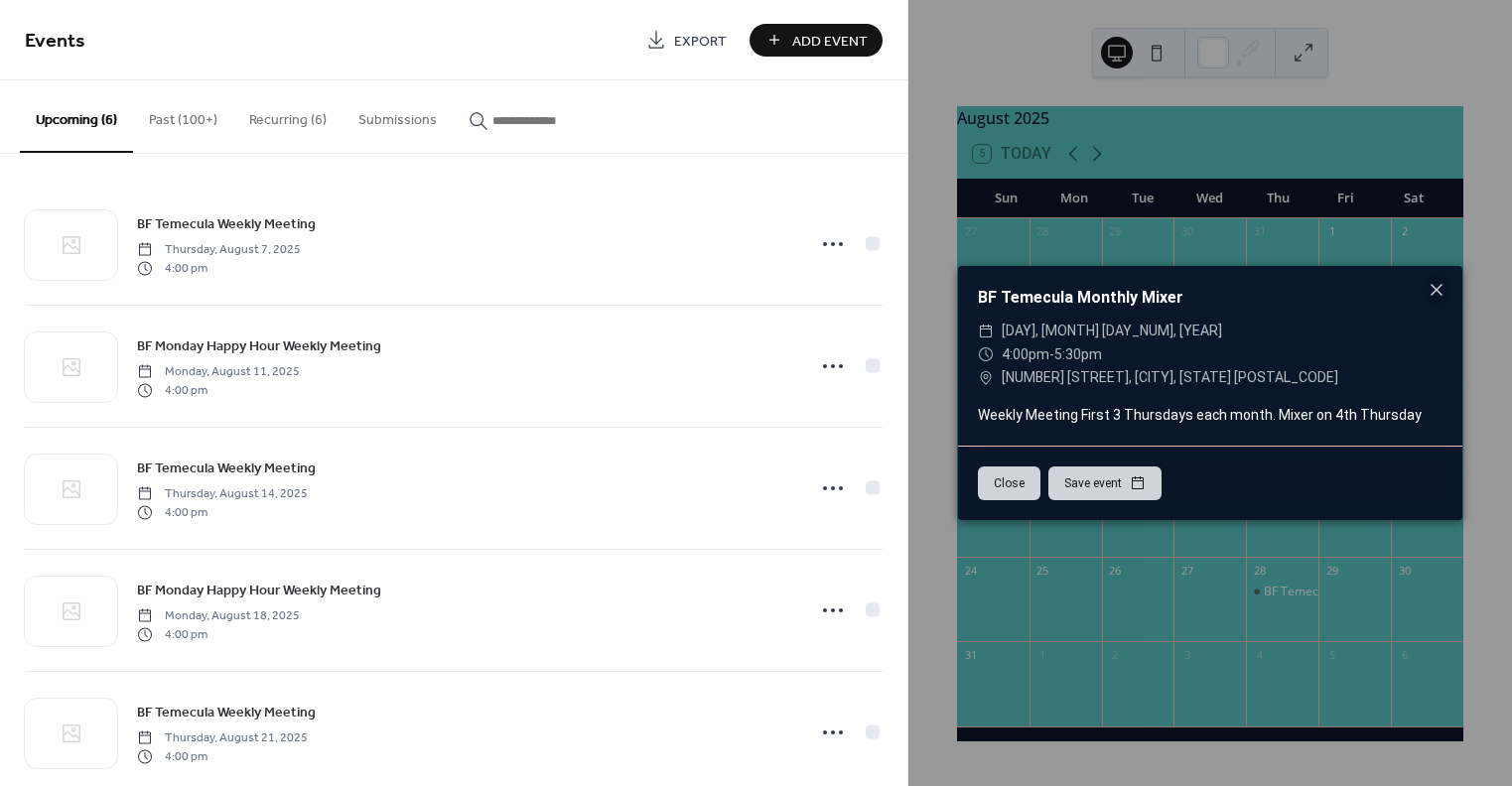 click on "Upcoming (6)" at bounding box center (76, 116) 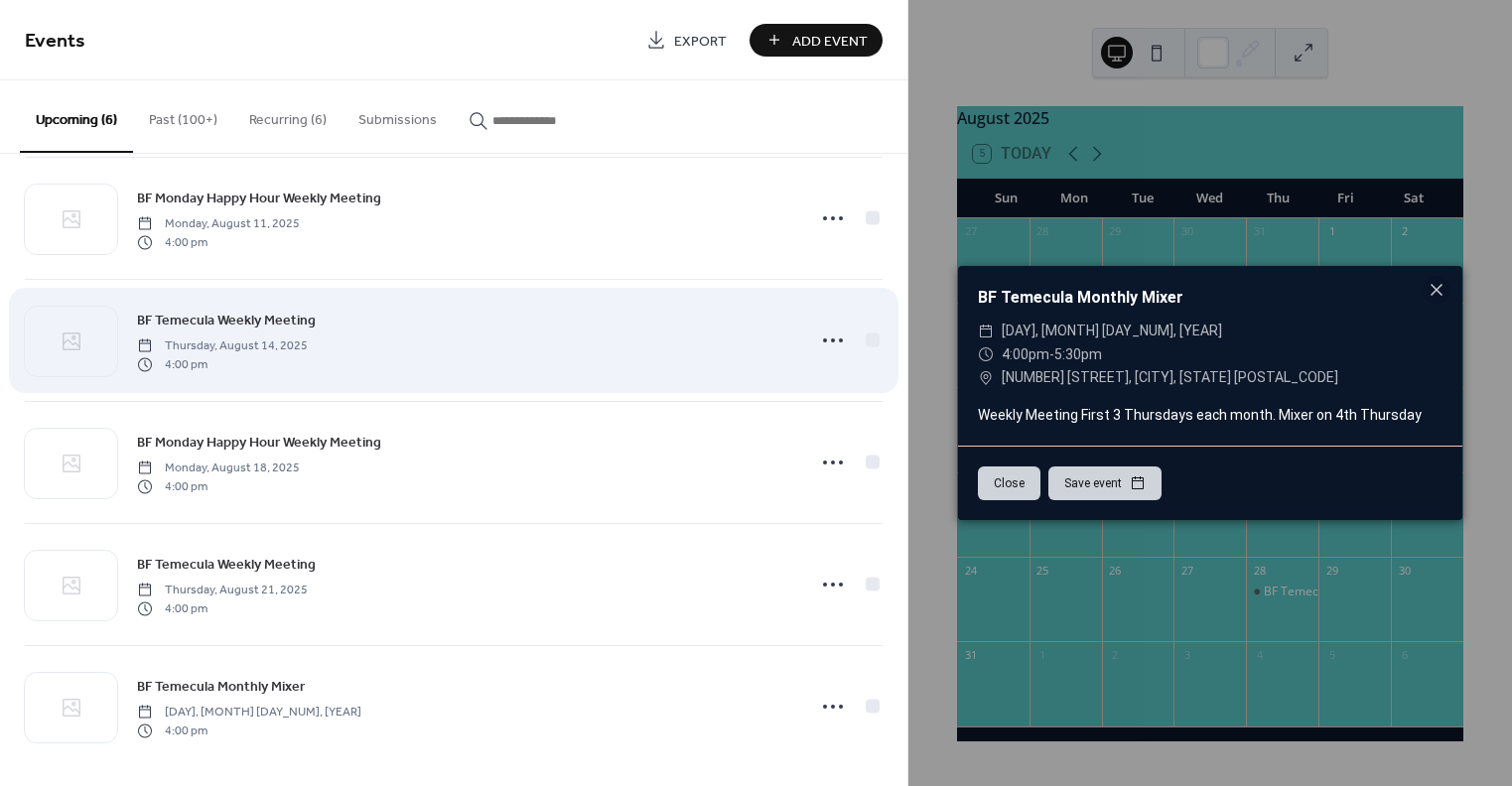 scroll, scrollTop: 159, scrollLeft: 0, axis: vertical 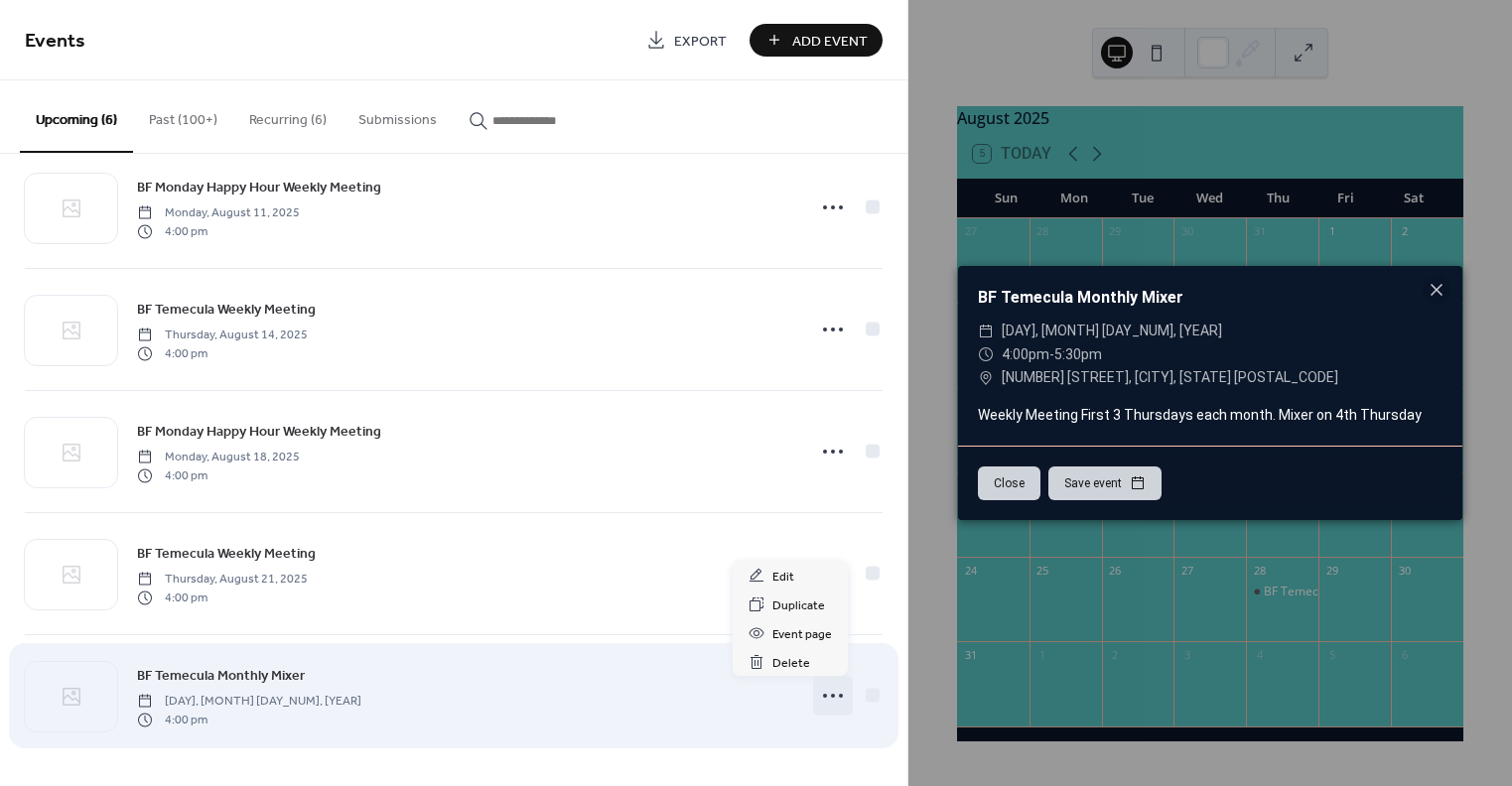 click 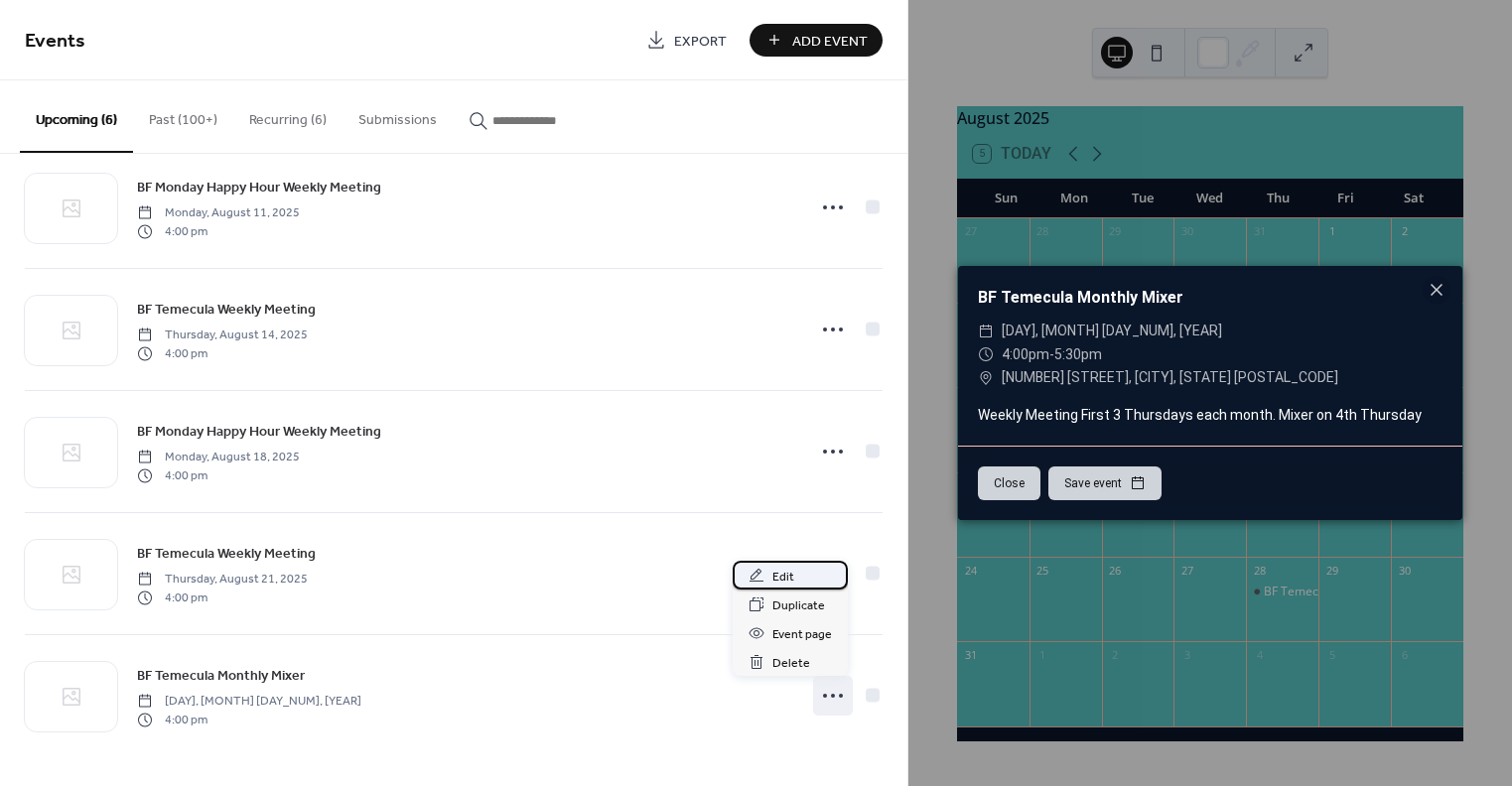 click on "Edit" at bounding box center [790, 575] 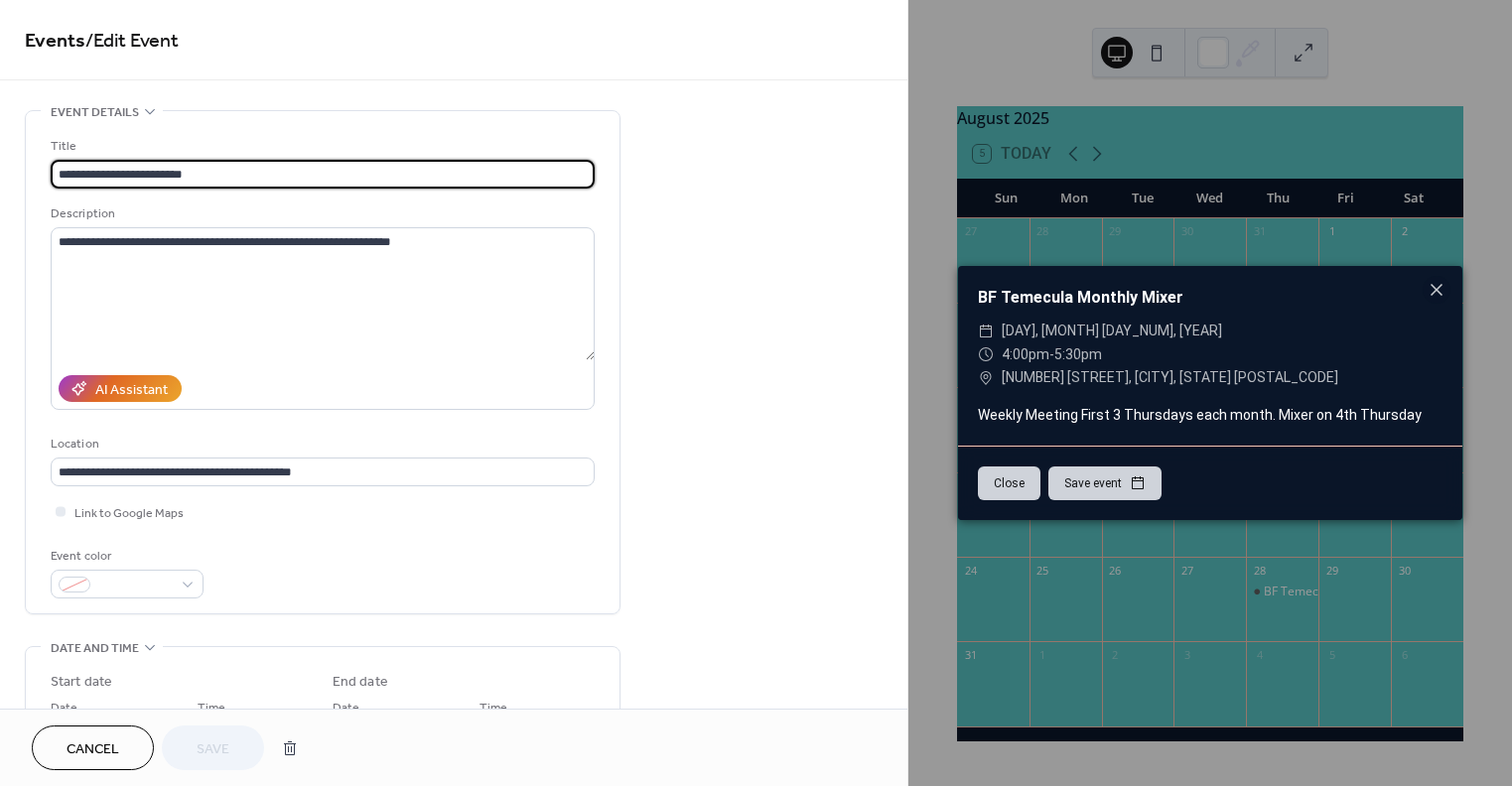 drag, startPoint x: 168, startPoint y: 175, endPoint x: 34, endPoint y: 169, distance: 134.13426 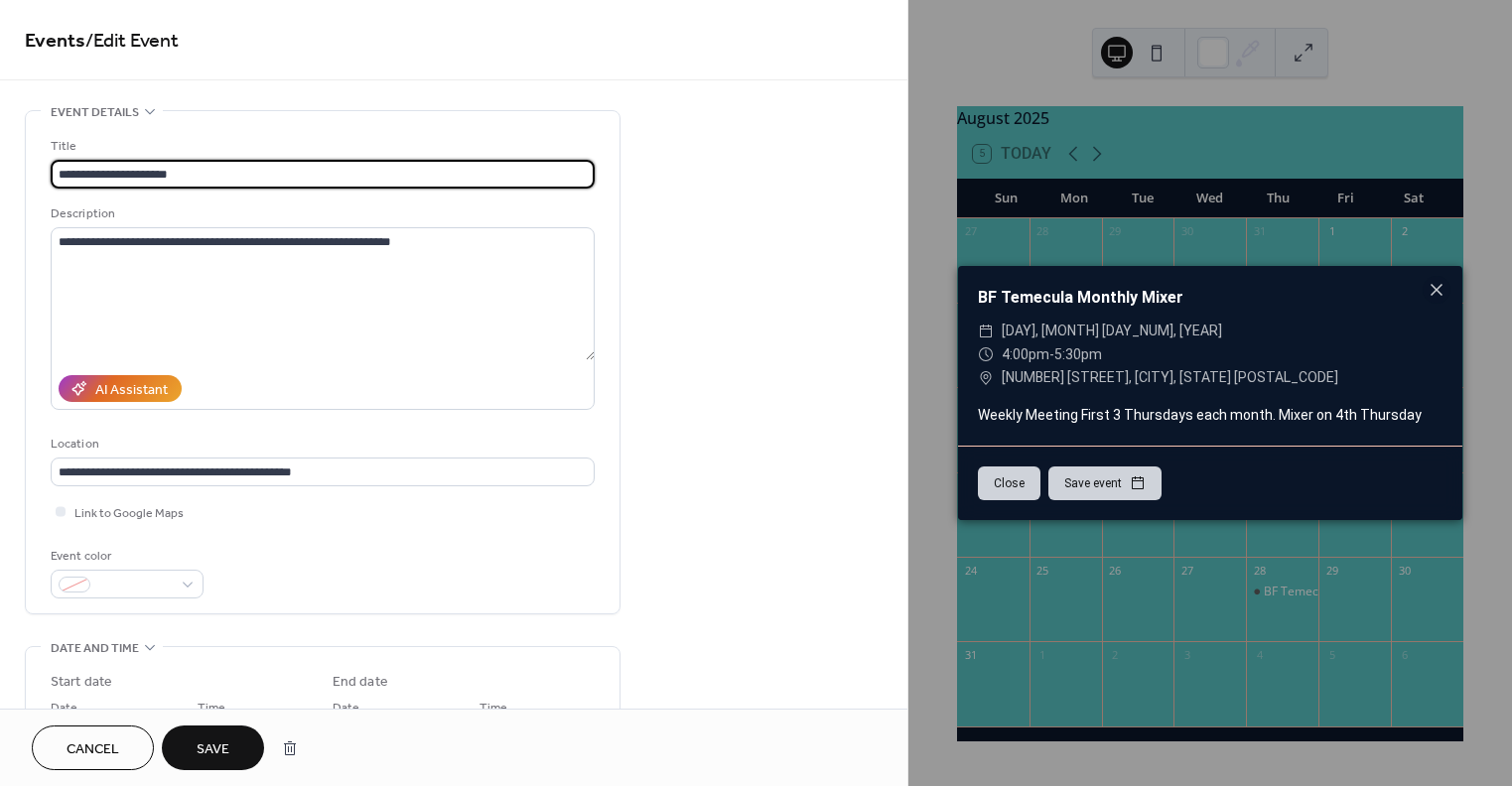 type on "**********" 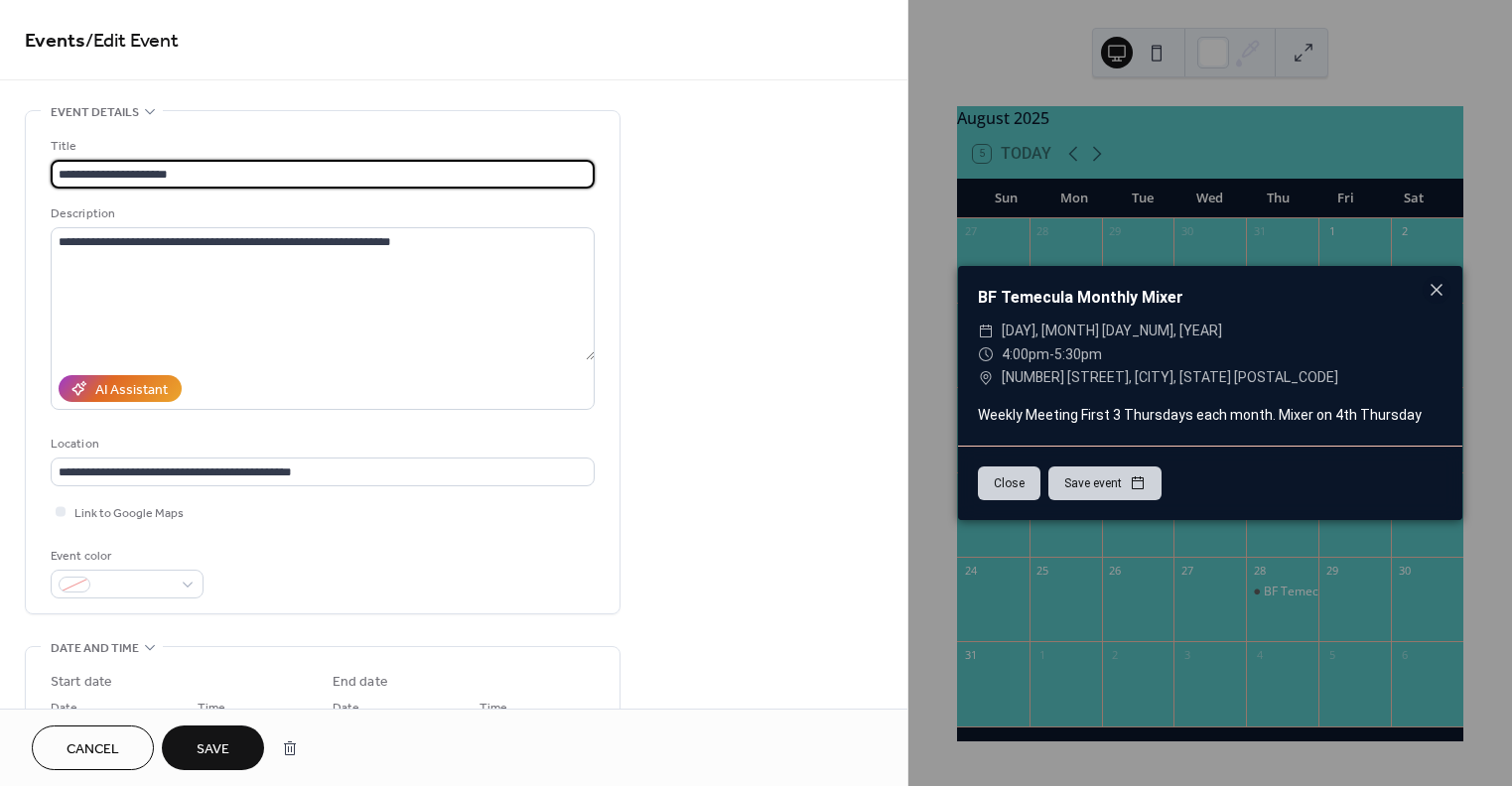 click on "Save" at bounding box center (212, 747) 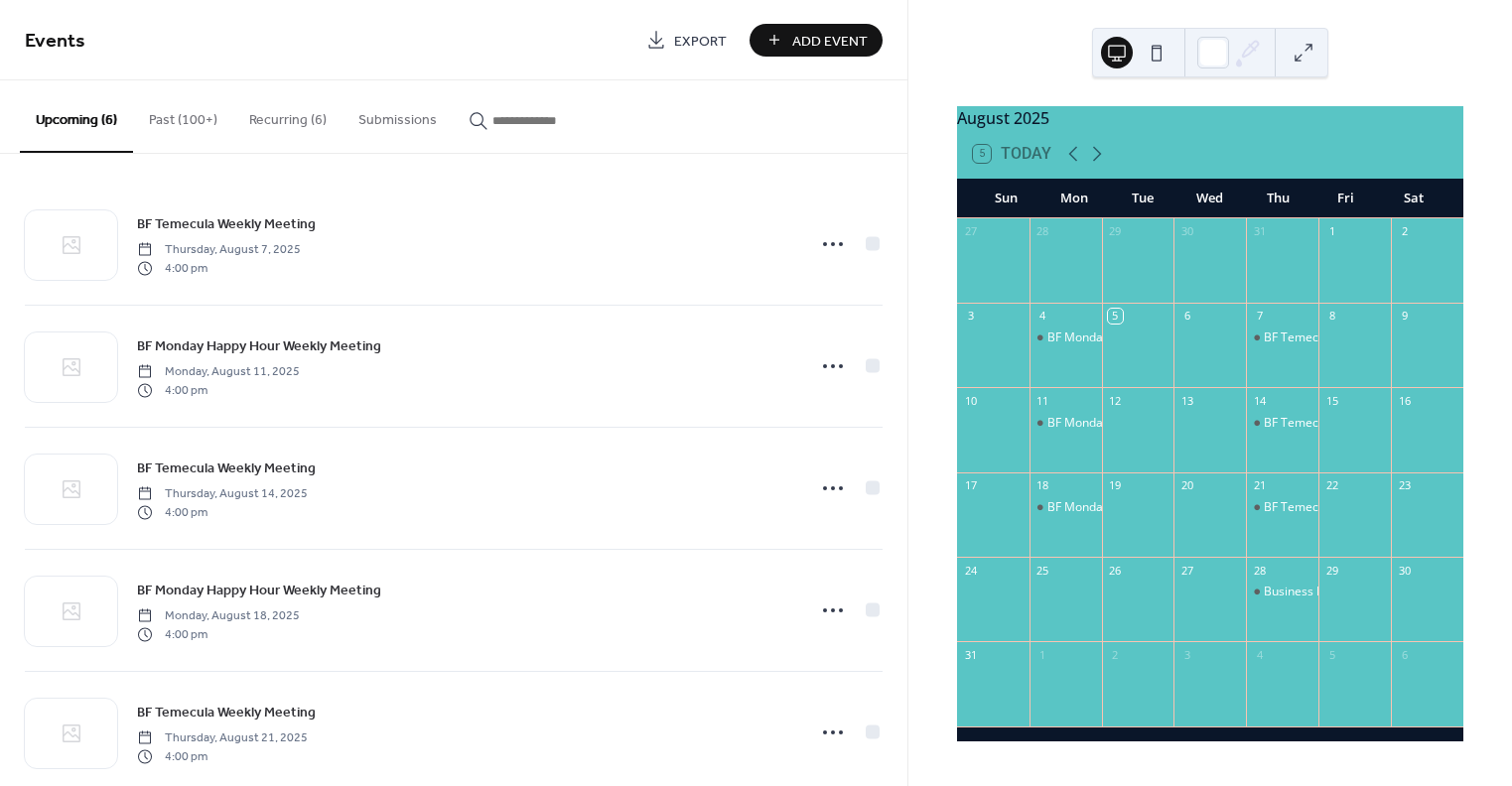 click on "[MONTH] [YEAR] [DAY_NAMES] [DAY_NUMS] [DAY_NAMES] [DAY_NUMS]" at bounding box center (1210, 393) 